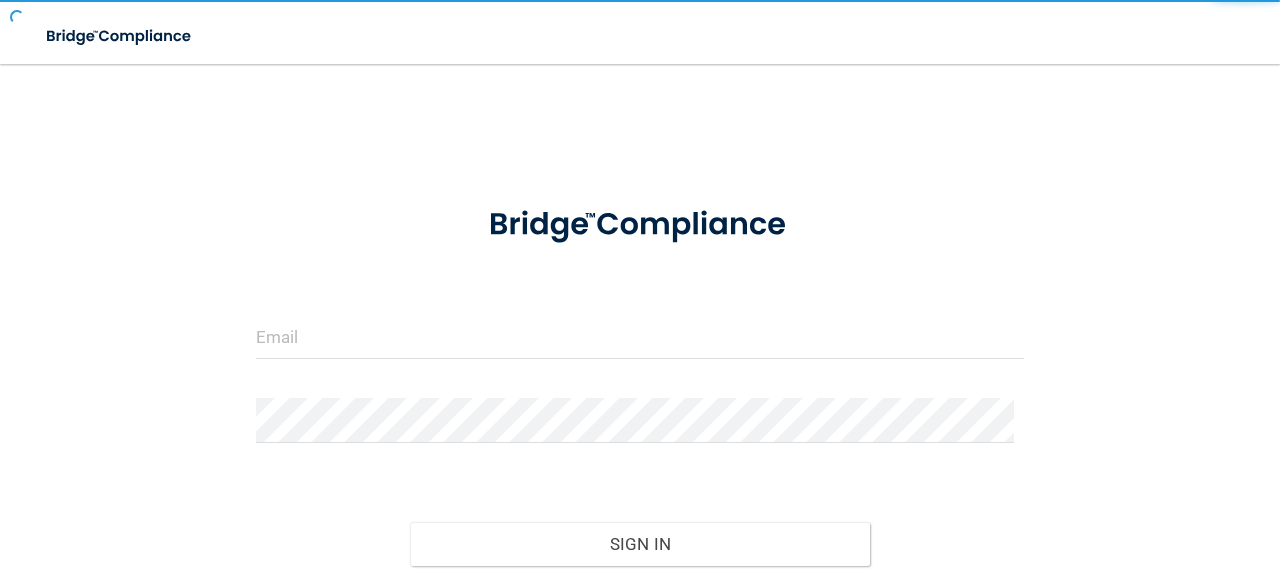 scroll, scrollTop: 0, scrollLeft: 0, axis: both 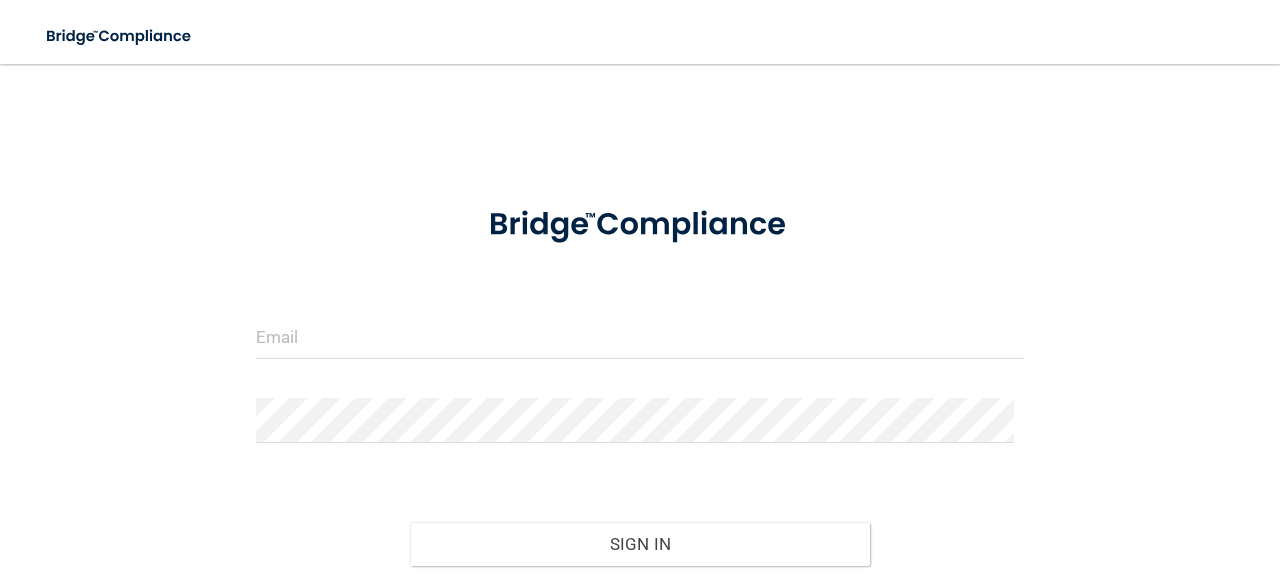 click on "Invalid email/password.     You don't have permission to access that page.       Sign In            Forgot Password?" at bounding box center (640, 411) 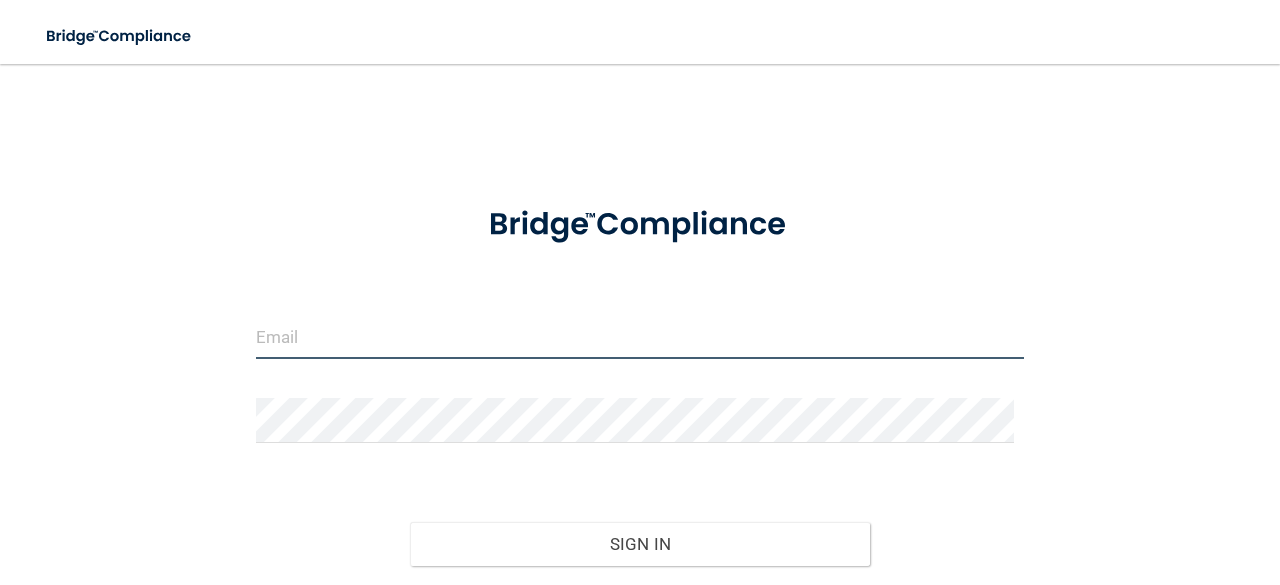 click at bounding box center (640, 336) 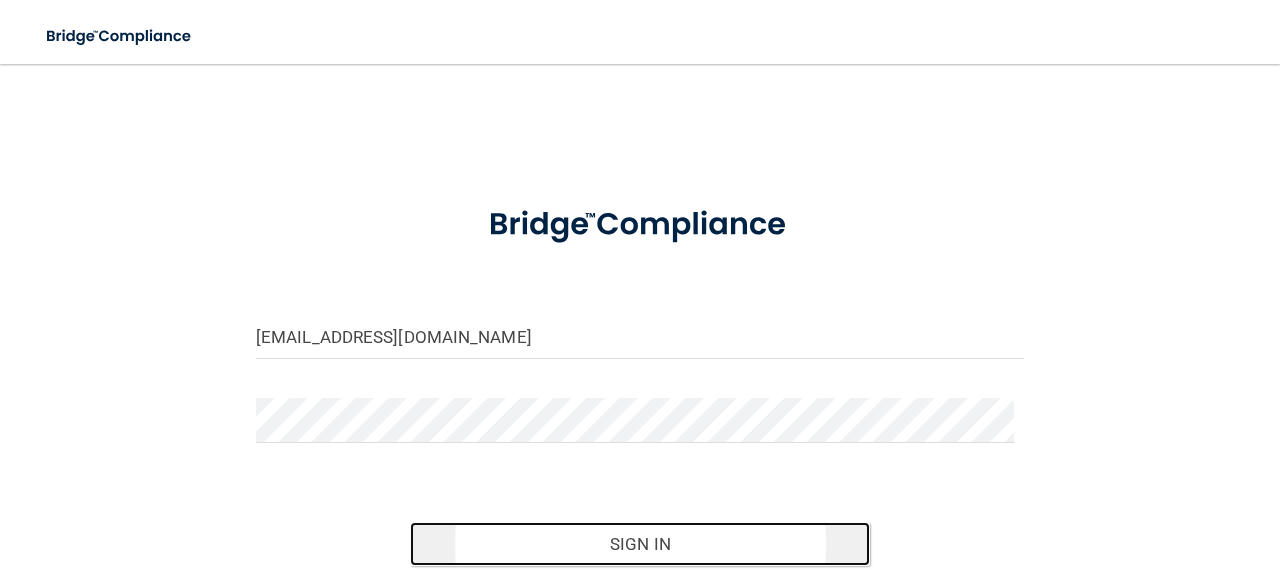 click on "Sign In" at bounding box center [640, 544] 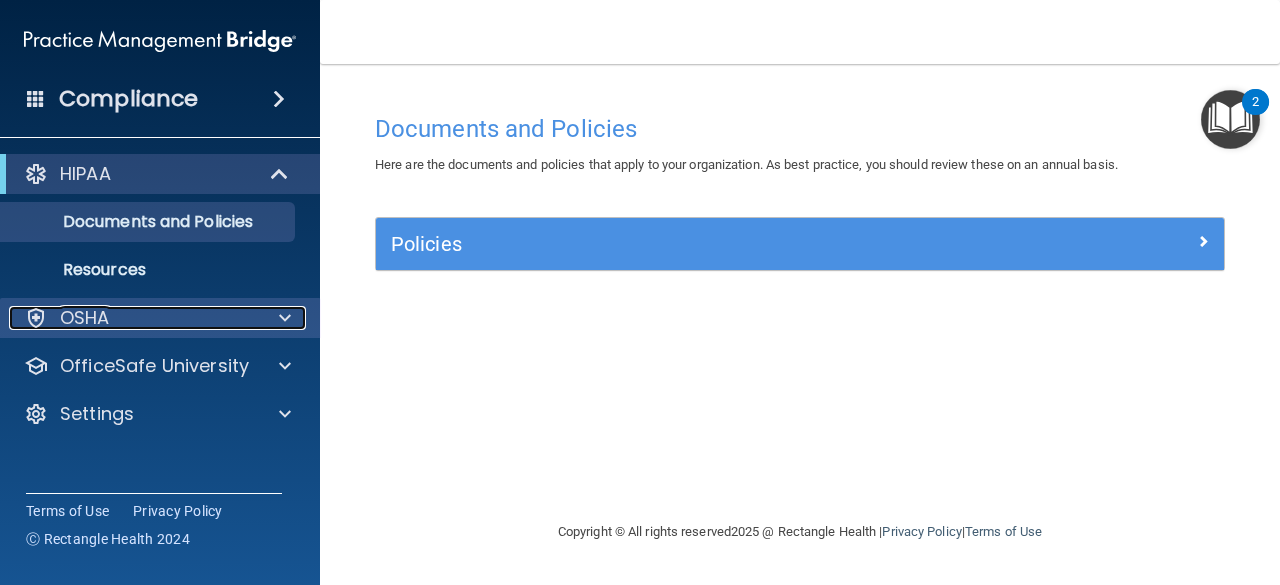 click at bounding box center [285, 318] 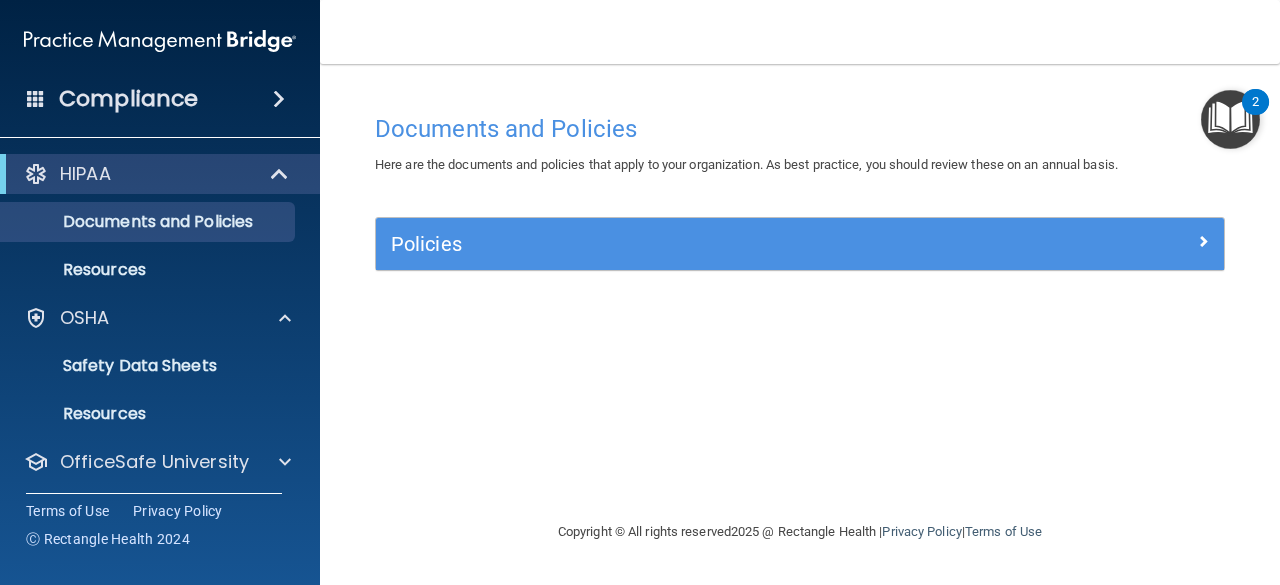 click at bounding box center (279, 99) 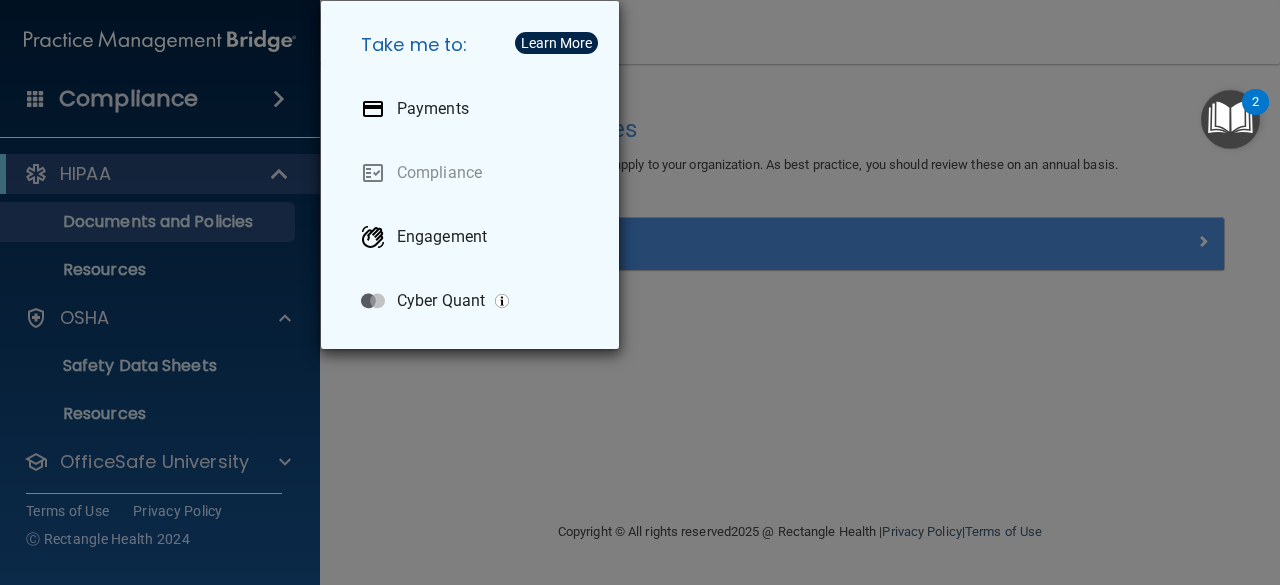 click on "Take me to:             Payments                   Compliance                     Engagement                     Cyber Quant" at bounding box center [640, 292] 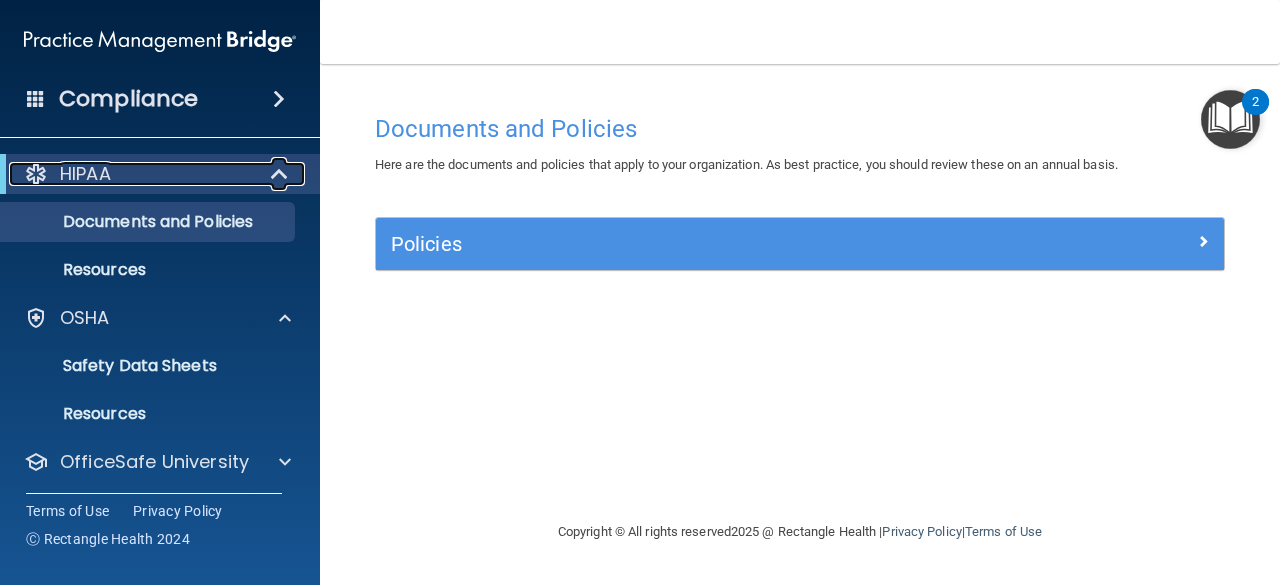 click on "HIPAA" at bounding box center (132, 174) 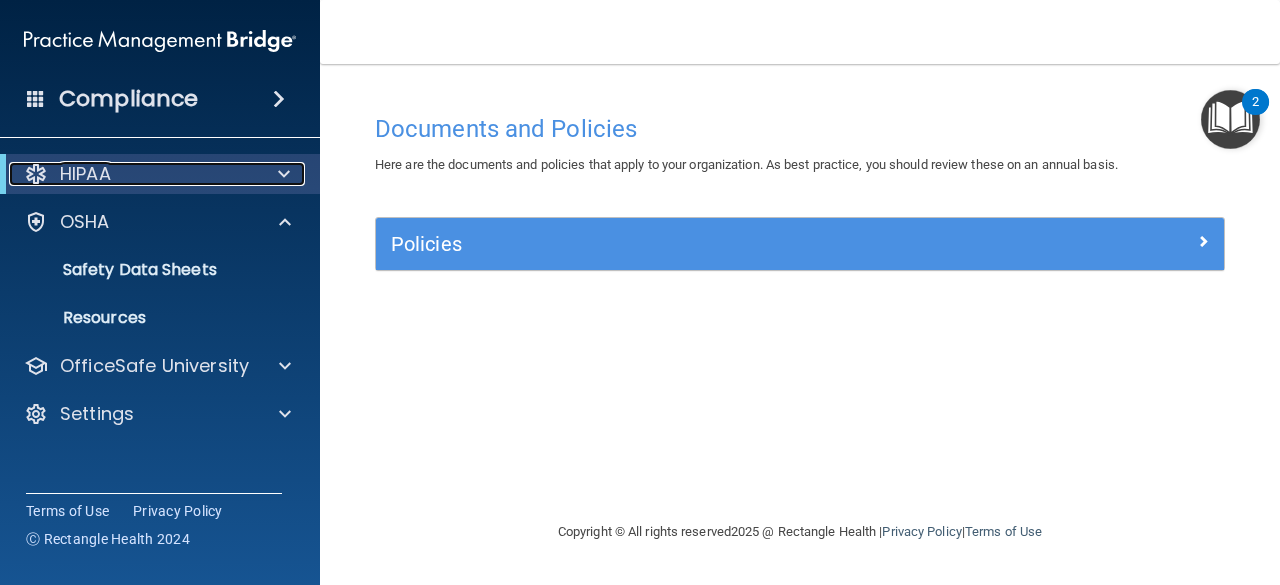 click on "HIPAA" at bounding box center (132, 174) 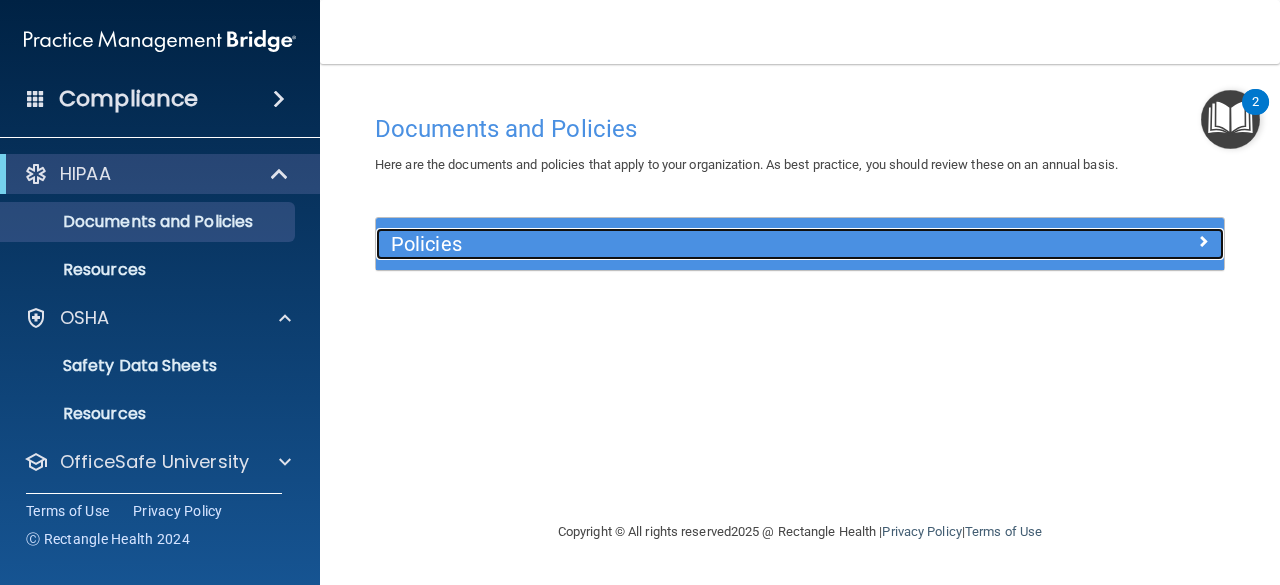 click on "Policies" at bounding box center [694, 244] 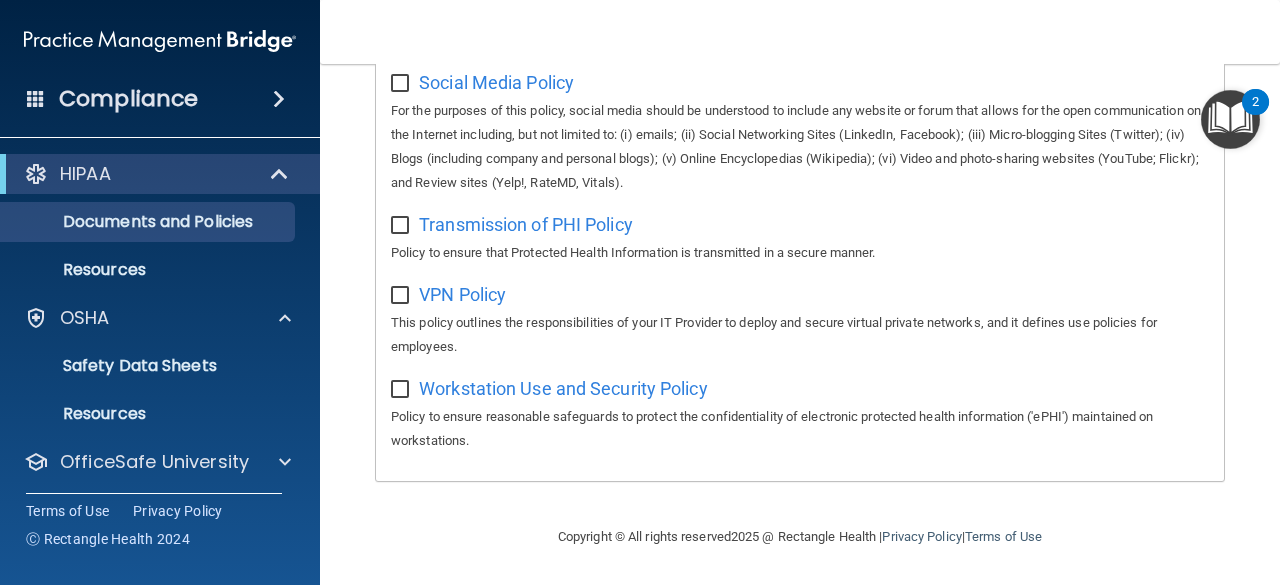 scroll, scrollTop: 1692, scrollLeft: 0, axis: vertical 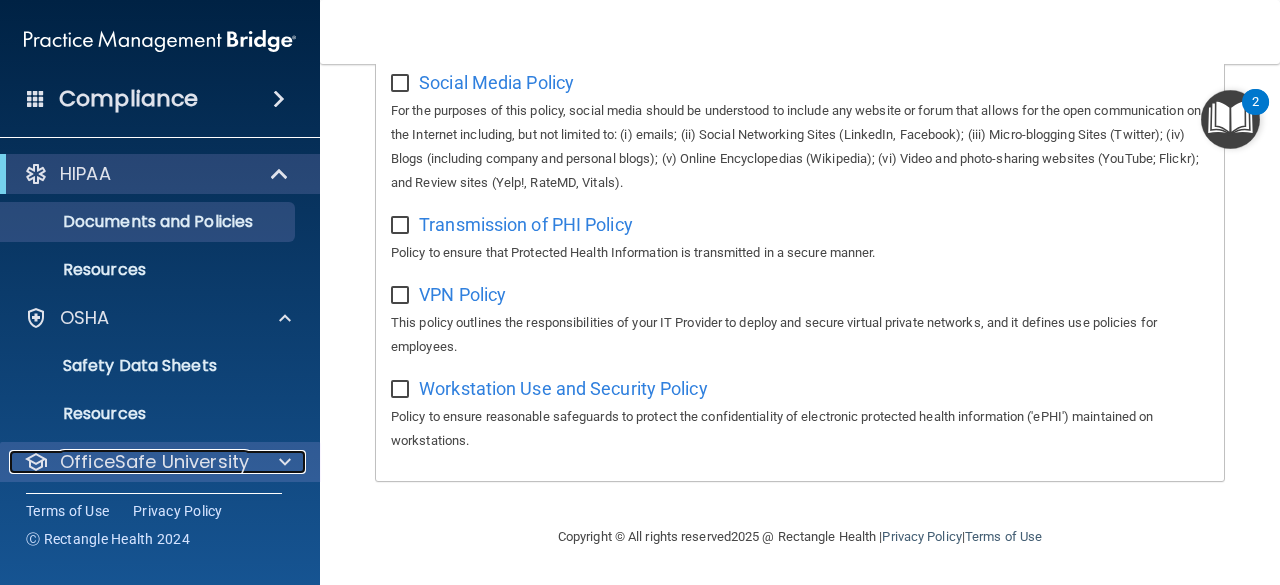 click at bounding box center [282, 462] 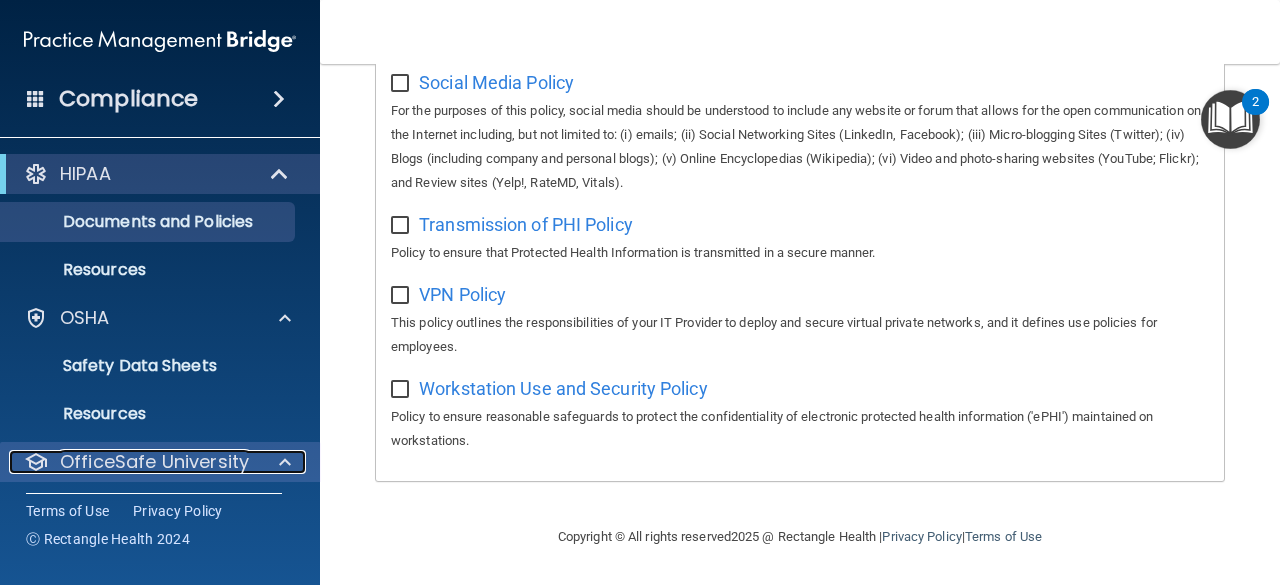 click at bounding box center [282, 462] 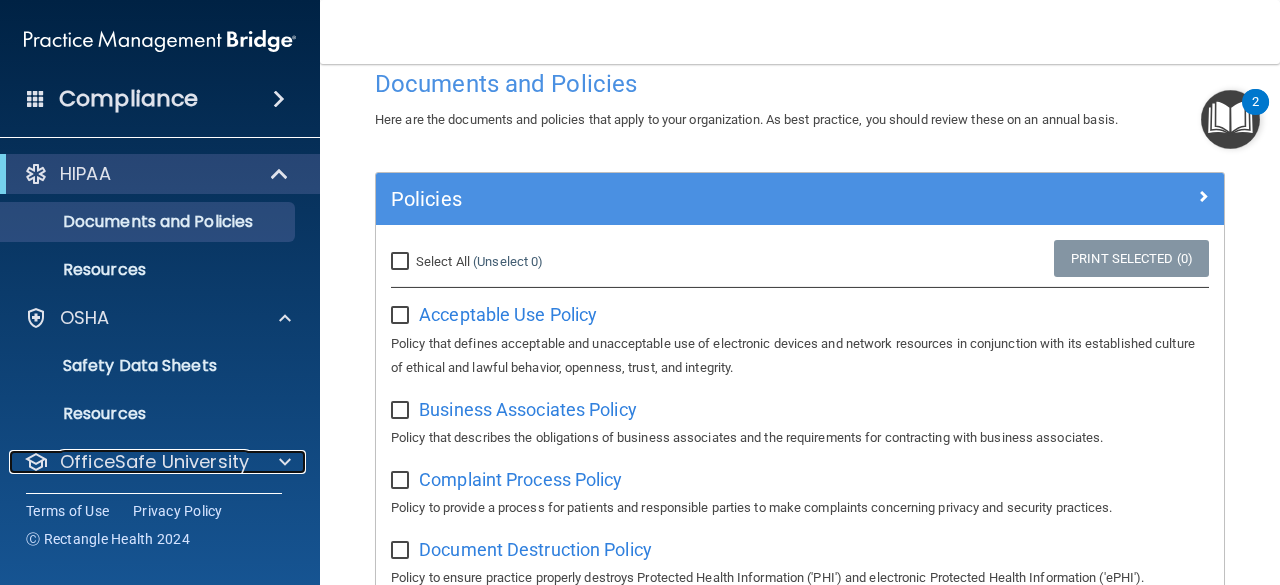 scroll, scrollTop: 0, scrollLeft: 0, axis: both 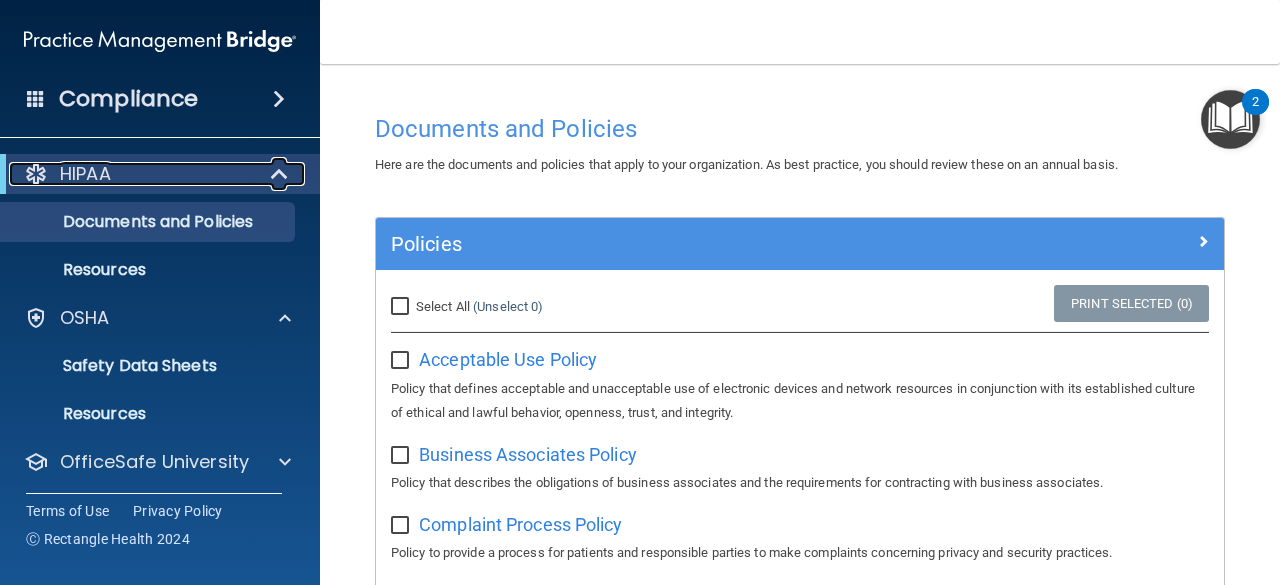 click at bounding box center [281, 174] 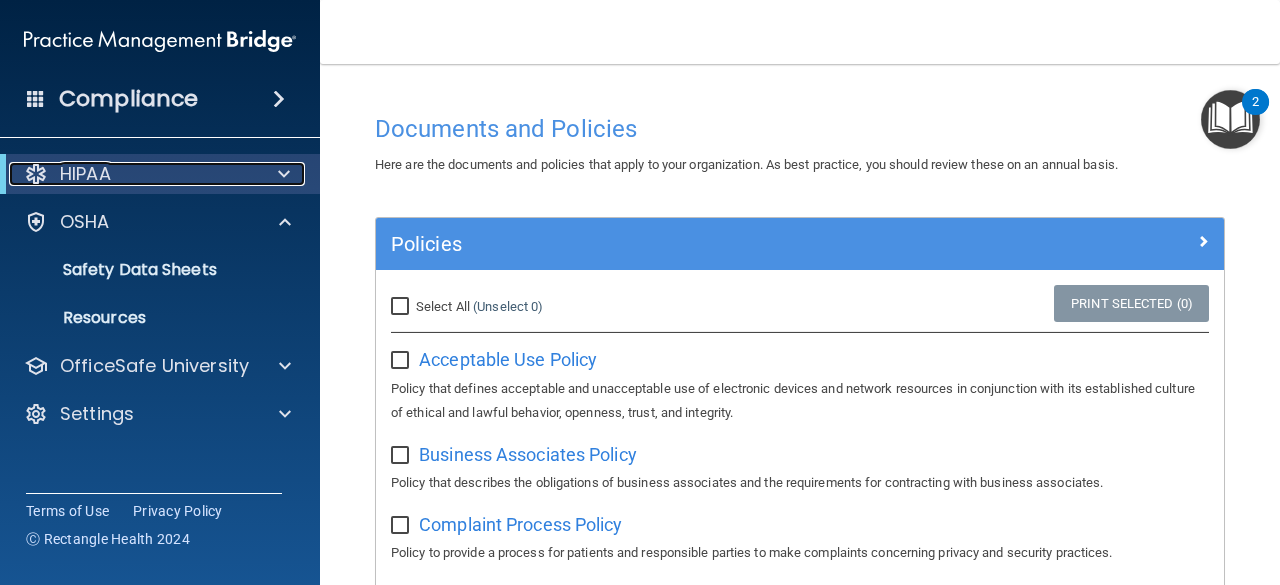 click on "HIPAA" at bounding box center [85, 174] 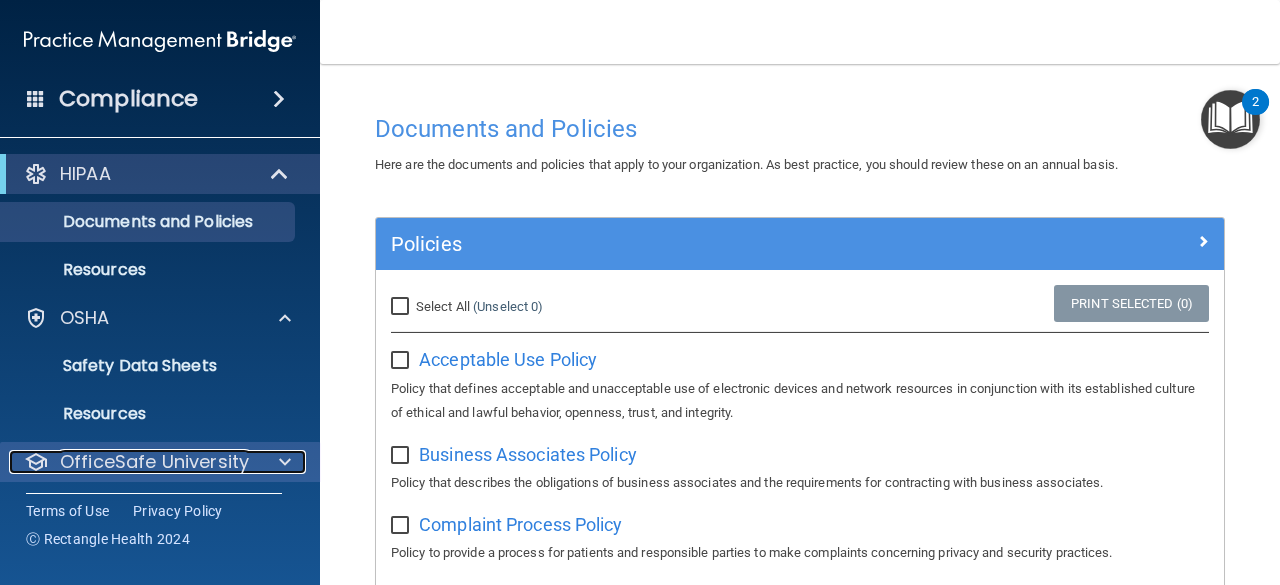 click on "OfficeSafe University" at bounding box center (154, 462) 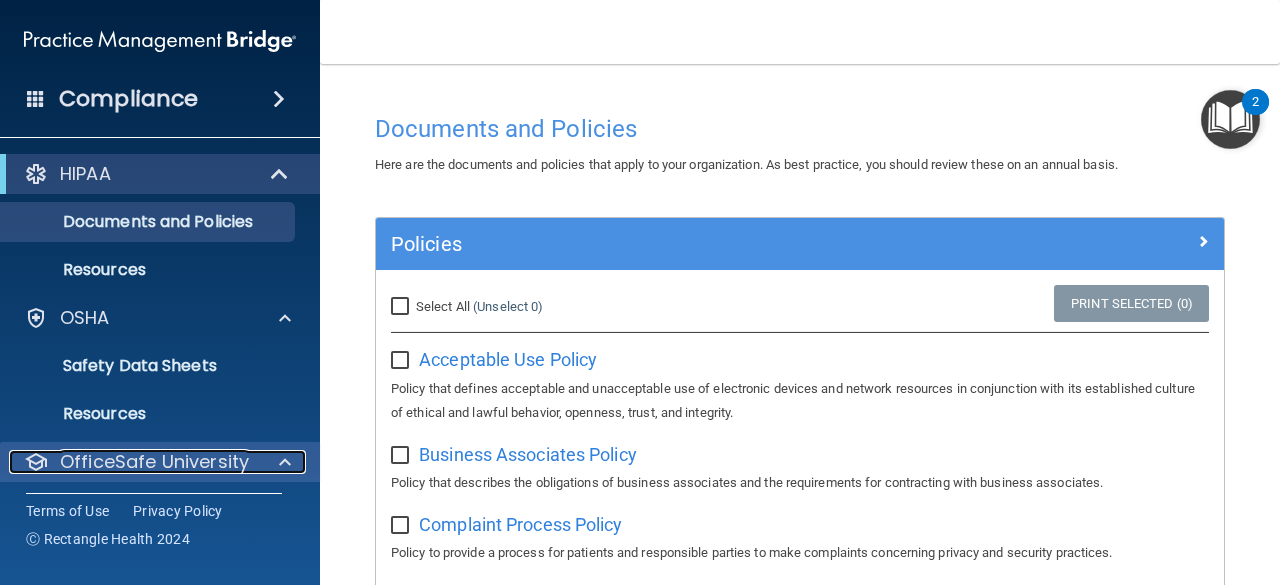 click at bounding box center [285, 462] 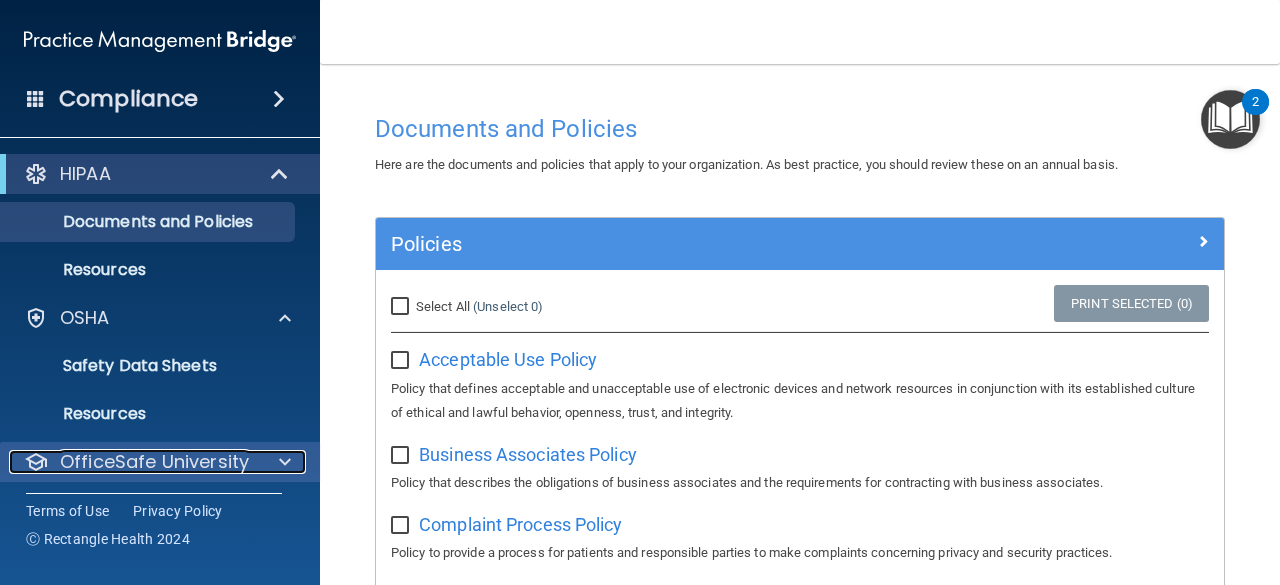 click on "OfficeSafe University" at bounding box center [154, 462] 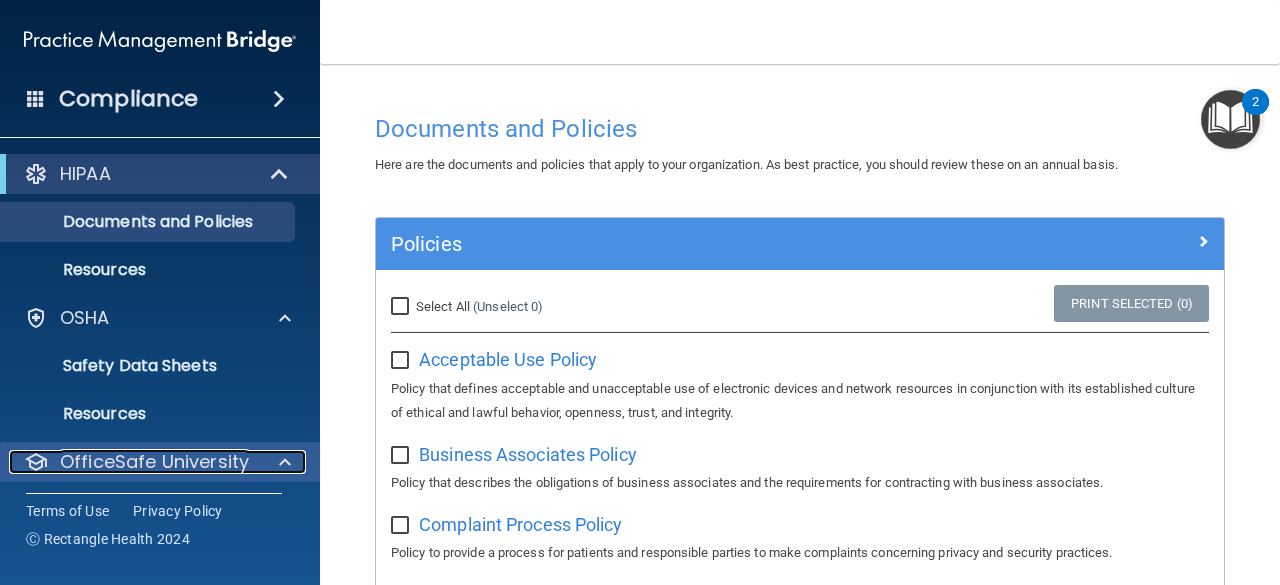 click on "OfficeSafe University" at bounding box center (154, 462) 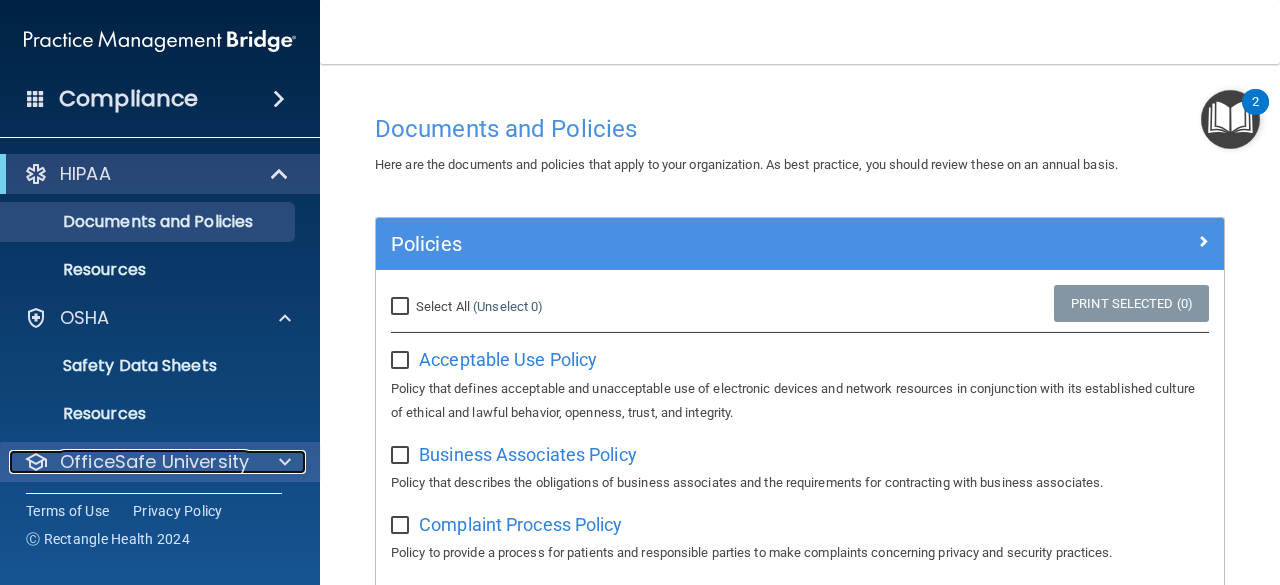 click on "OfficeSafe University" at bounding box center [154, 462] 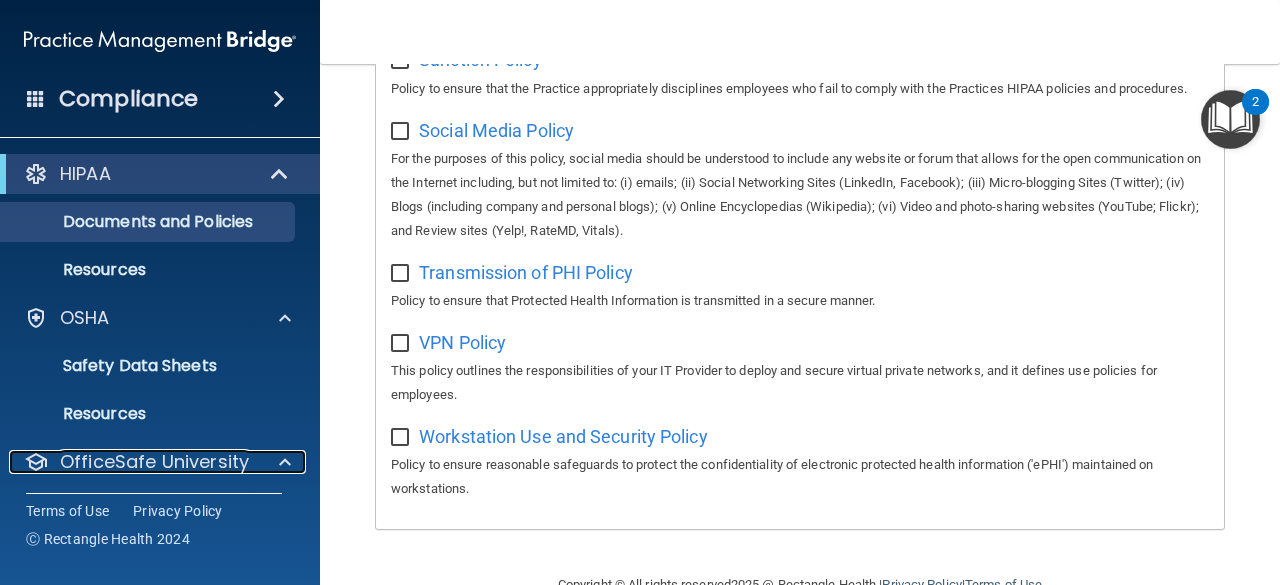 scroll, scrollTop: 1692, scrollLeft: 0, axis: vertical 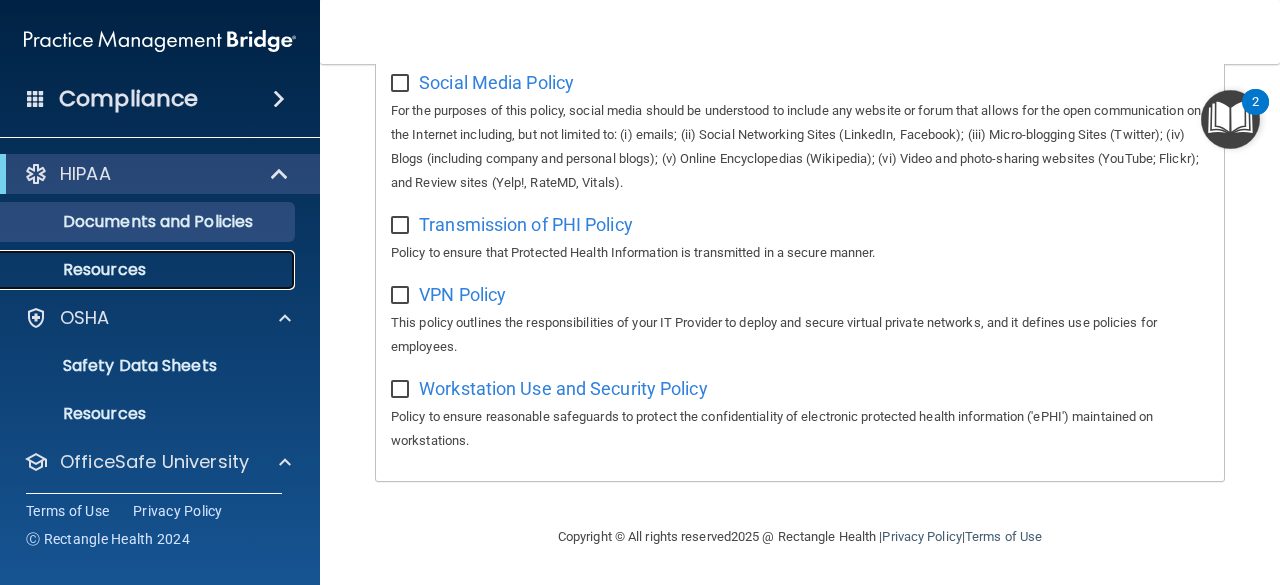 click on "Resources" at bounding box center [149, 270] 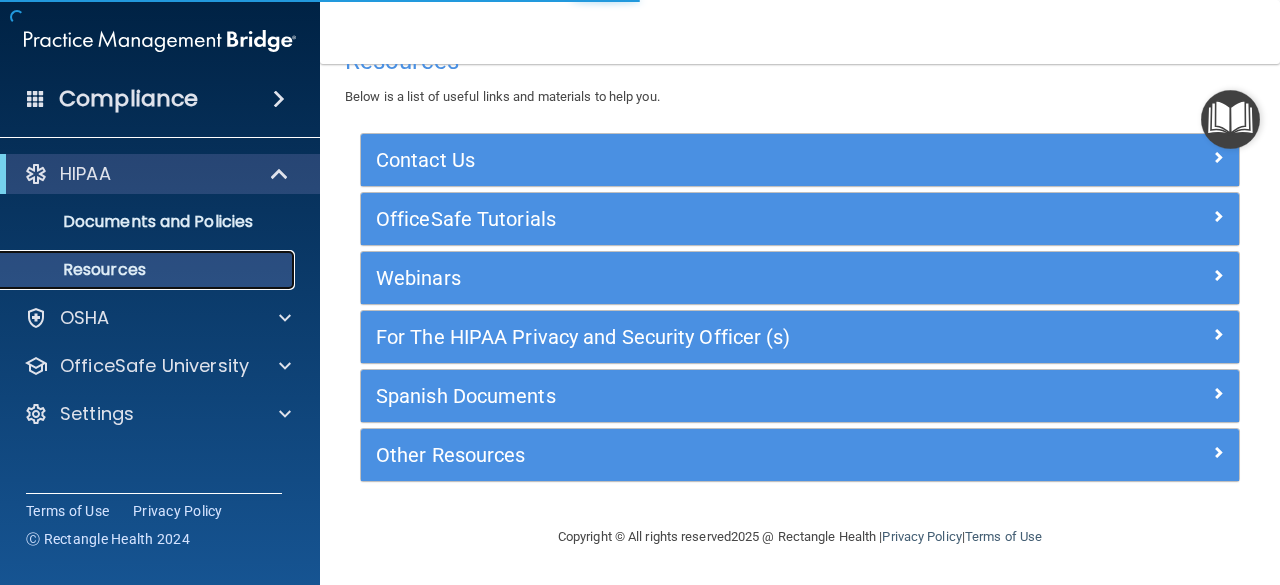 scroll, scrollTop: 44, scrollLeft: 0, axis: vertical 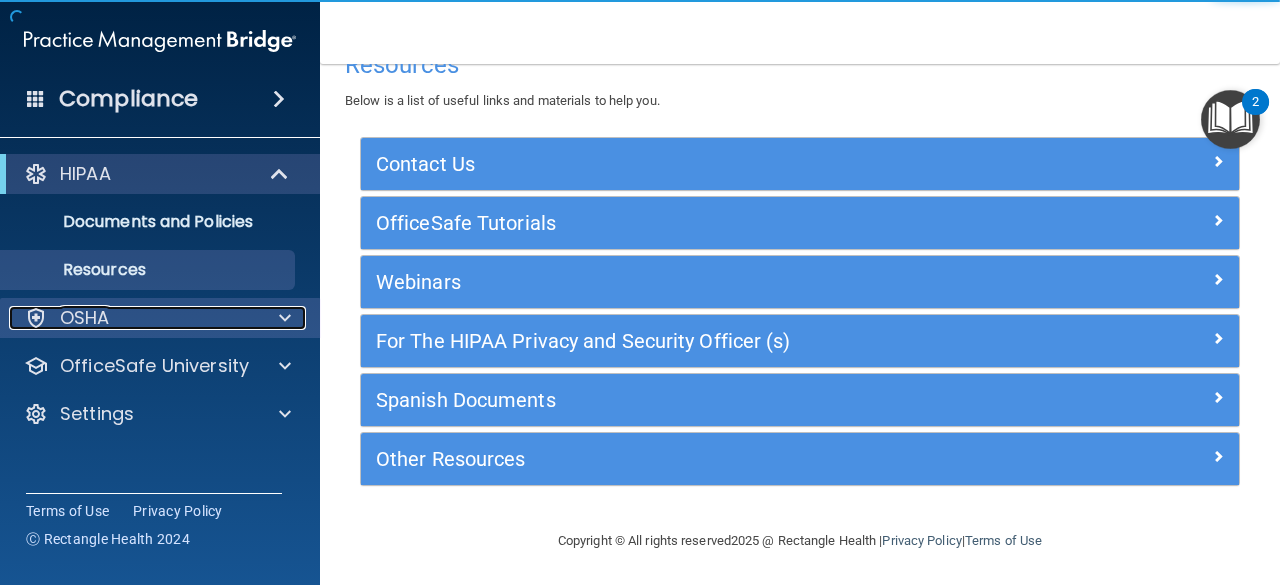click on "OSHA" at bounding box center (133, 318) 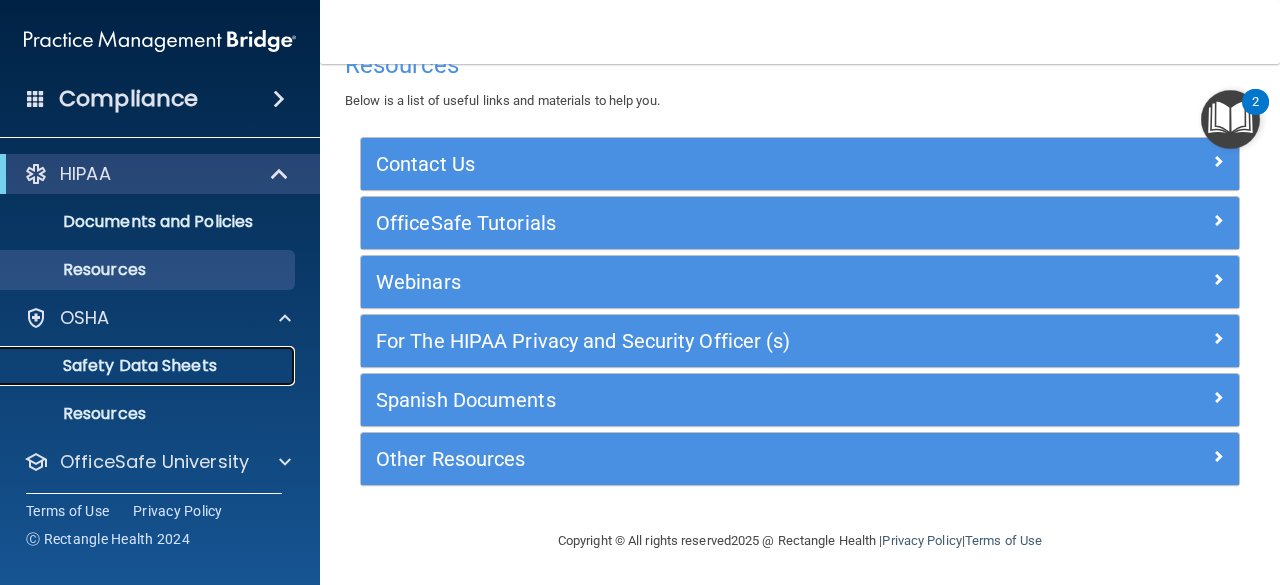 click on "Safety Data Sheets" at bounding box center [149, 366] 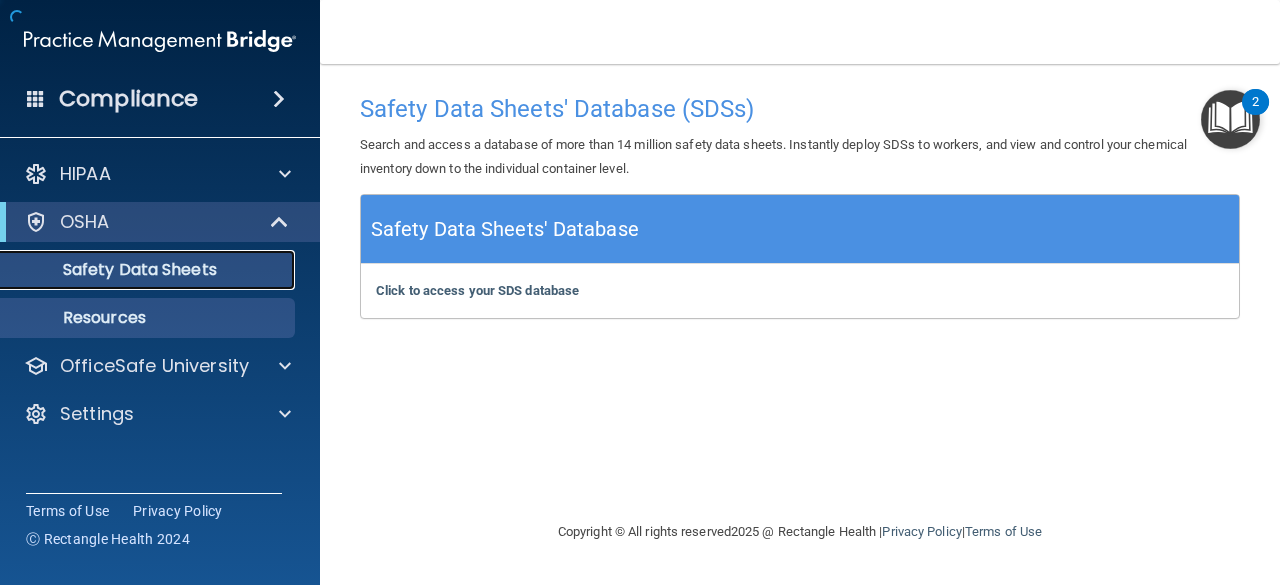 scroll, scrollTop: 0, scrollLeft: 0, axis: both 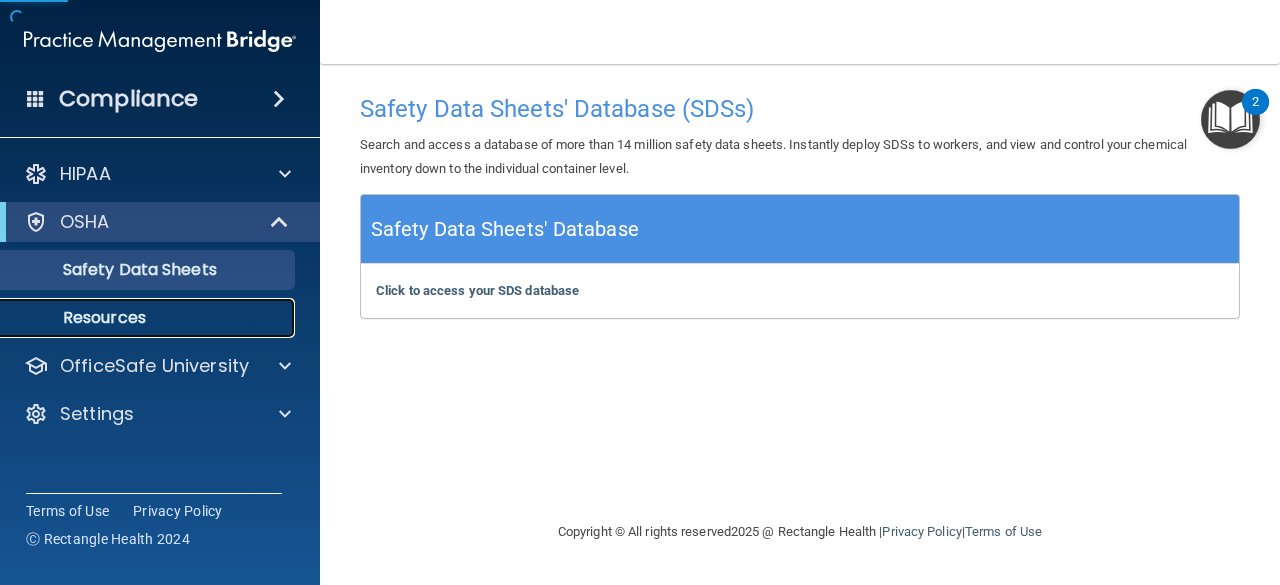click on "Resources" at bounding box center (137, 318) 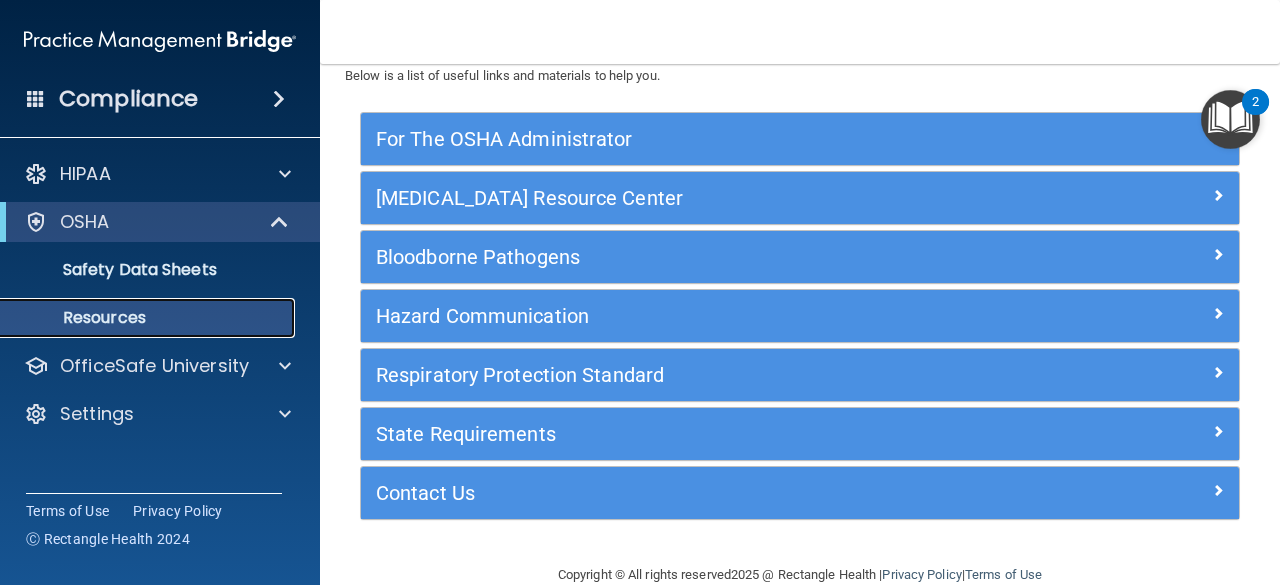 scroll, scrollTop: 102, scrollLeft: 0, axis: vertical 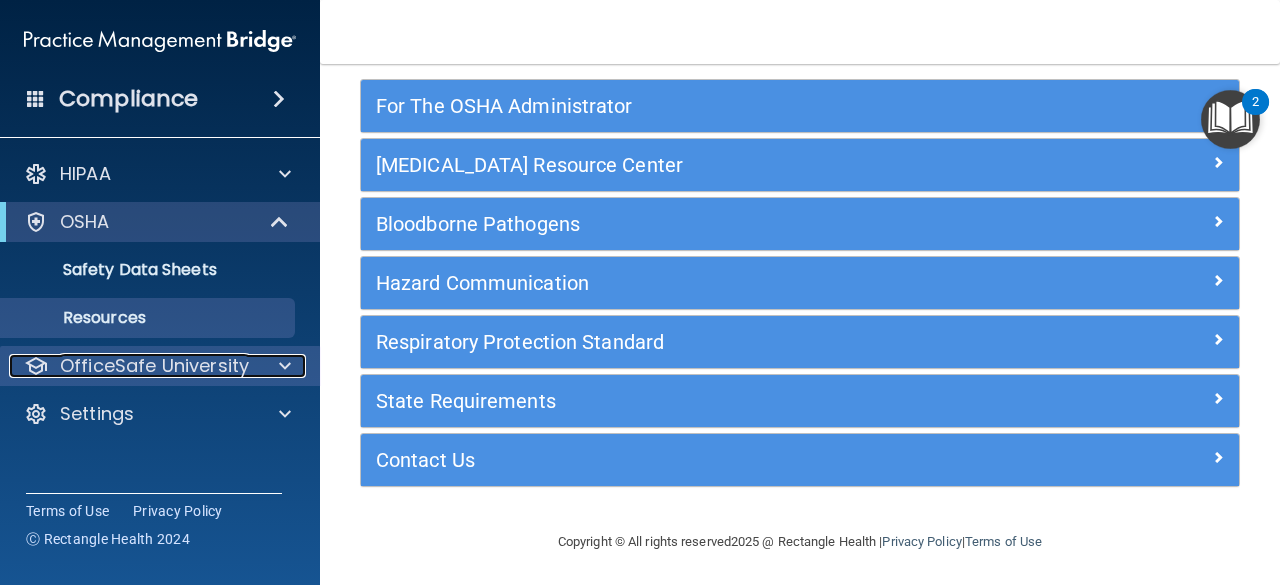 click on "OfficeSafe University" at bounding box center [154, 366] 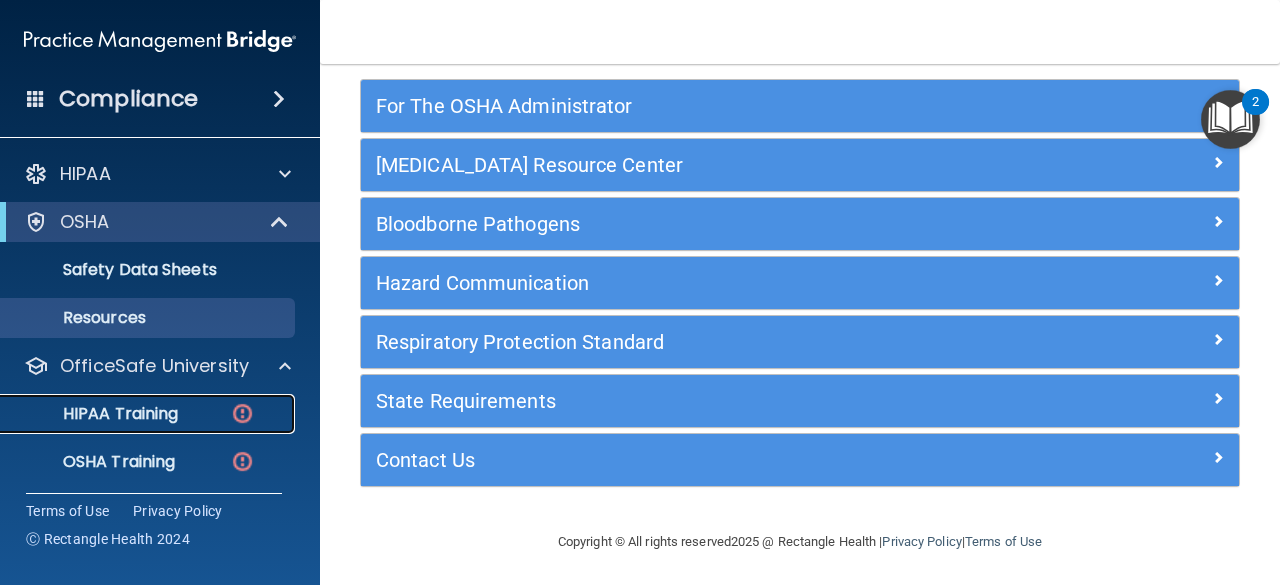 click on "HIPAA Training" at bounding box center (95, 414) 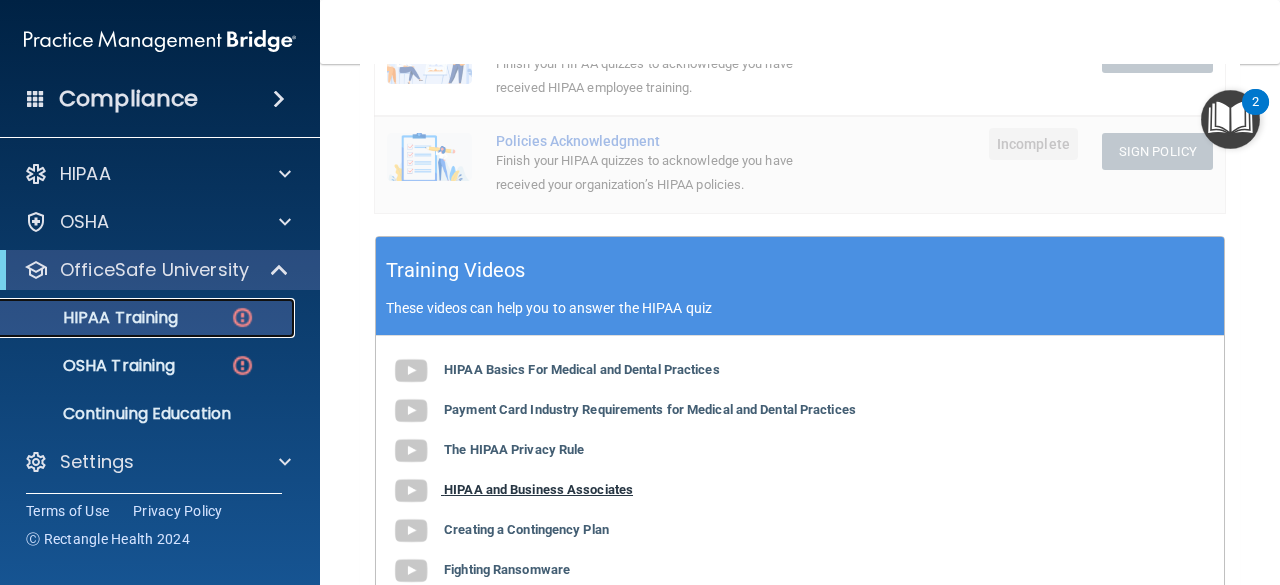 scroll, scrollTop: 100, scrollLeft: 0, axis: vertical 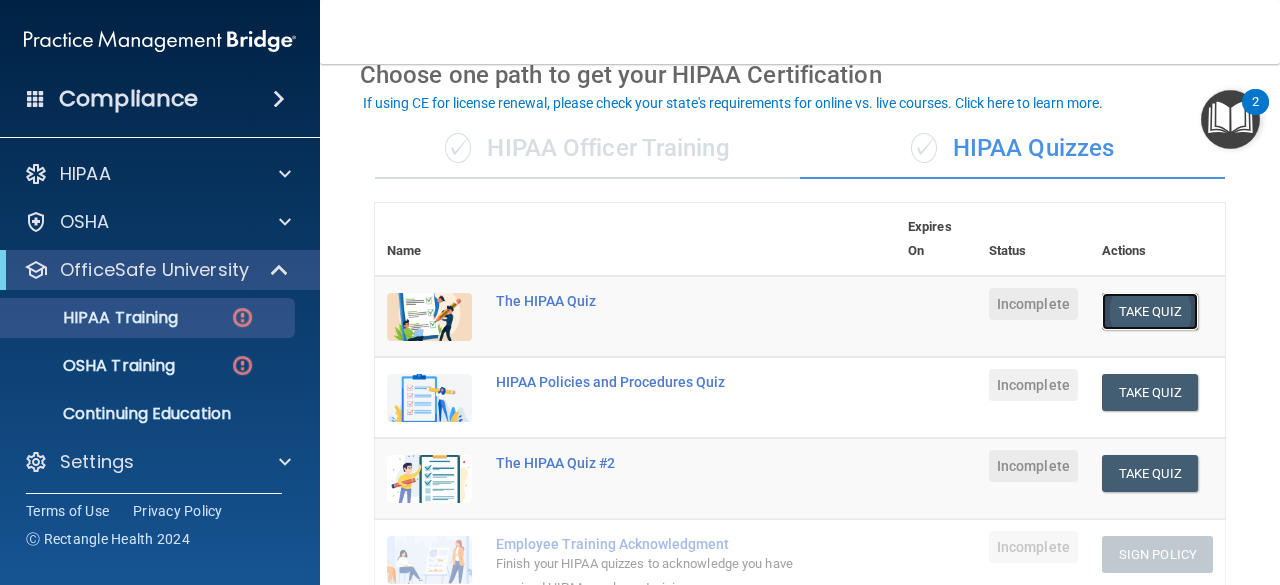 click on "Take Quiz" at bounding box center [1150, 311] 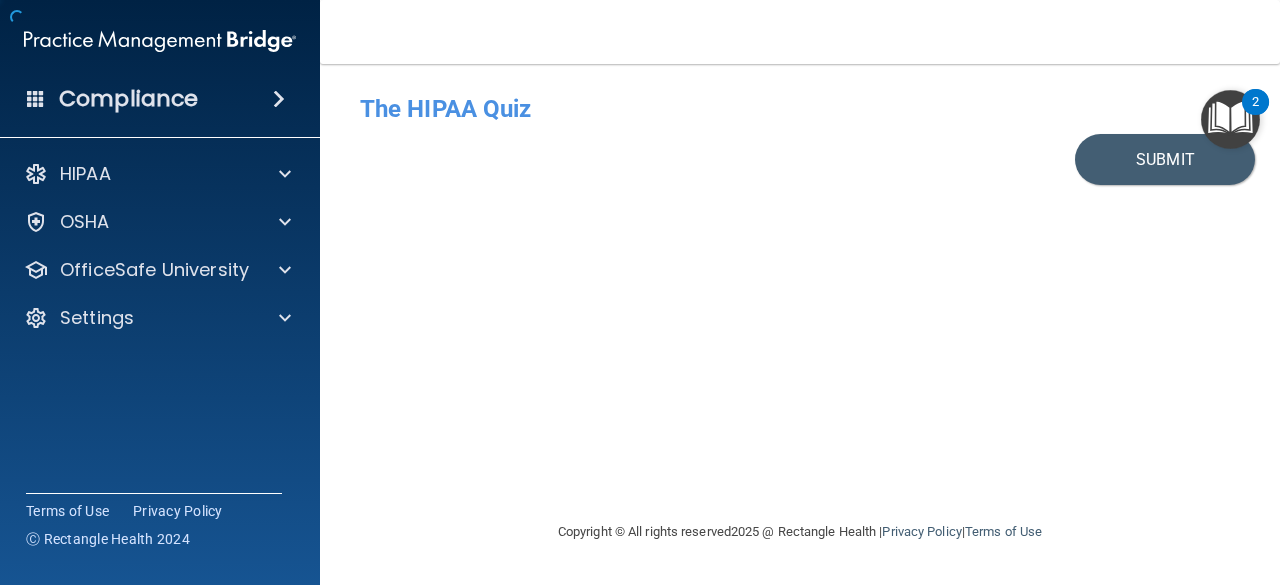 scroll, scrollTop: 0, scrollLeft: 0, axis: both 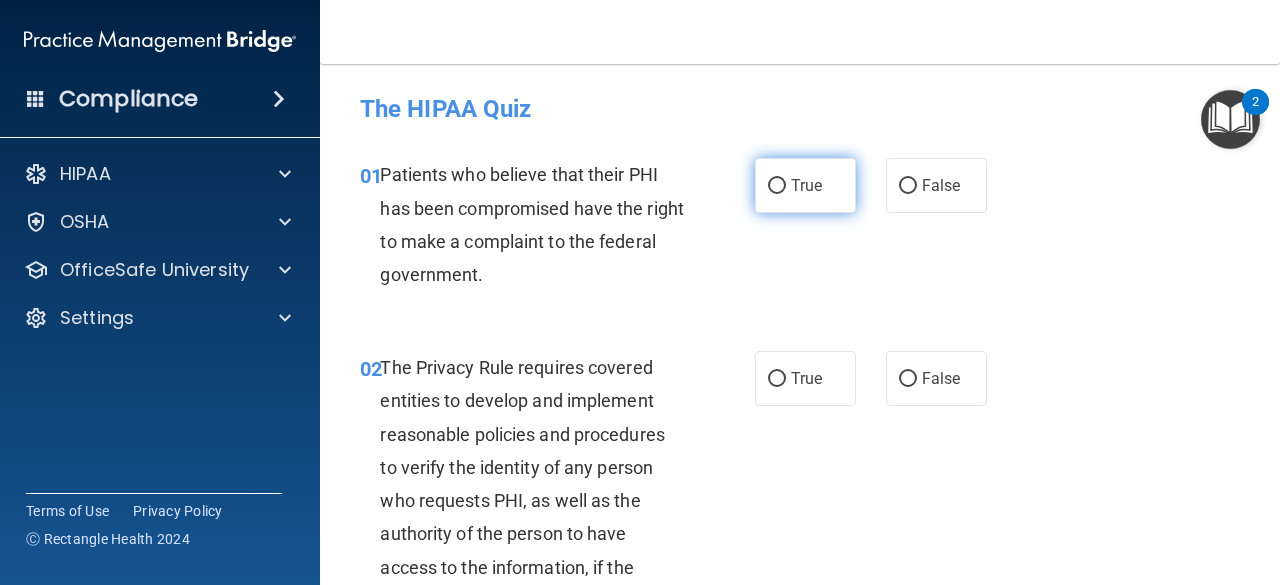 click on "True" at bounding box center (777, 186) 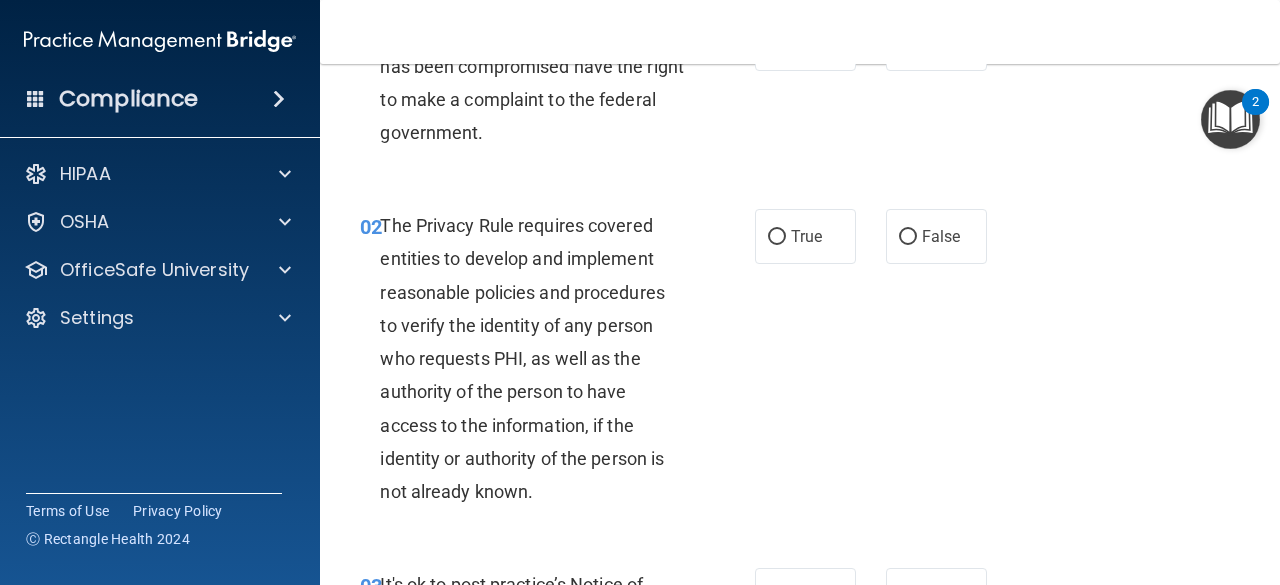 scroll, scrollTop: 200, scrollLeft: 0, axis: vertical 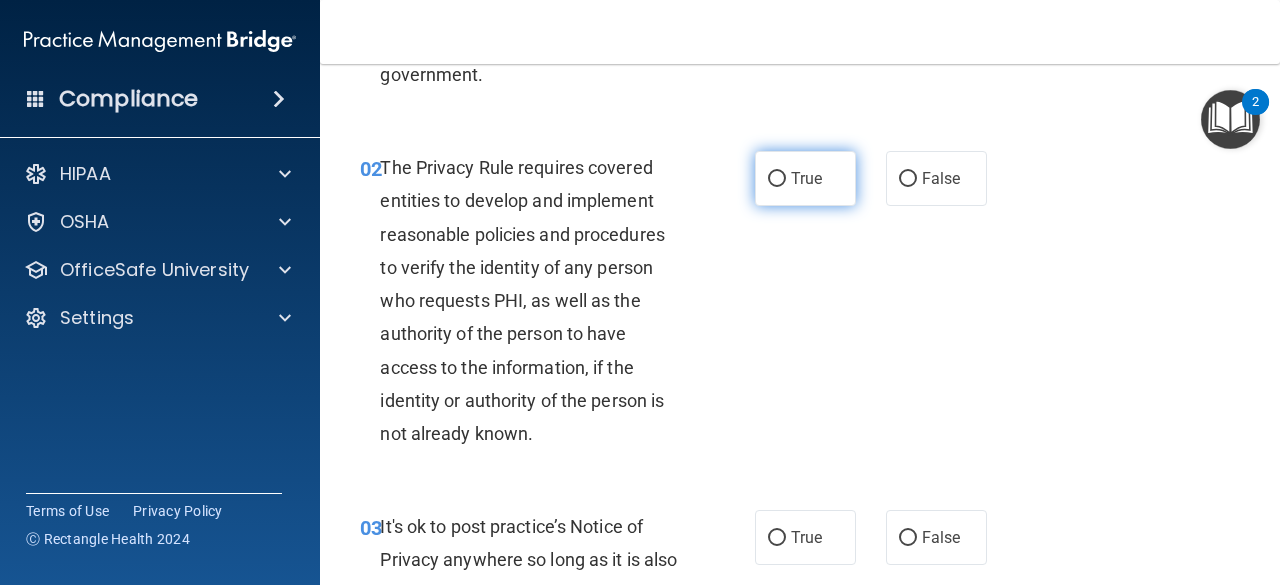 click on "True" at bounding box center [777, 179] 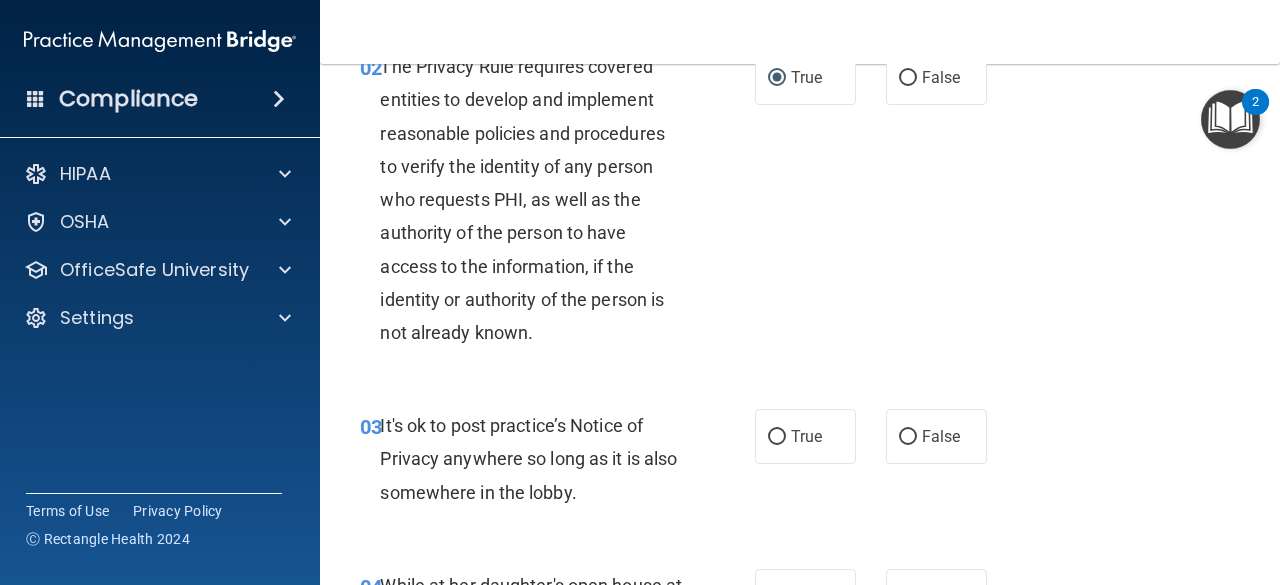 scroll, scrollTop: 400, scrollLeft: 0, axis: vertical 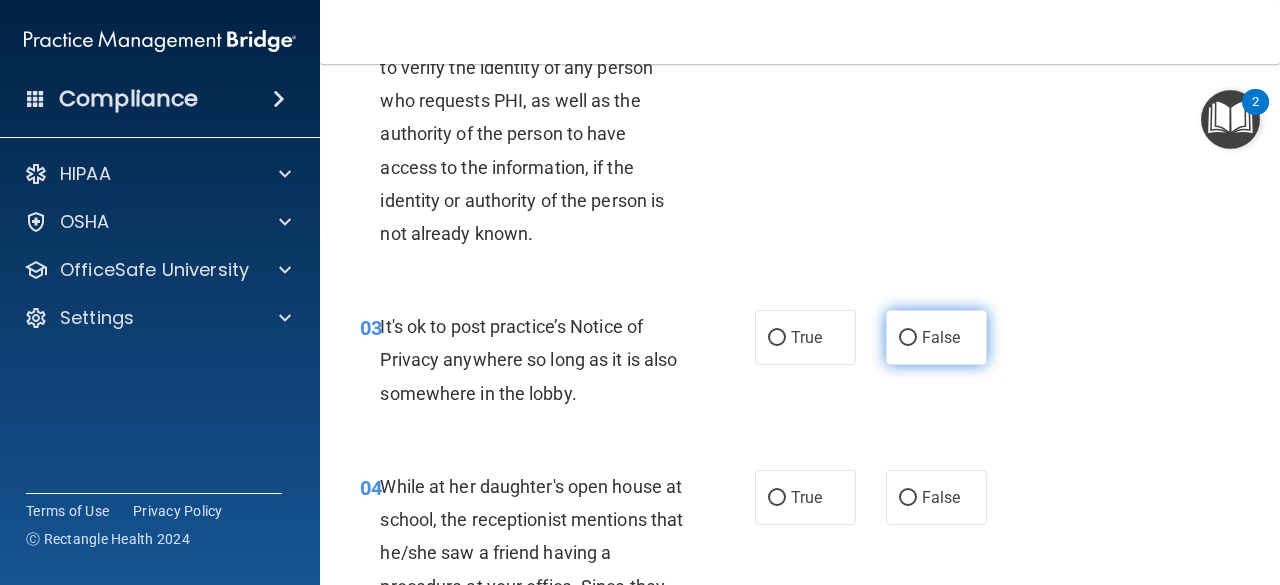 click on "False" at bounding box center [908, 338] 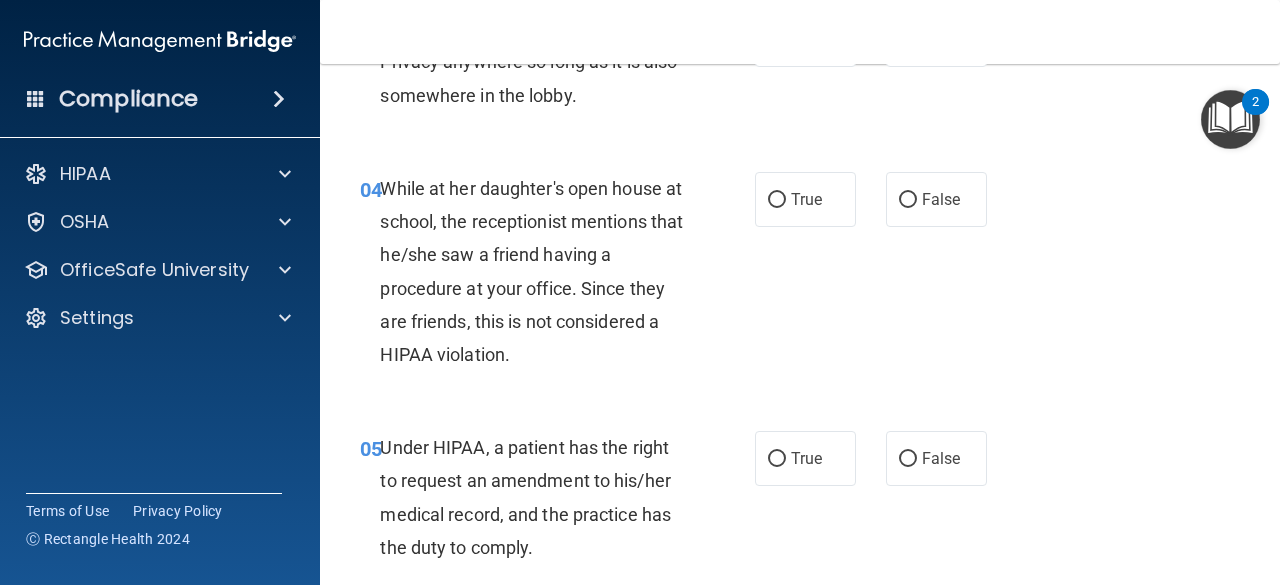 scroll, scrollTop: 700, scrollLeft: 0, axis: vertical 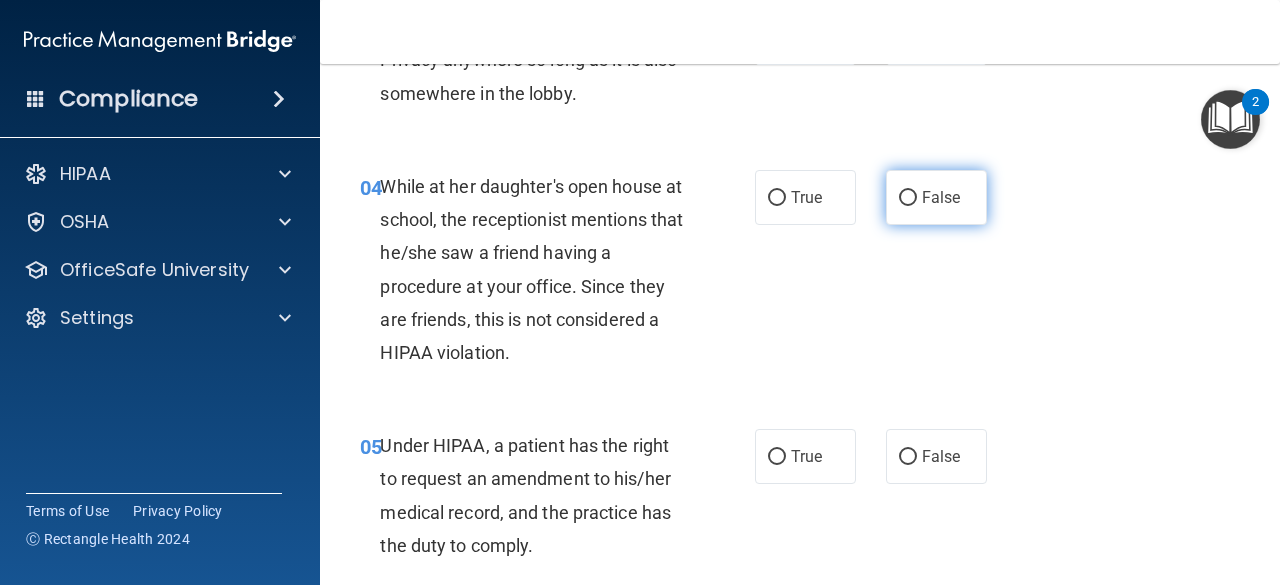 click on "False" at bounding box center [908, 198] 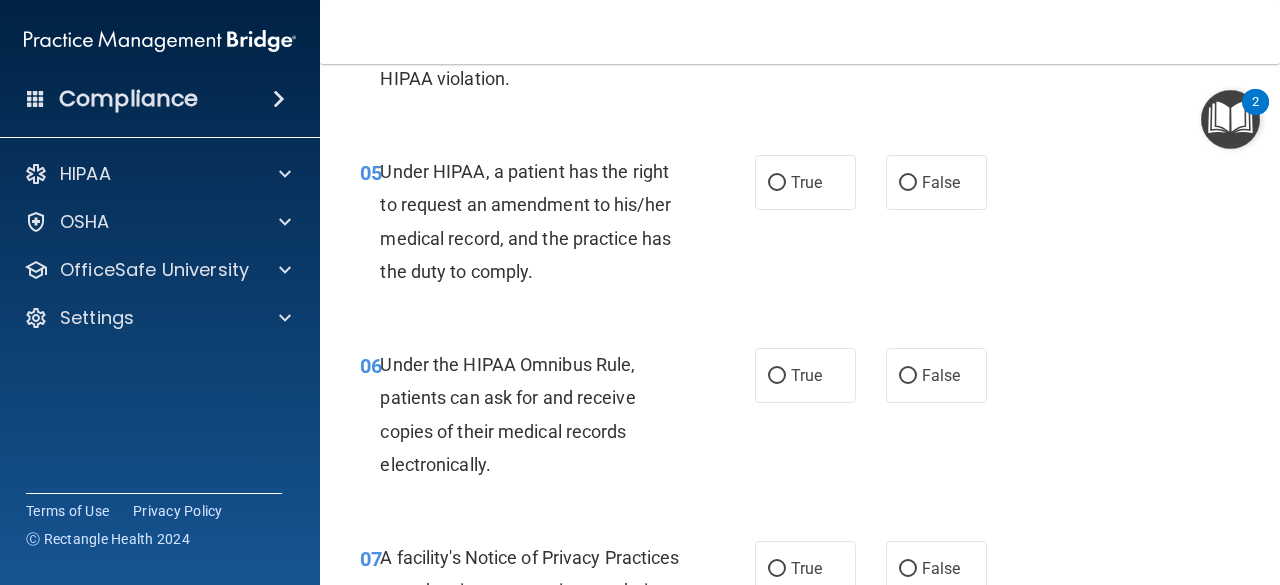 scroll, scrollTop: 1000, scrollLeft: 0, axis: vertical 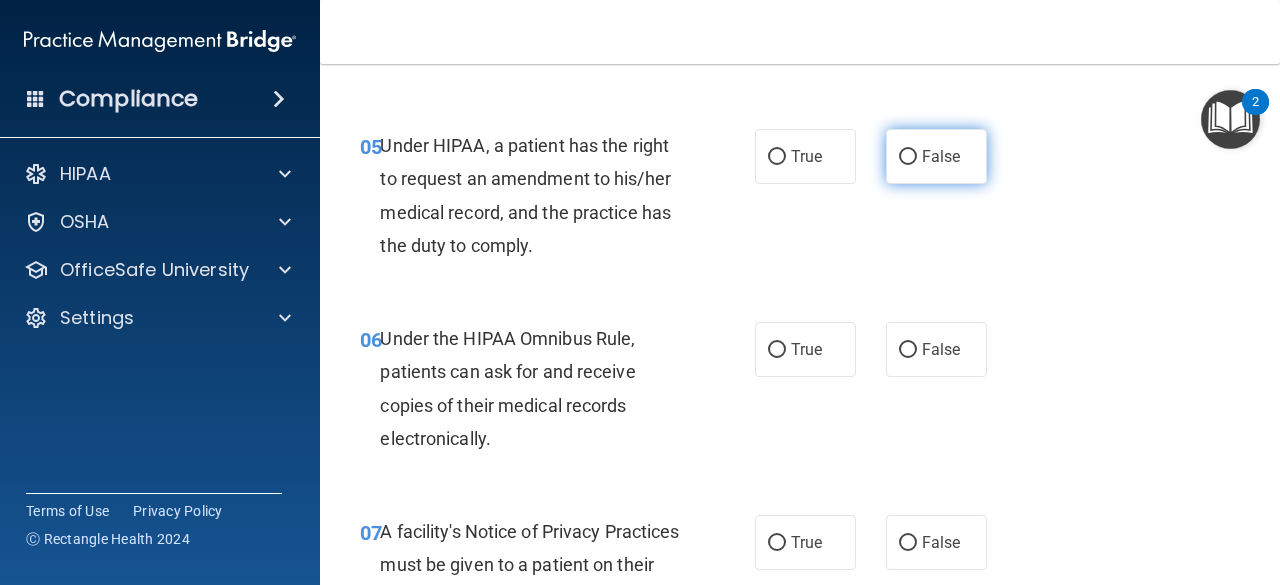 click on "False" at bounding box center (908, 157) 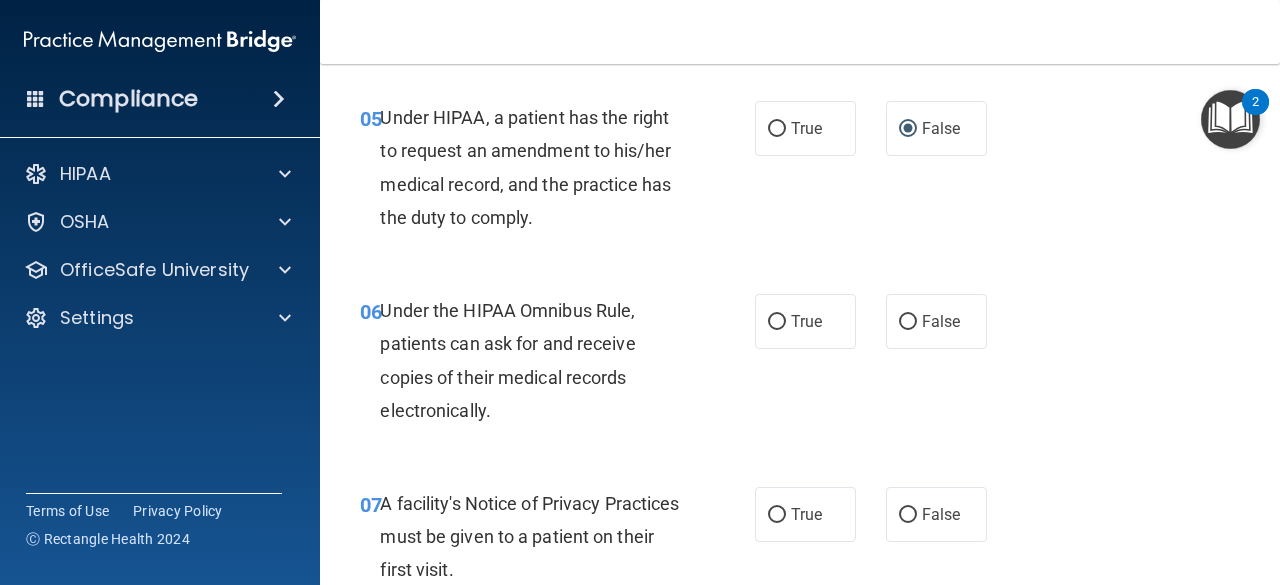 scroll, scrollTop: 1000, scrollLeft: 0, axis: vertical 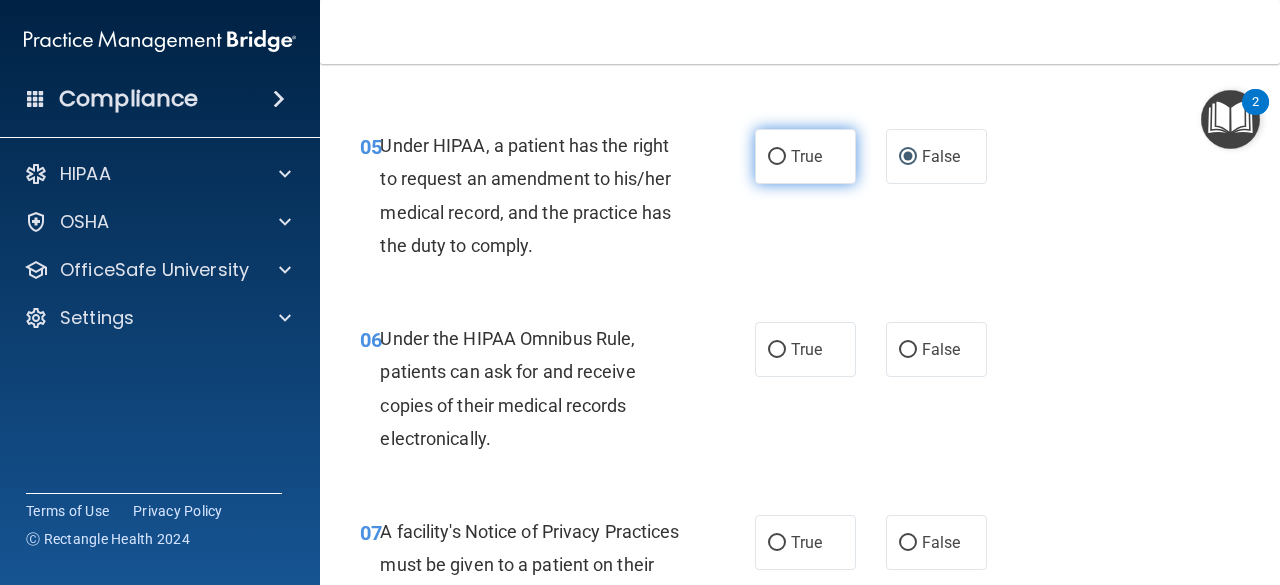 click on "True" at bounding box center (777, 157) 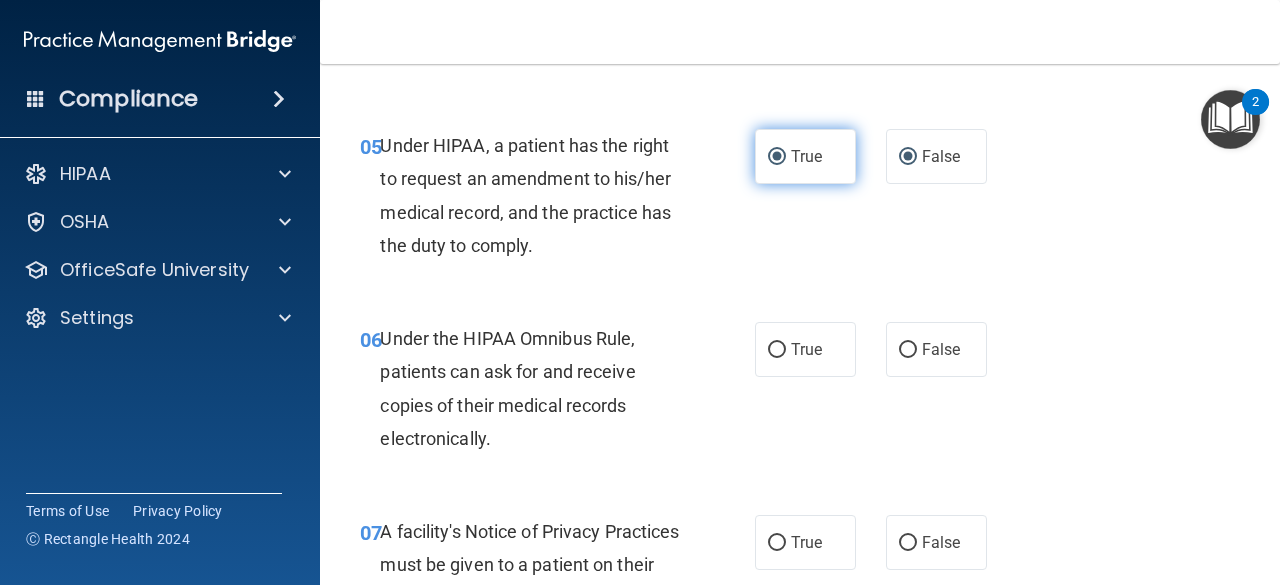 radio on "false" 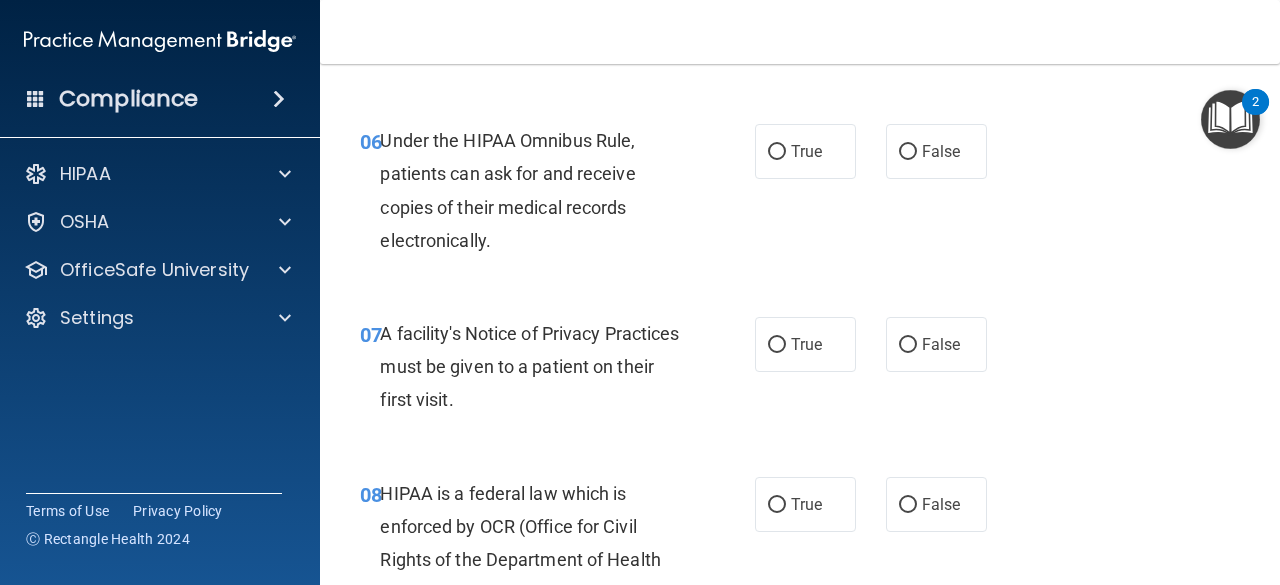 scroll, scrollTop: 1200, scrollLeft: 0, axis: vertical 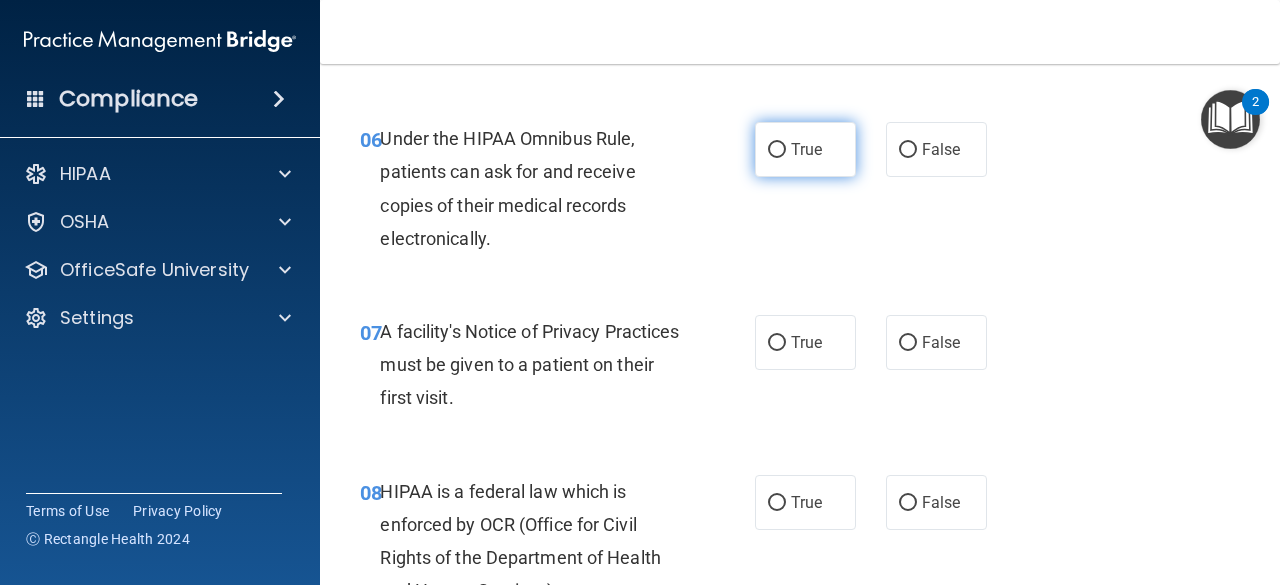 click on "True" at bounding box center (777, 150) 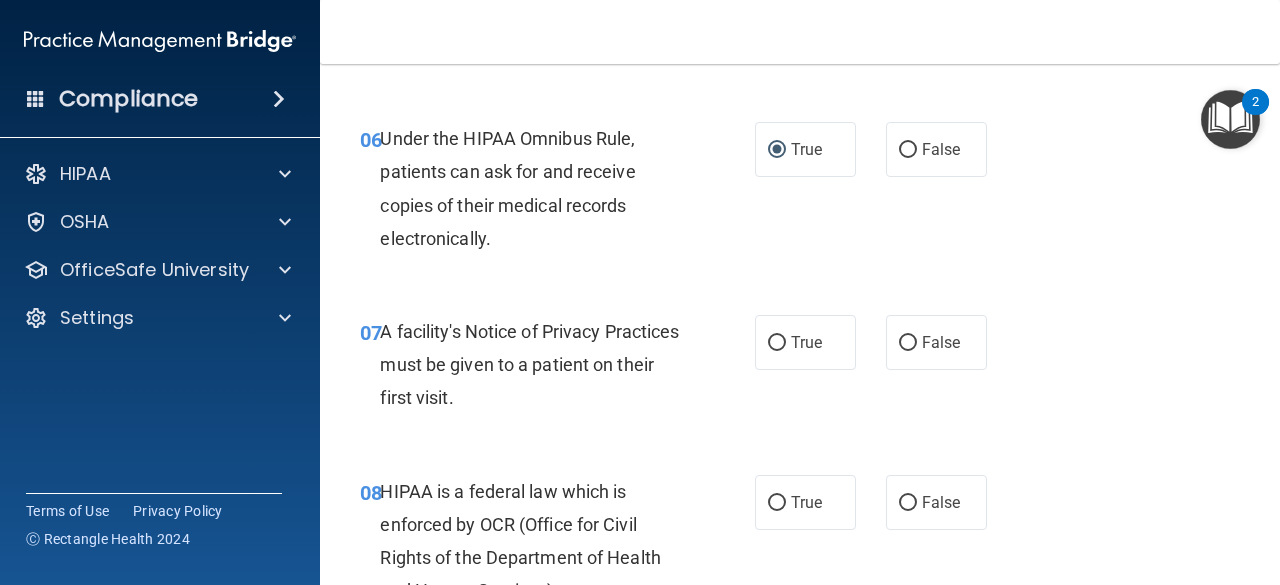 scroll, scrollTop: 1300, scrollLeft: 0, axis: vertical 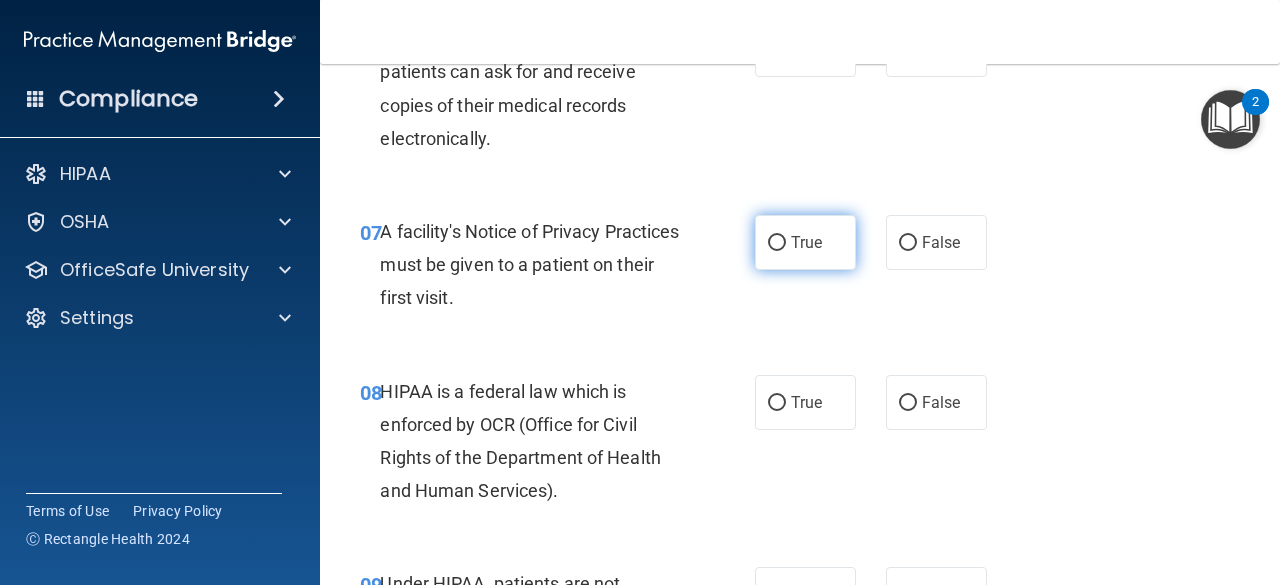 click on "True" at bounding box center [777, 243] 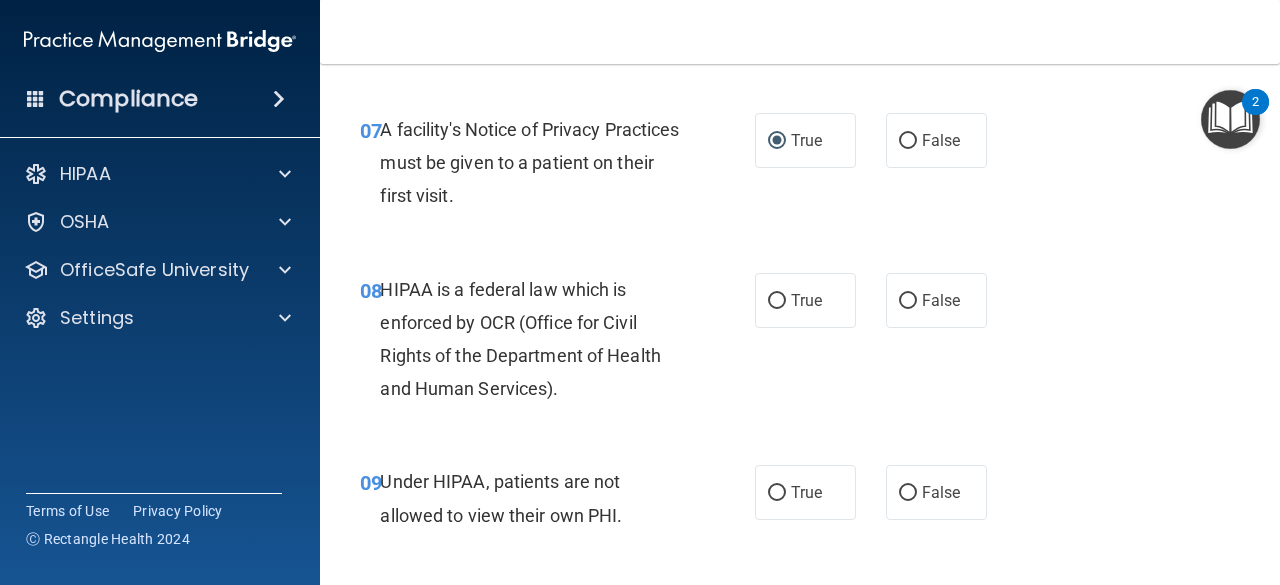 scroll, scrollTop: 1500, scrollLeft: 0, axis: vertical 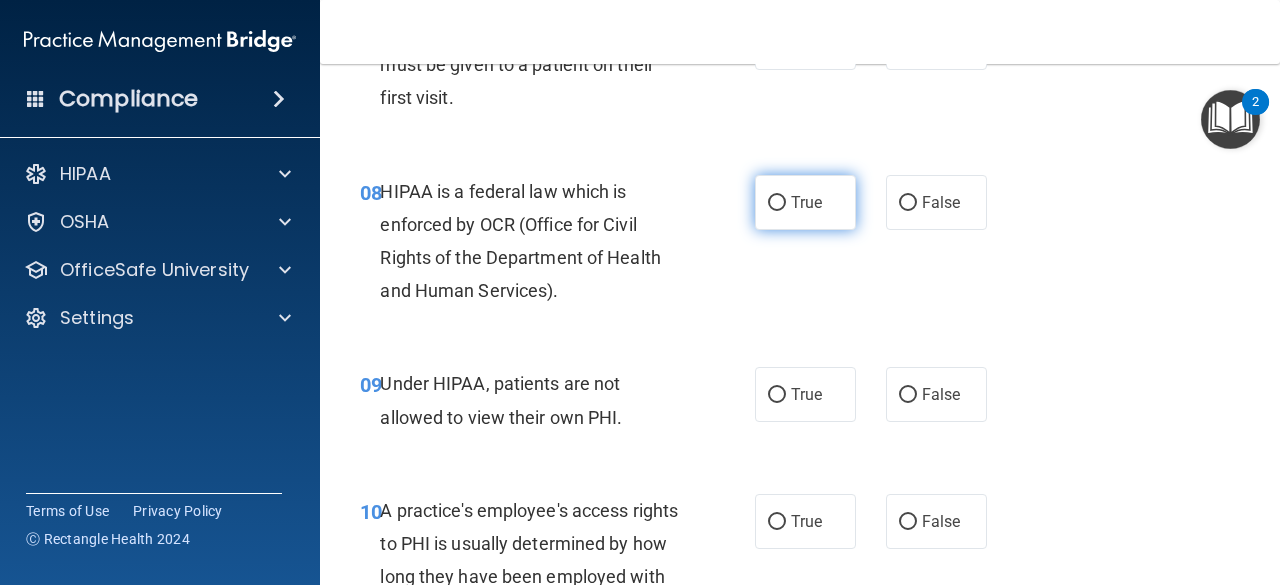 click on "True" at bounding box center [777, 203] 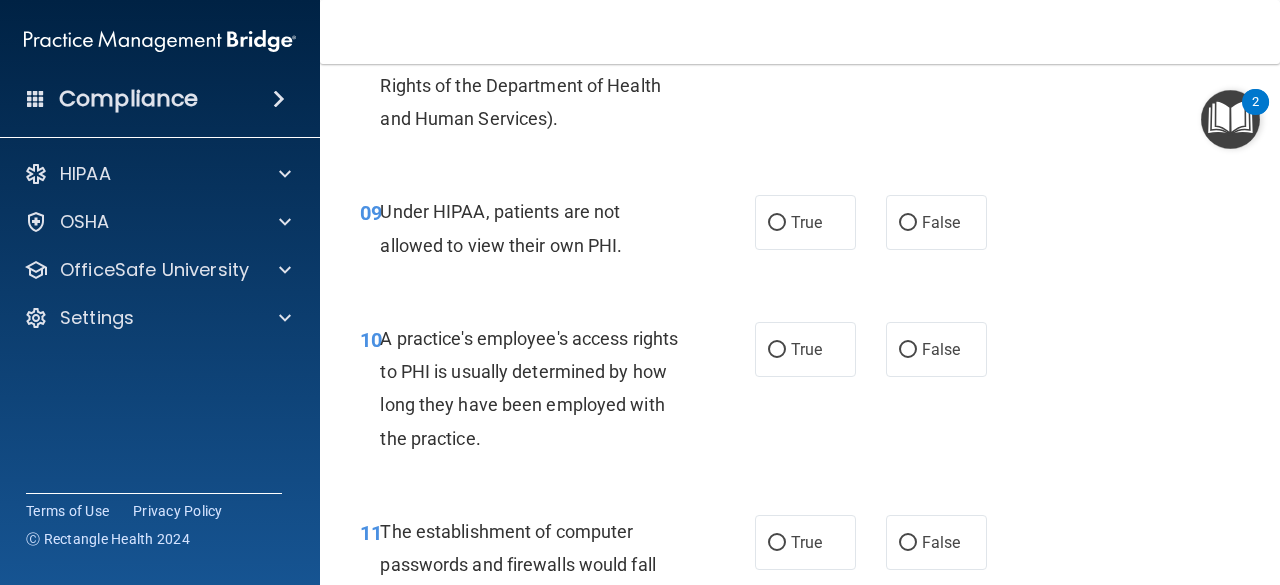 scroll, scrollTop: 1700, scrollLeft: 0, axis: vertical 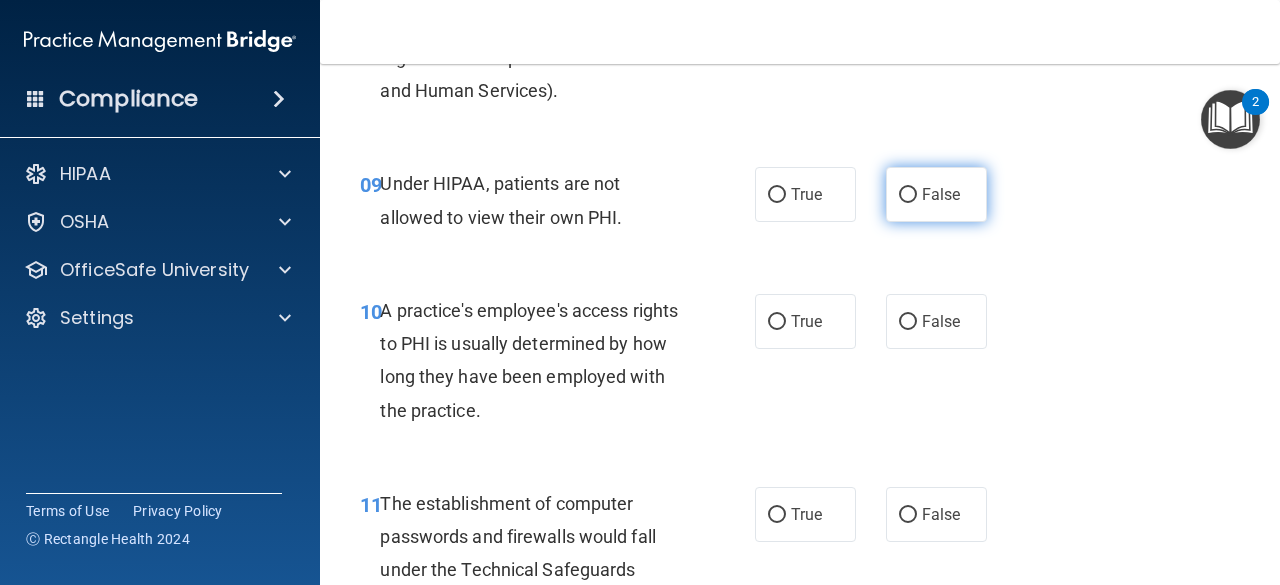 click on "False" at bounding box center (908, 195) 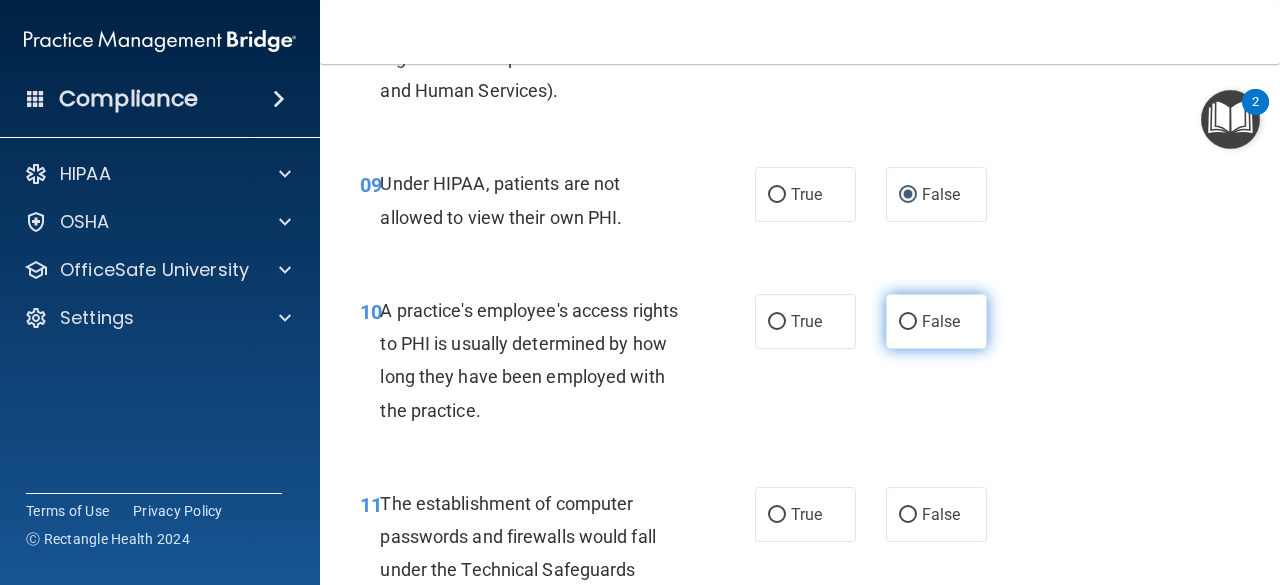 click on "False" at bounding box center (908, 322) 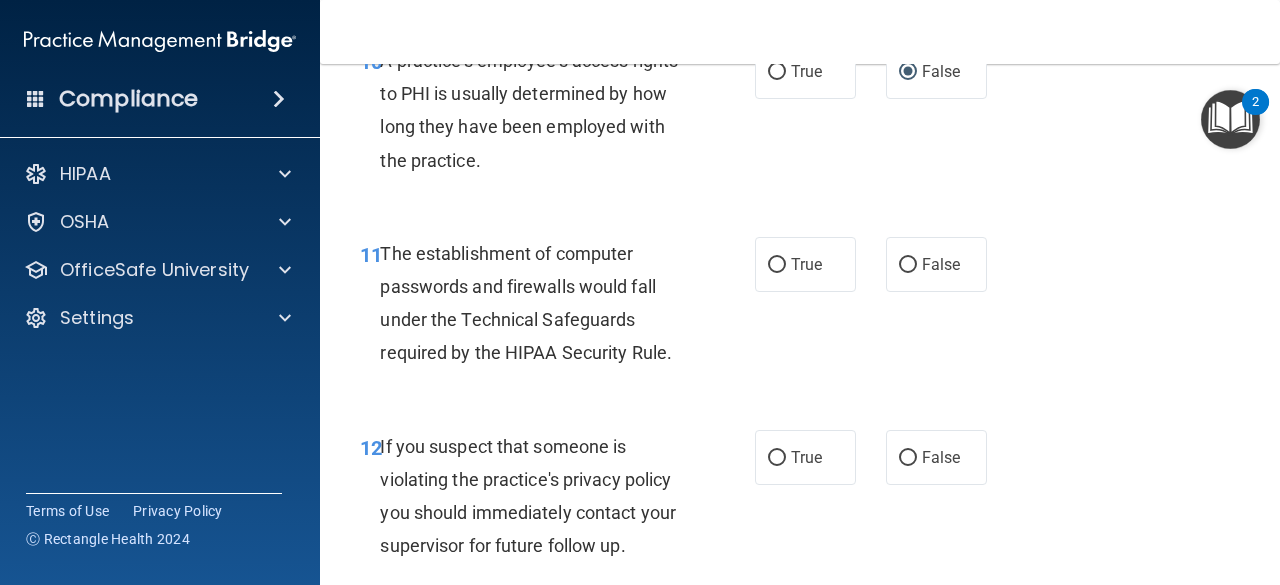 scroll, scrollTop: 2000, scrollLeft: 0, axis: vertical 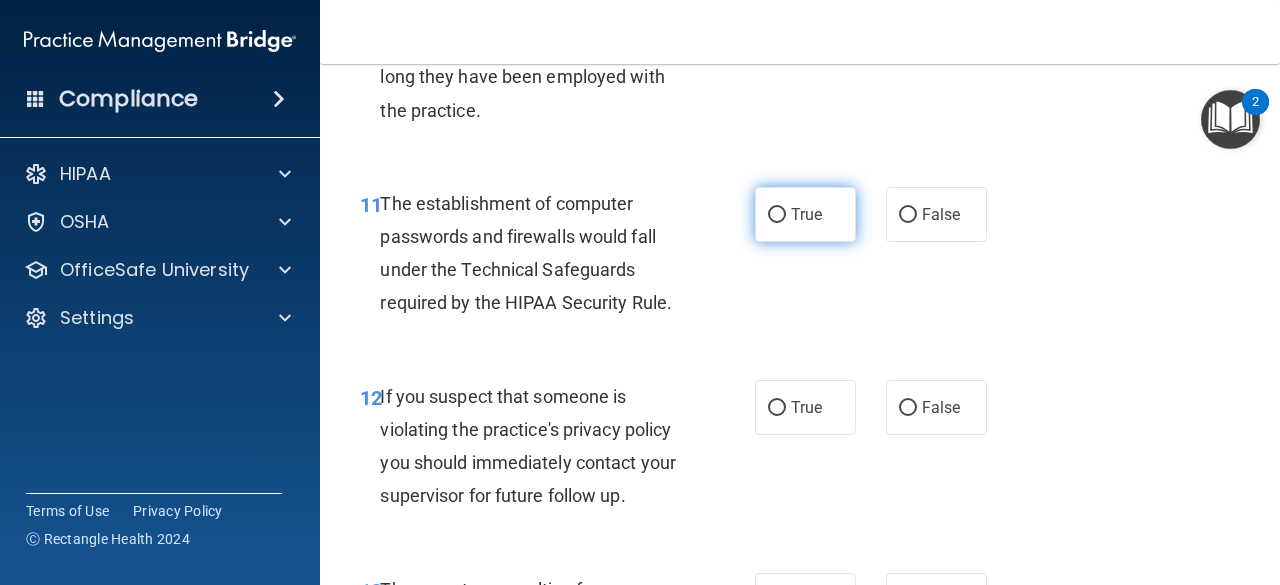 click on "True" at bounding box center [805, 214] 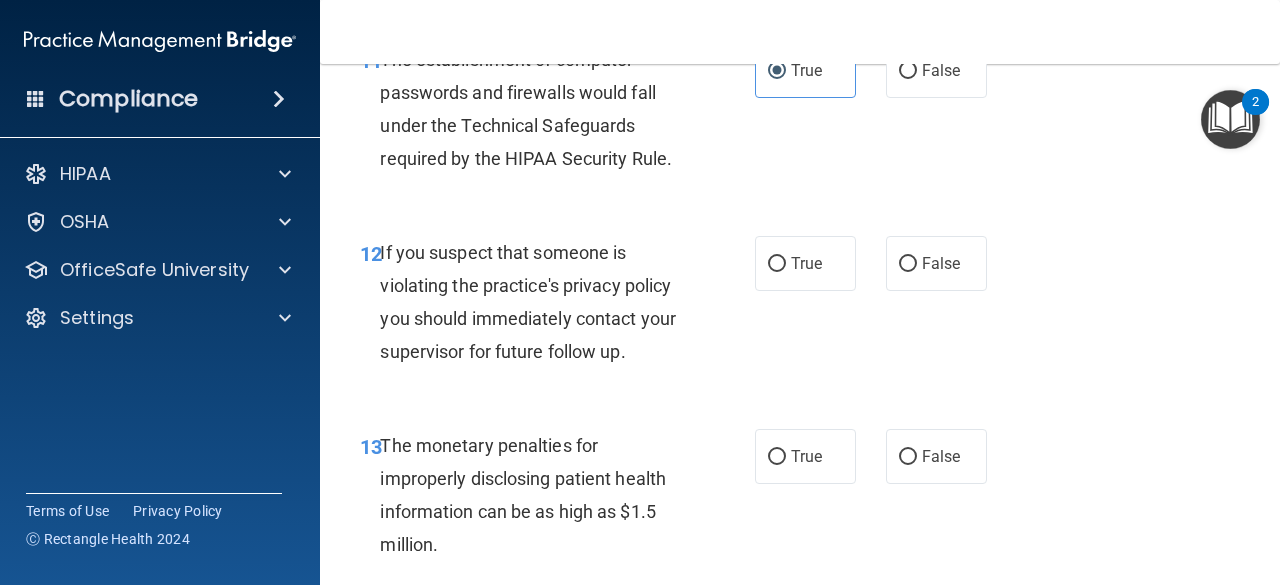 scroll, scrollTop: 2200, scrollLeft: 0, axis: vertical 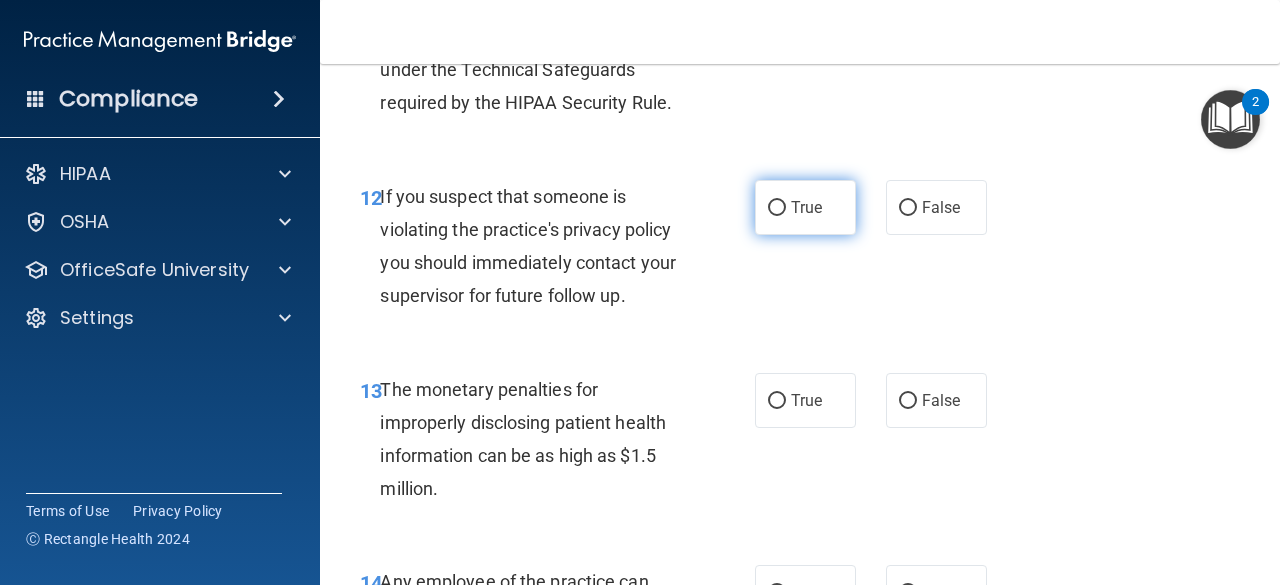 click on "True" at bounding box center [777, 208] 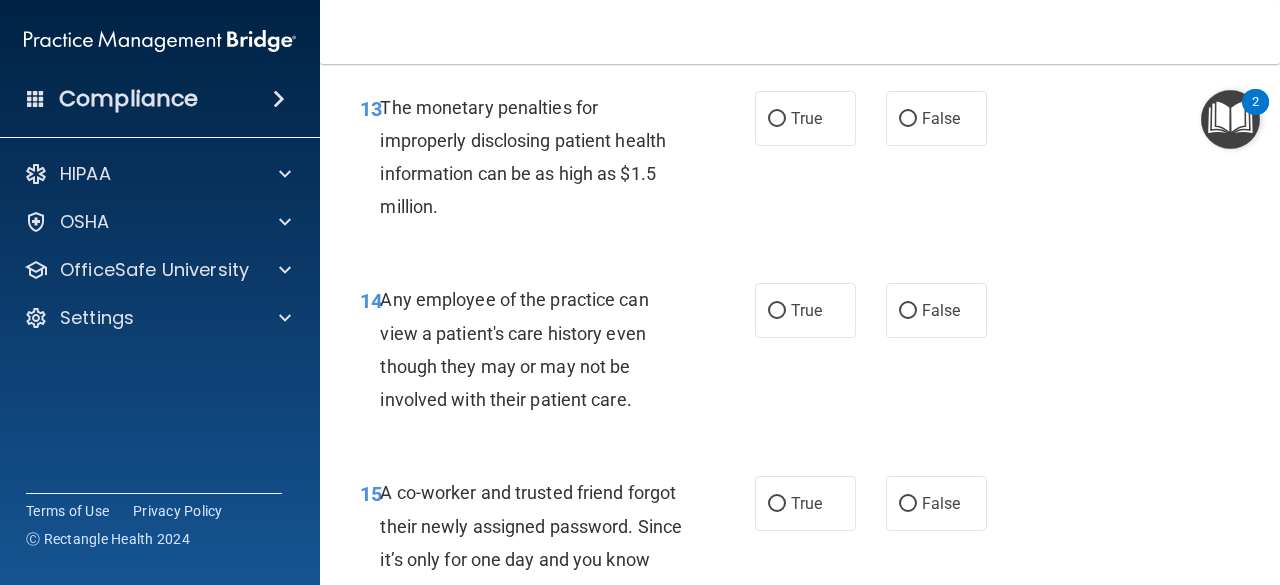 scroll, scrollTop: 2500, scrollLeft: 0, axis: vertical 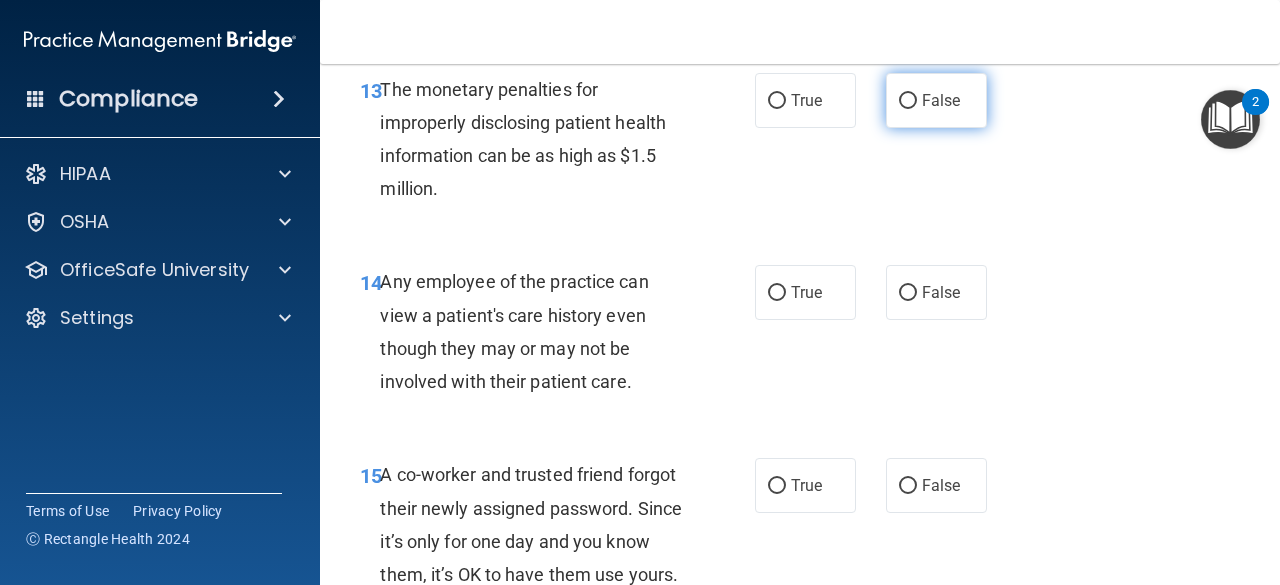 click on "False" at bounding box center (908, 101) 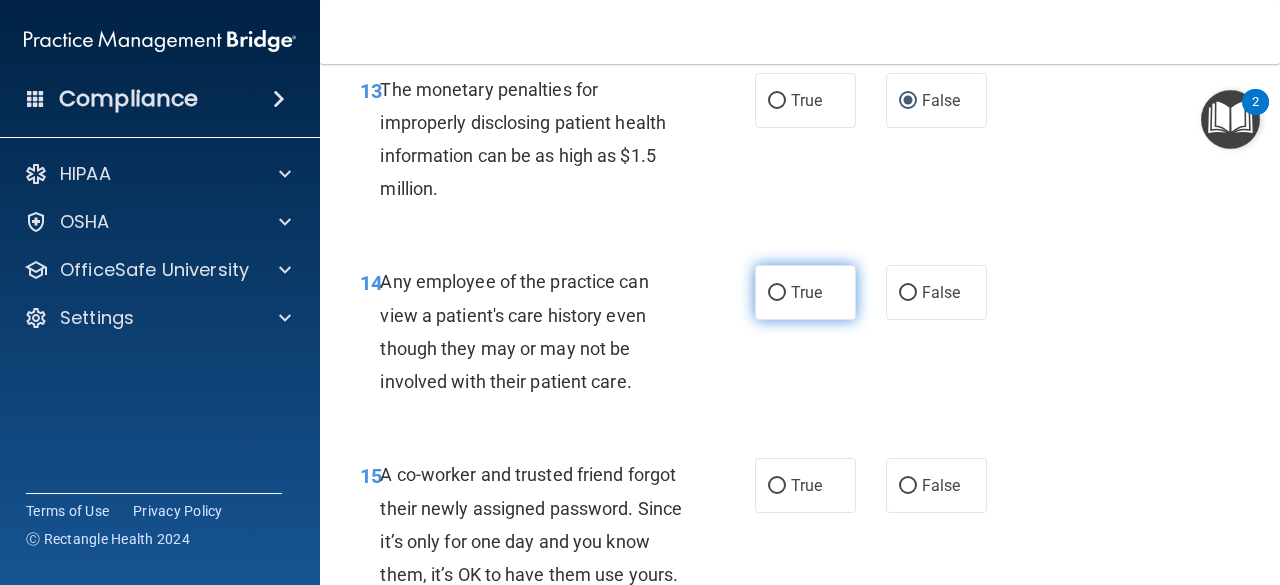 click on "True" at bounding box center (805, 292) 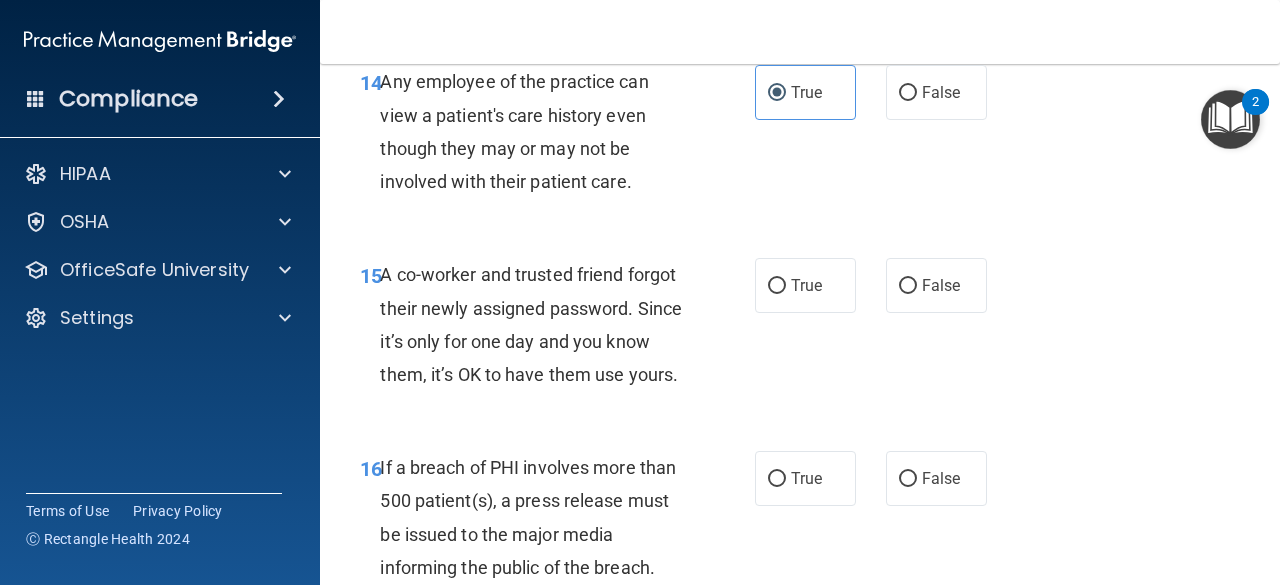 scroll, scrollTop: 2800, scrollLeft: 0, axis: vertical 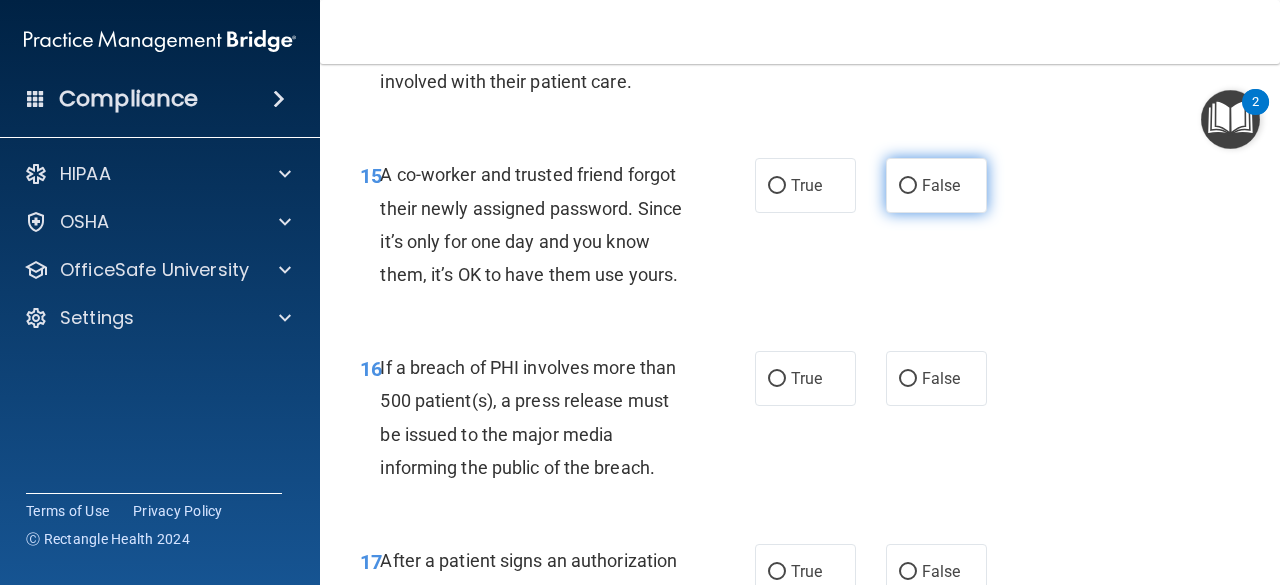 click on "False" at bounding box center [908, 186] 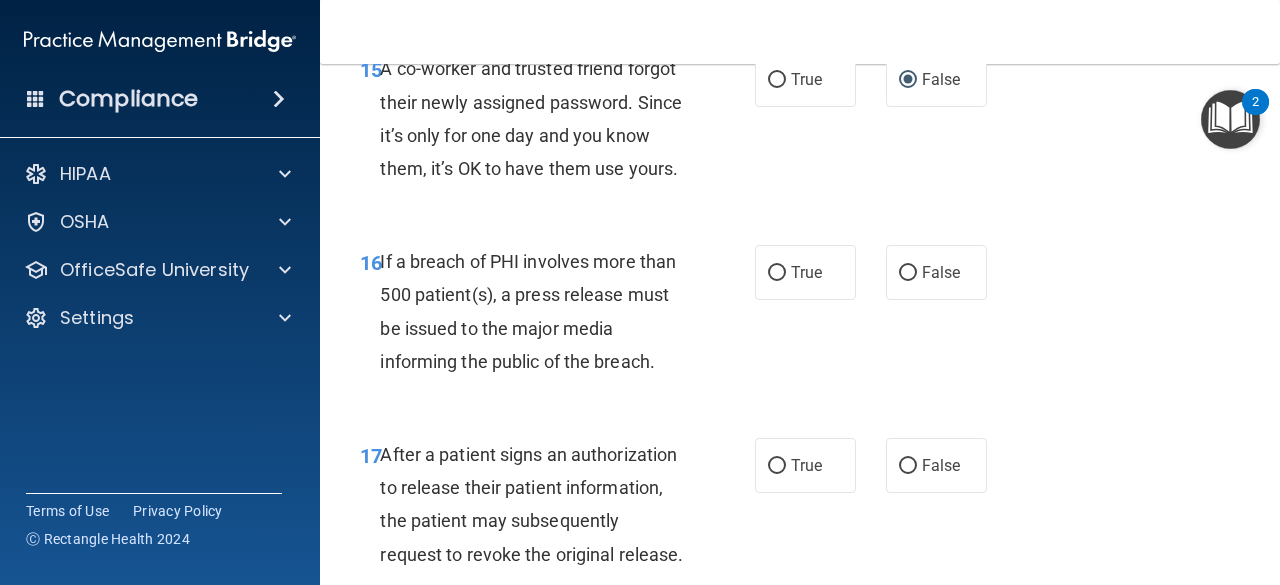 scroll, scrollTop: 3000, scrollLeft: 0, axis: vertical 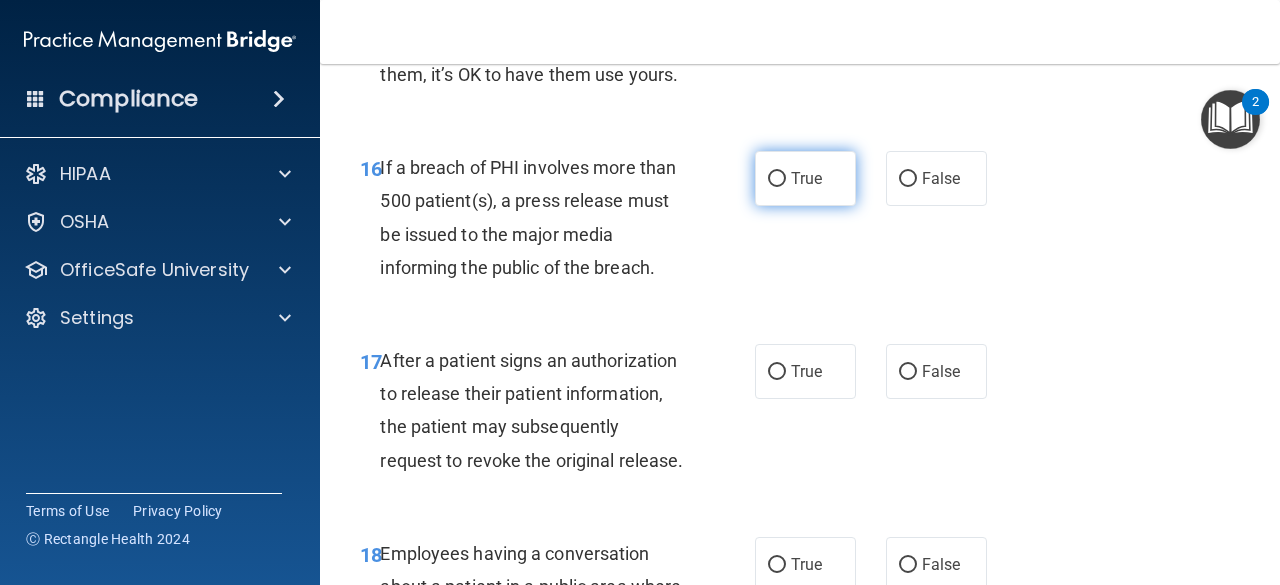 click on "True" at bounding box center [777, 179] 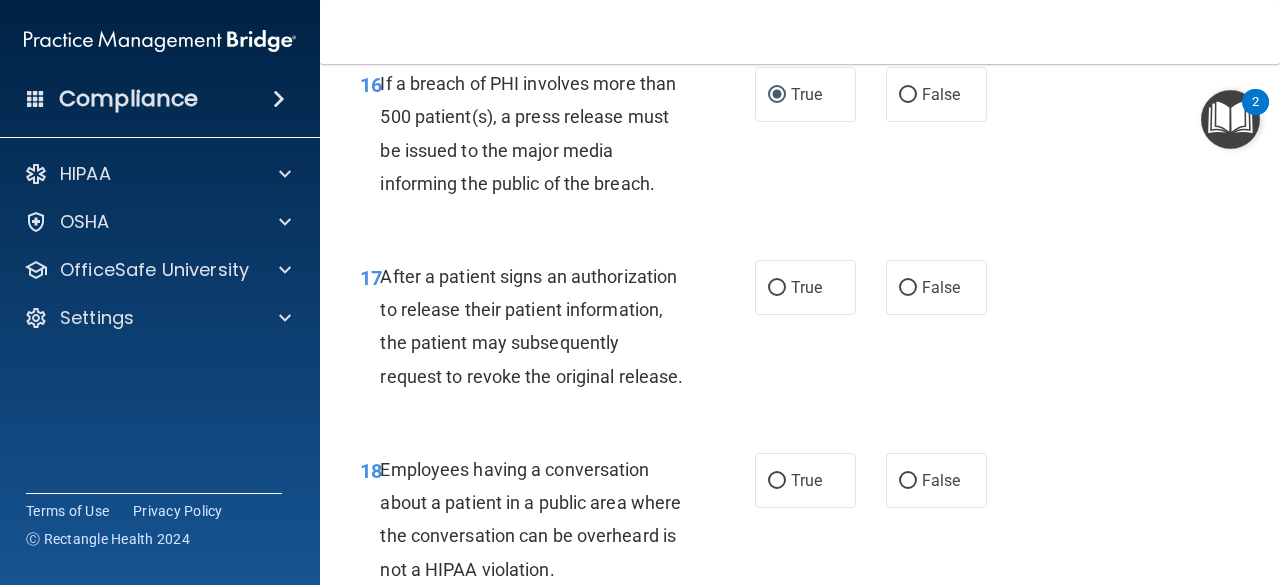 scroll, scrollTop: 3200, scrollLeft: 0, axis: vertical 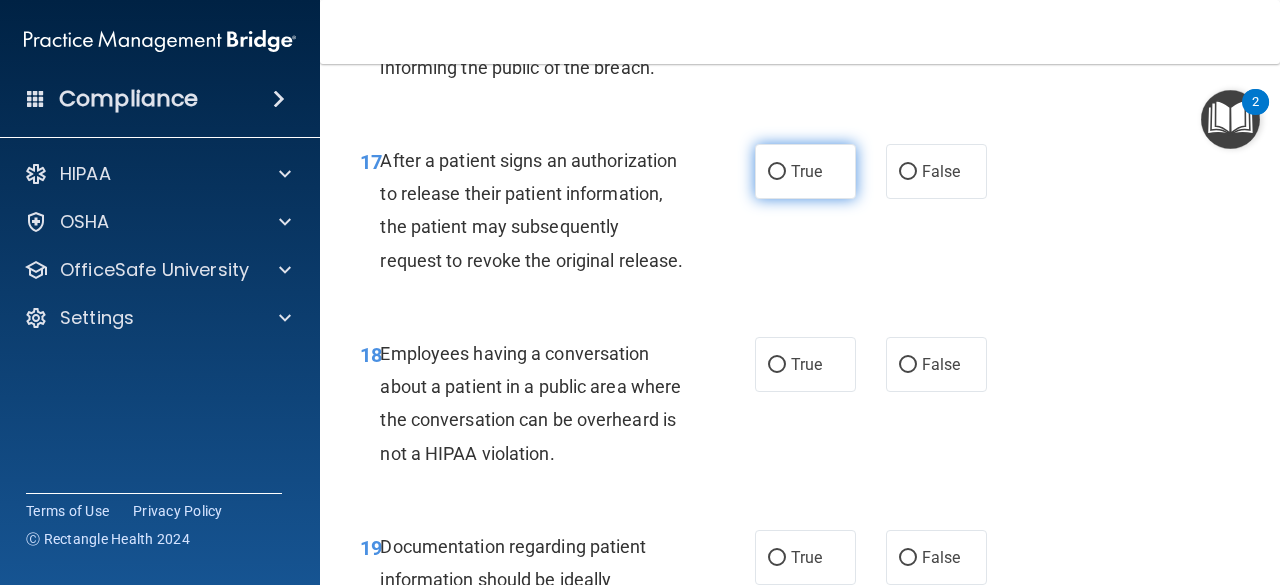 click on "True" at bounding box center [777, 172] 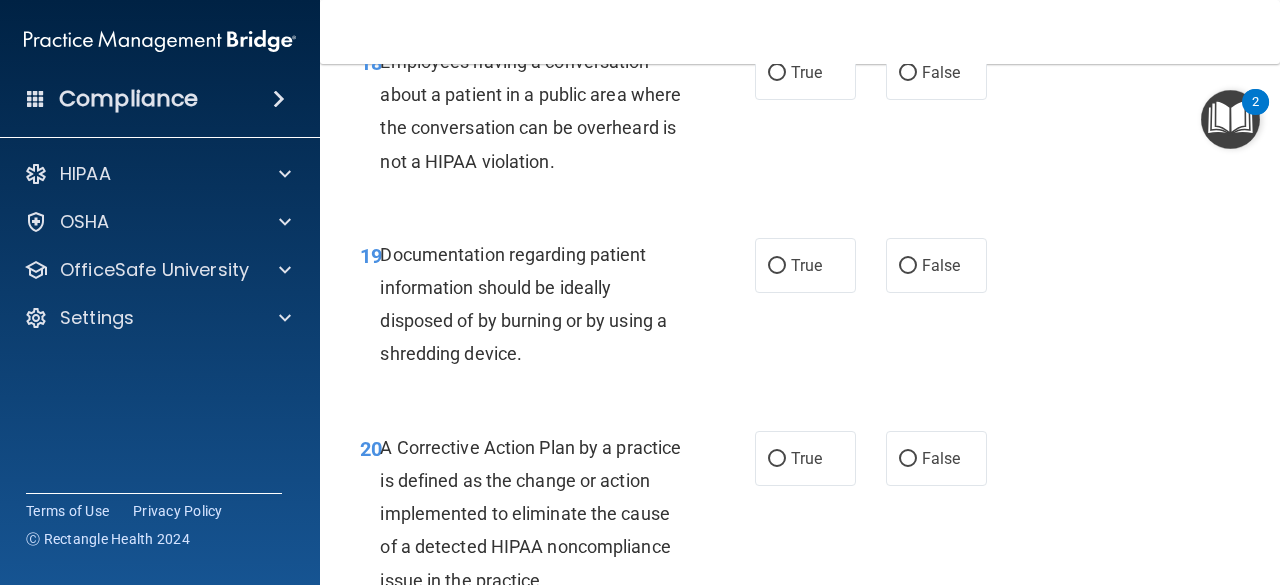scroll, scrollTop: 3500, scrollLeft: 0, axis: vertical 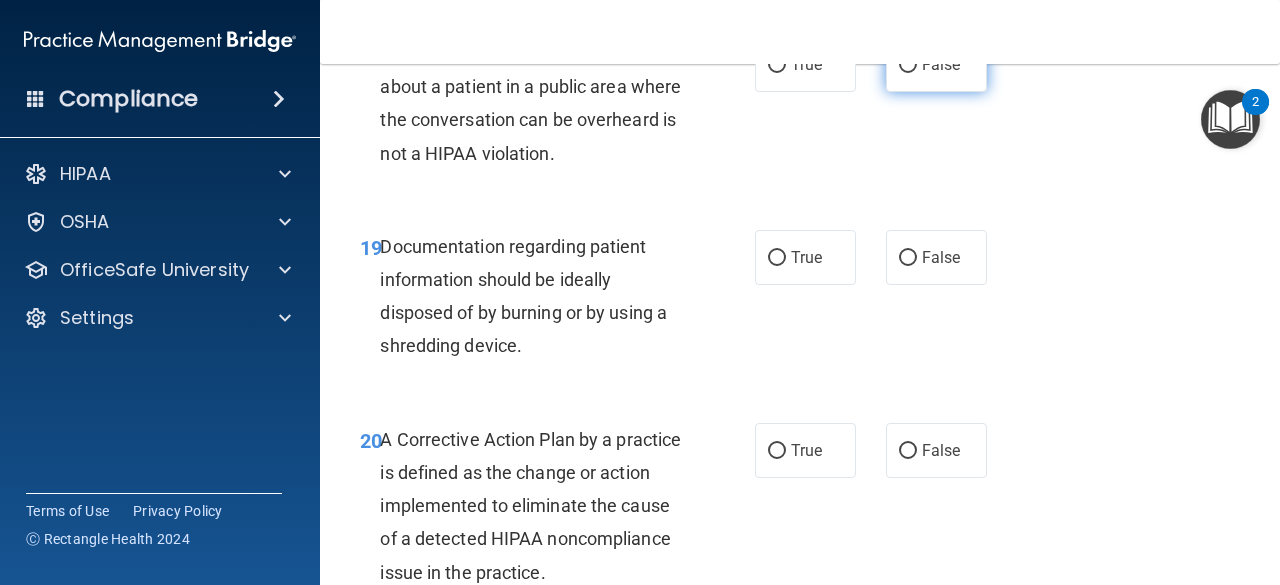 click on "False" at bounding box center [908, 65] 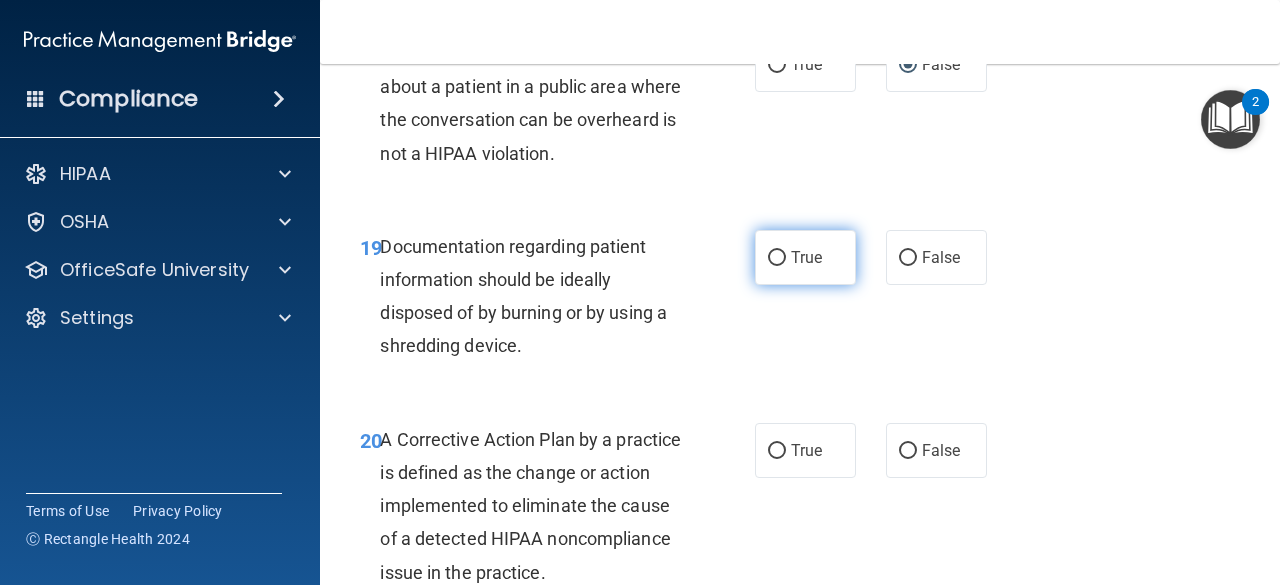 click on "True" at bounding box center (777, 258) 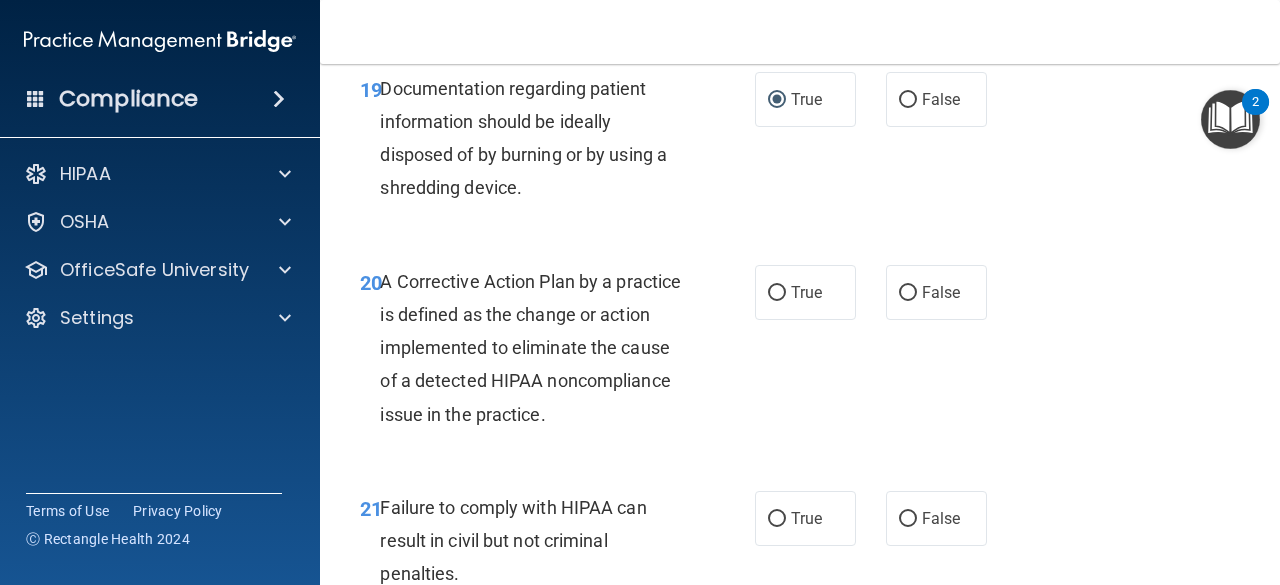 scroll, scrollTop: 3900, scrollLeft: 0, axis: vertical 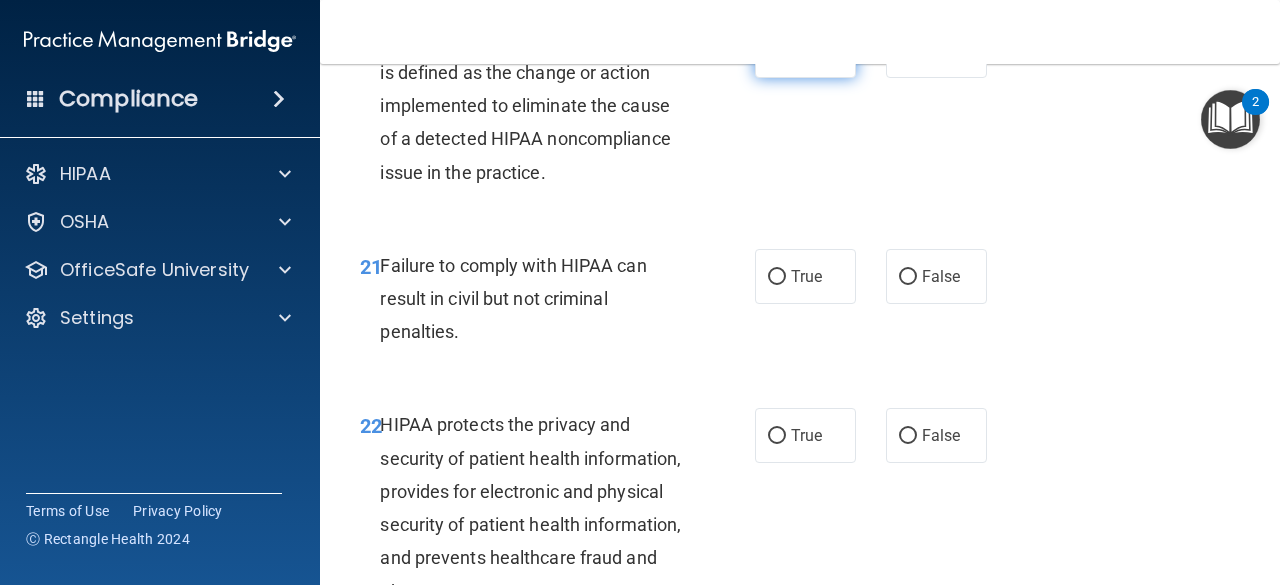click on "True" at bounding box center (777, 51) 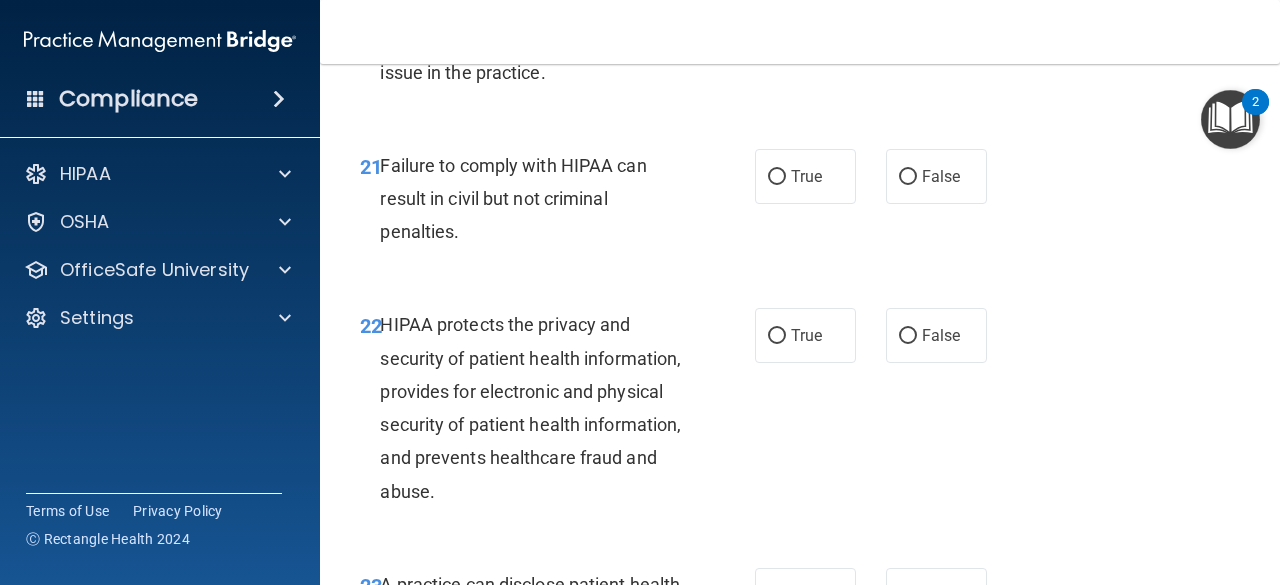 scroll, scrollTop: 4100, scrollLeft: 0, axis: vertical 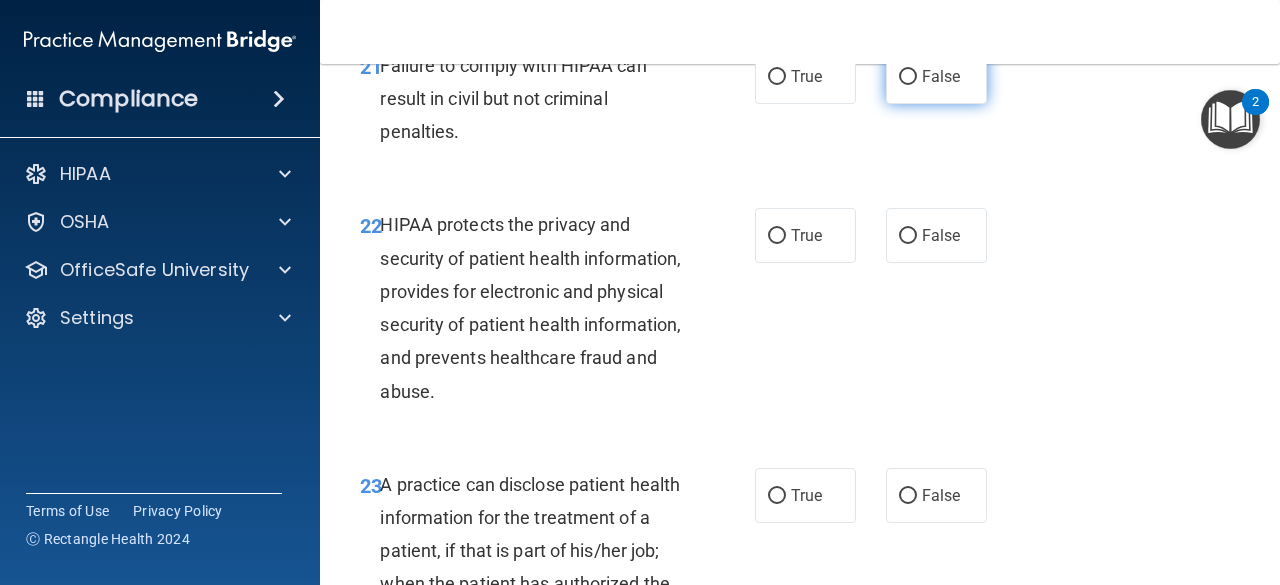 click on "False" at bounding box center (908, 77) 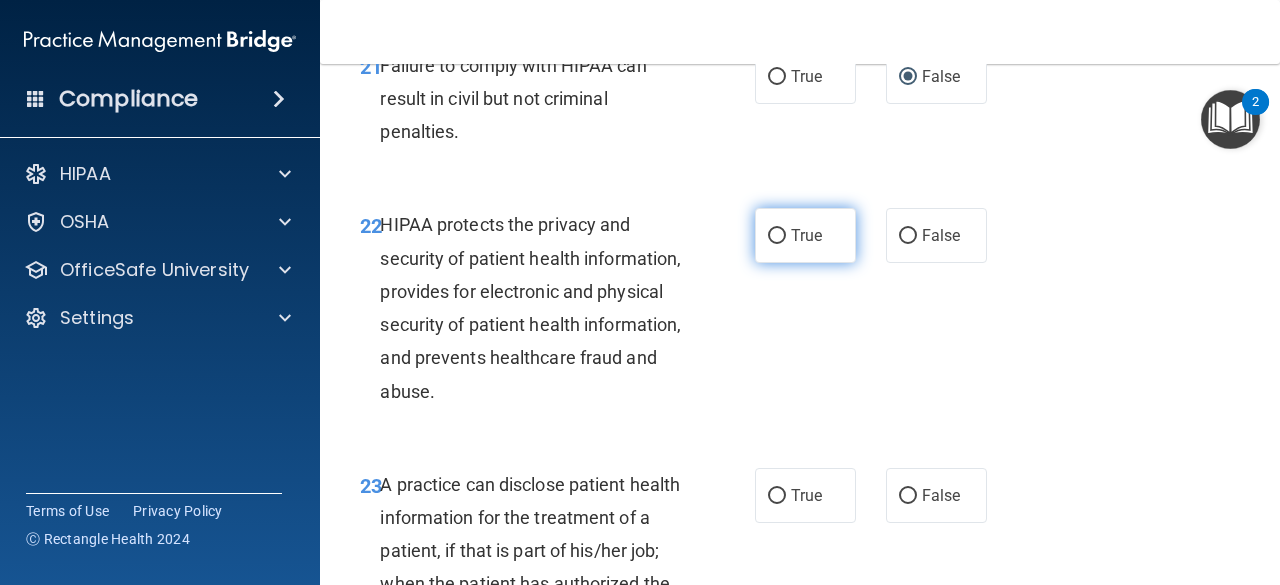 click on "True" at bounding box center [777, 236] 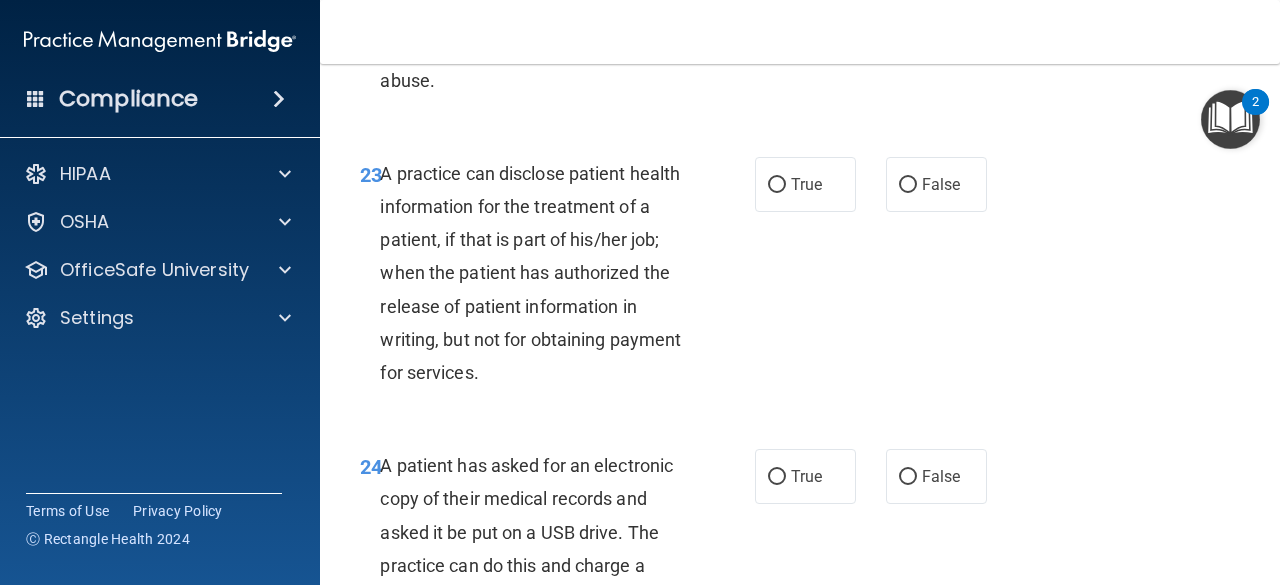 scroll, scrollTop: 4496, scrollLeft: 0, axis: vertical 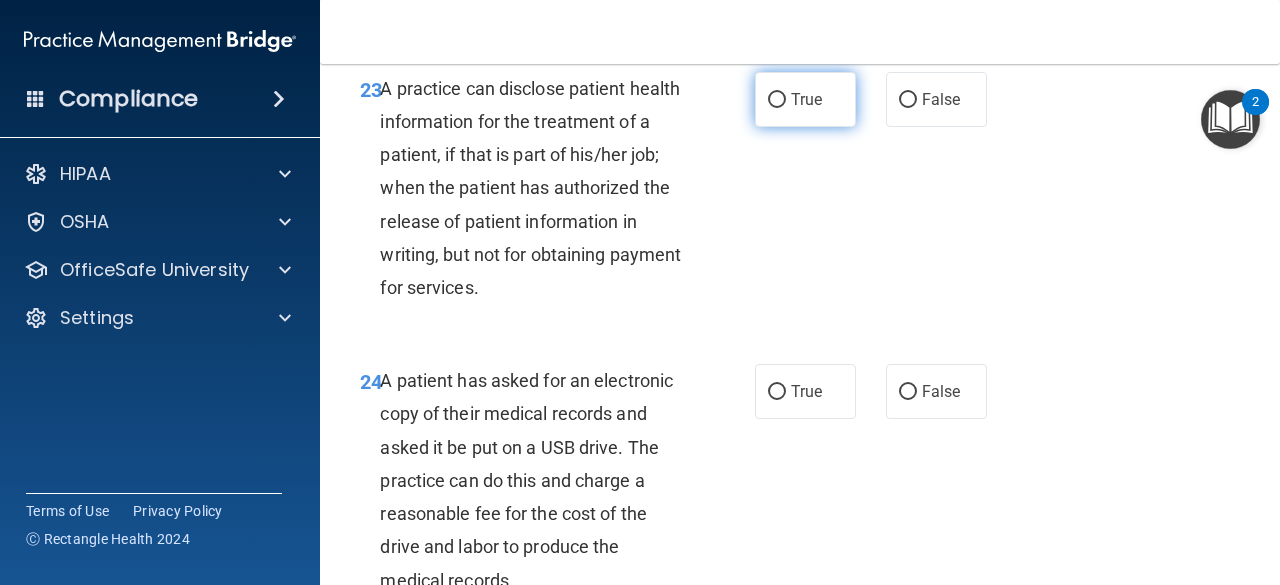 click on "True" at bounding box center (777, 100) 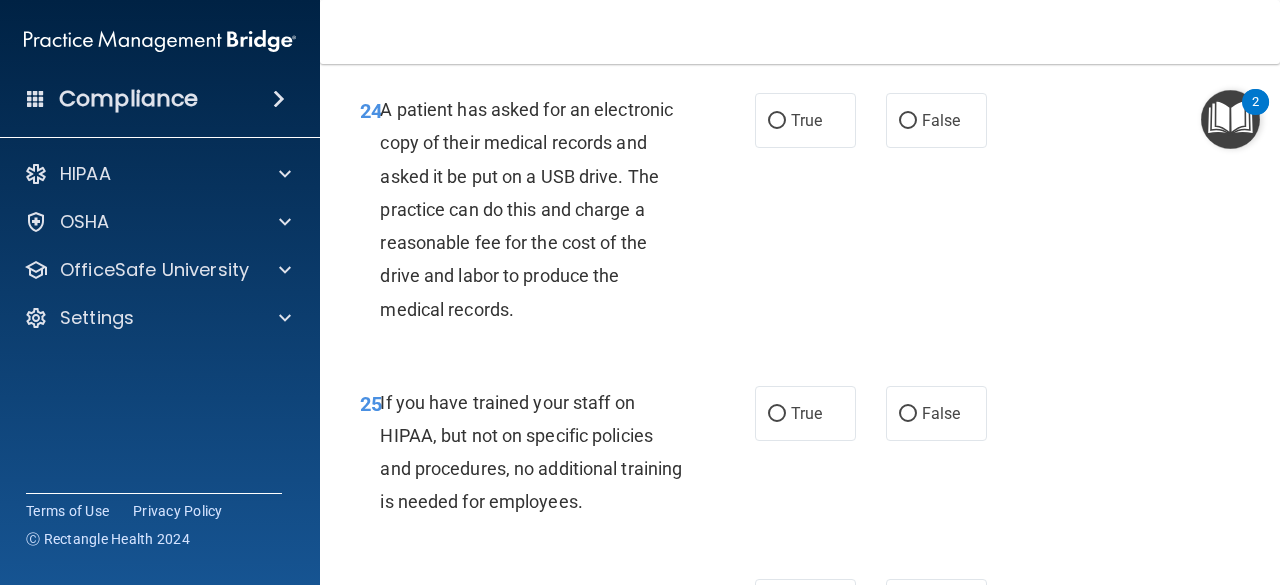 scroll, scrollTop: 4796, scrollLeft: 0, axis: vertical 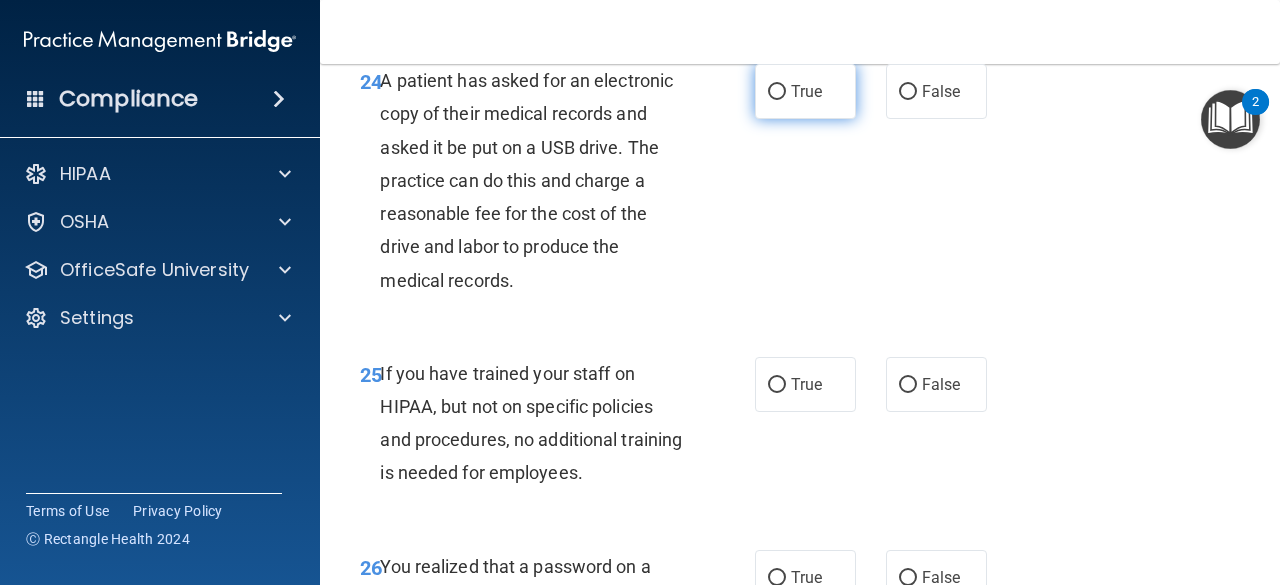 click on "True" at bounding box center [777, 92] 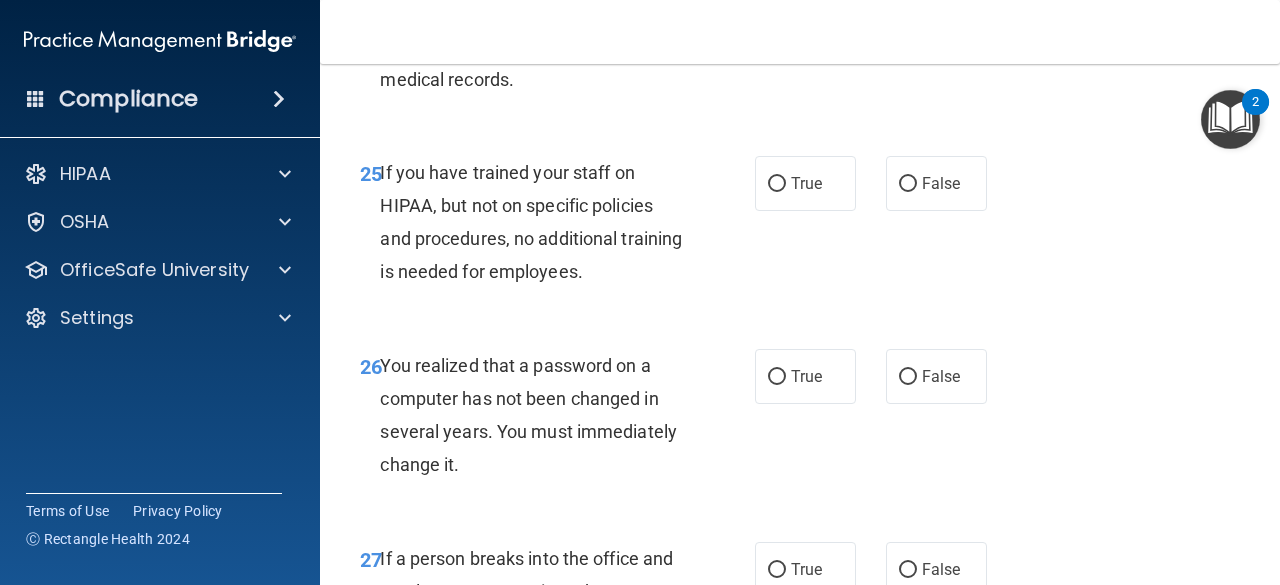 scroll, scrollTop: 5096, scrollLeft: 0, axis: vertical 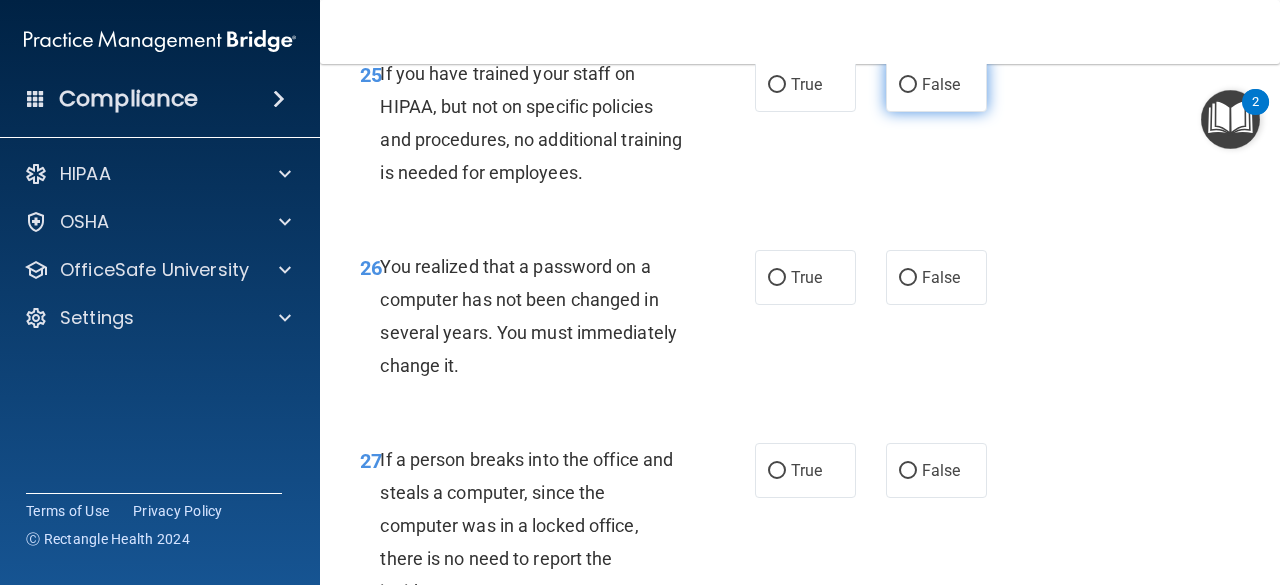 click on "False" at bounding box center [908, 85] 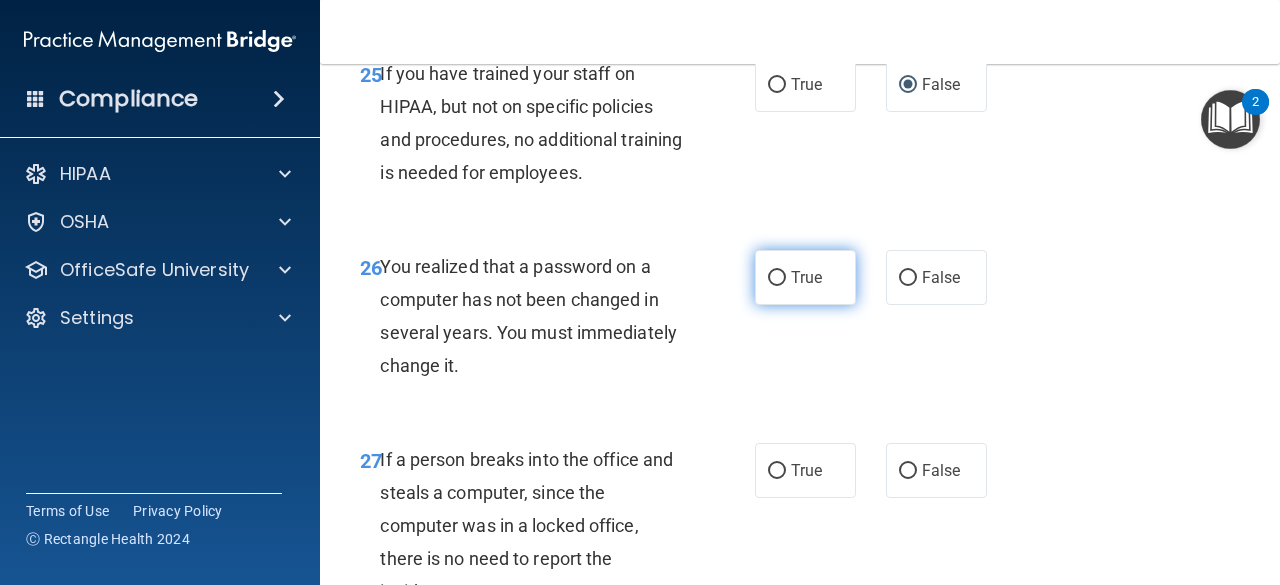 click on "True" at bounding box center [777, 278] 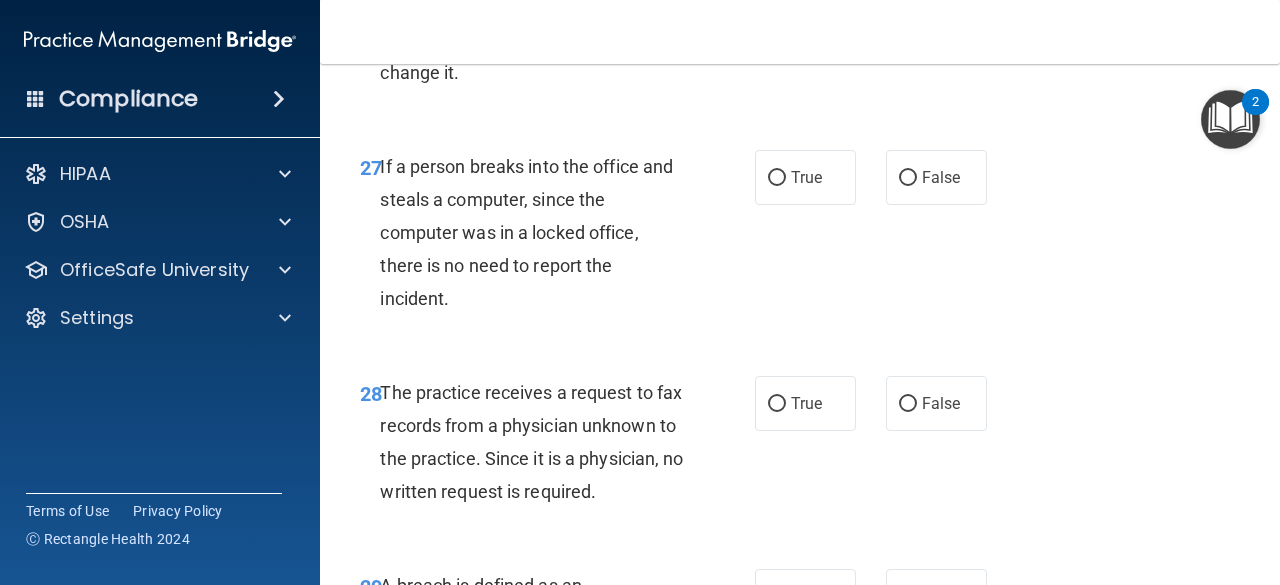 scroll, scrollTop: 5496, scrollLeft: 0, axis: vertical 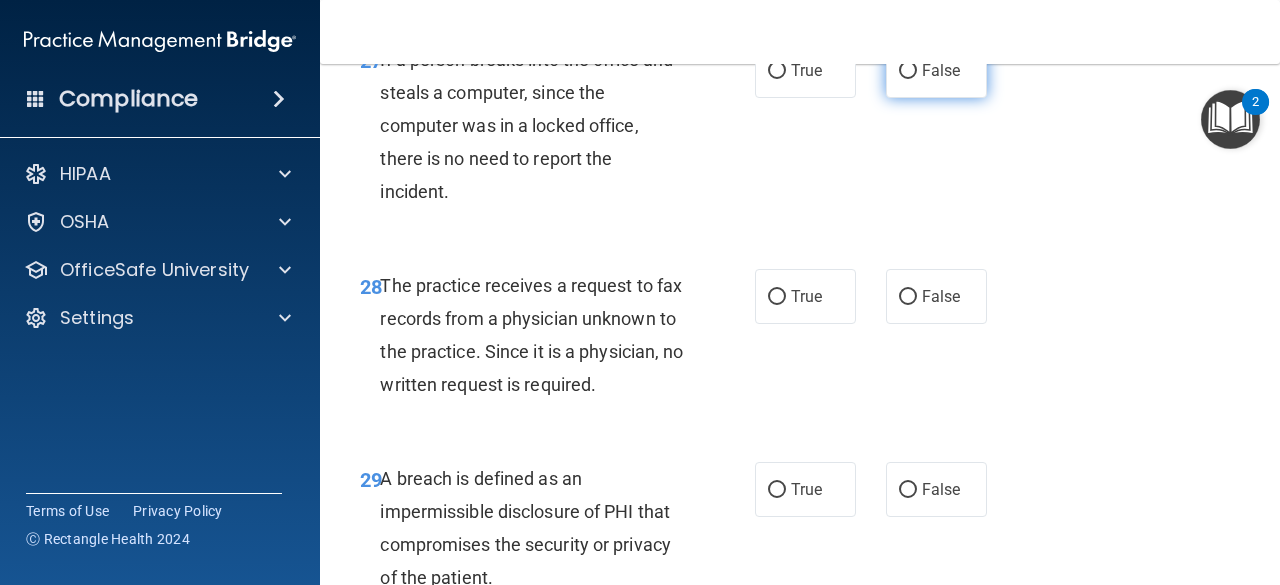 click on "False" at bounding box center [908, 71] 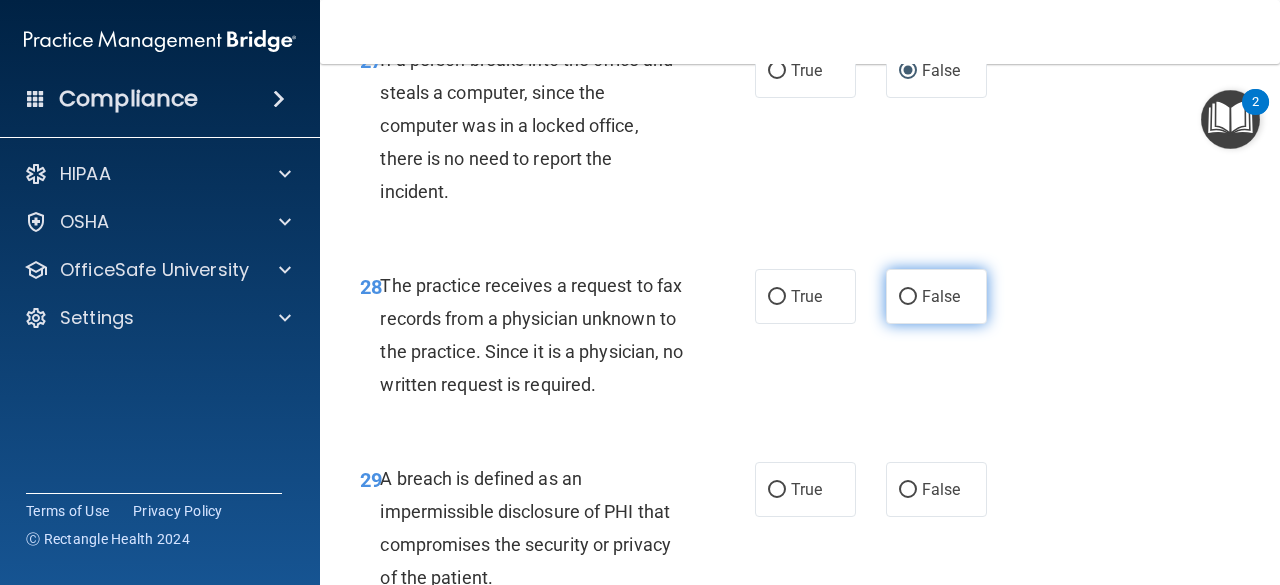 click on "False" at bounding box center (936, 296) 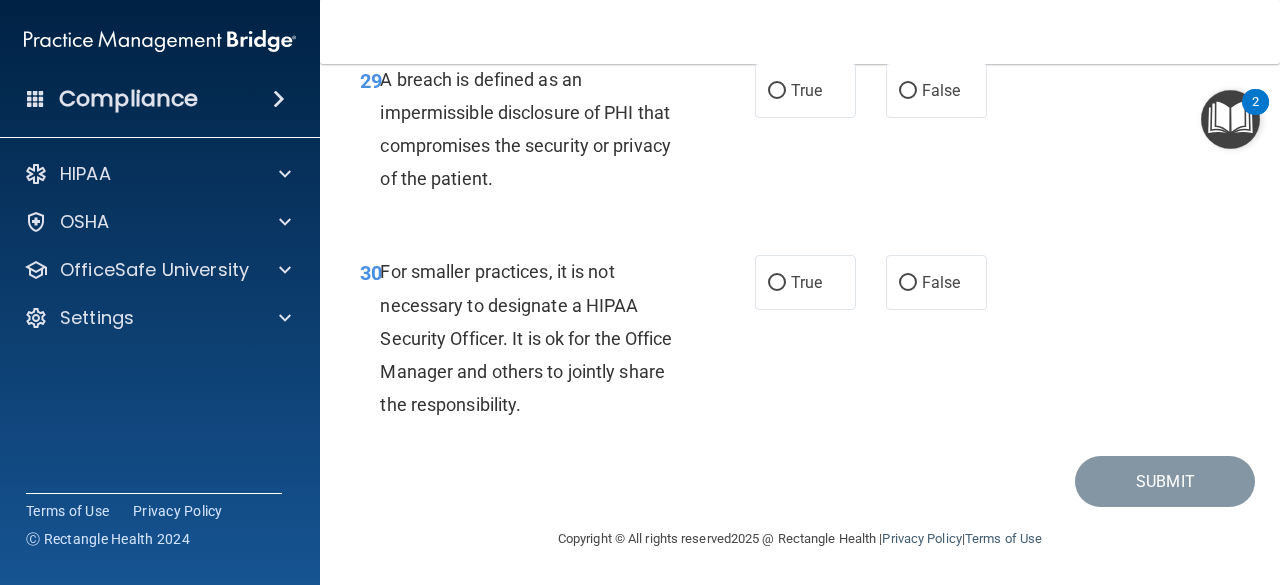 scroll, scrollTop: 5896, scrollLeft: 0, axis: vertical 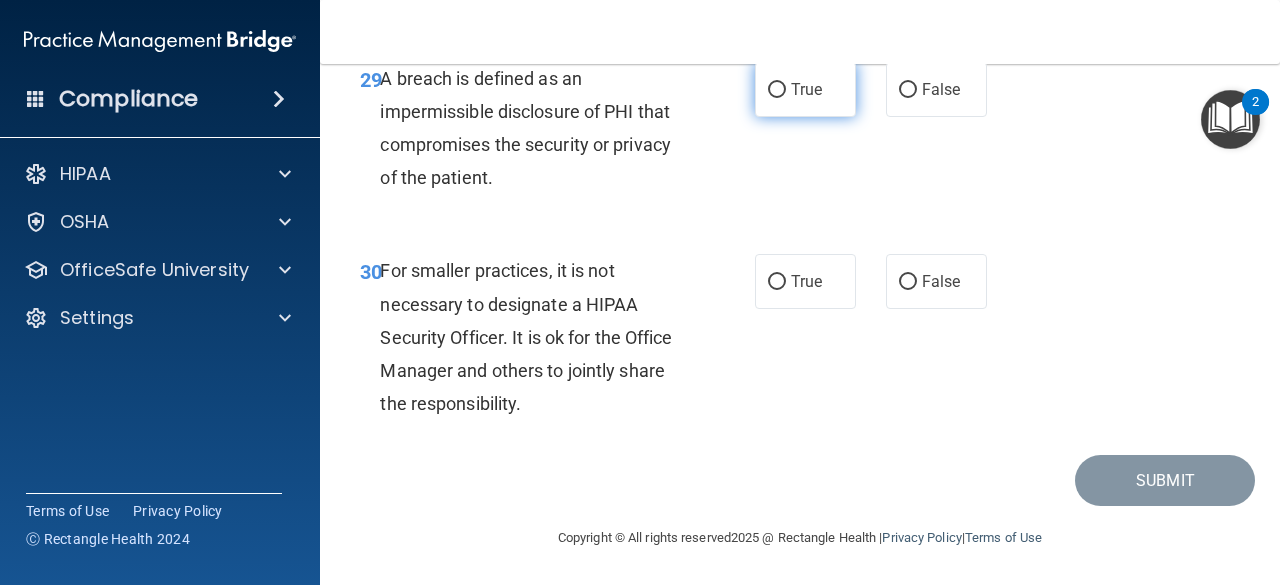click on "True" at bounding box center (805, 89) 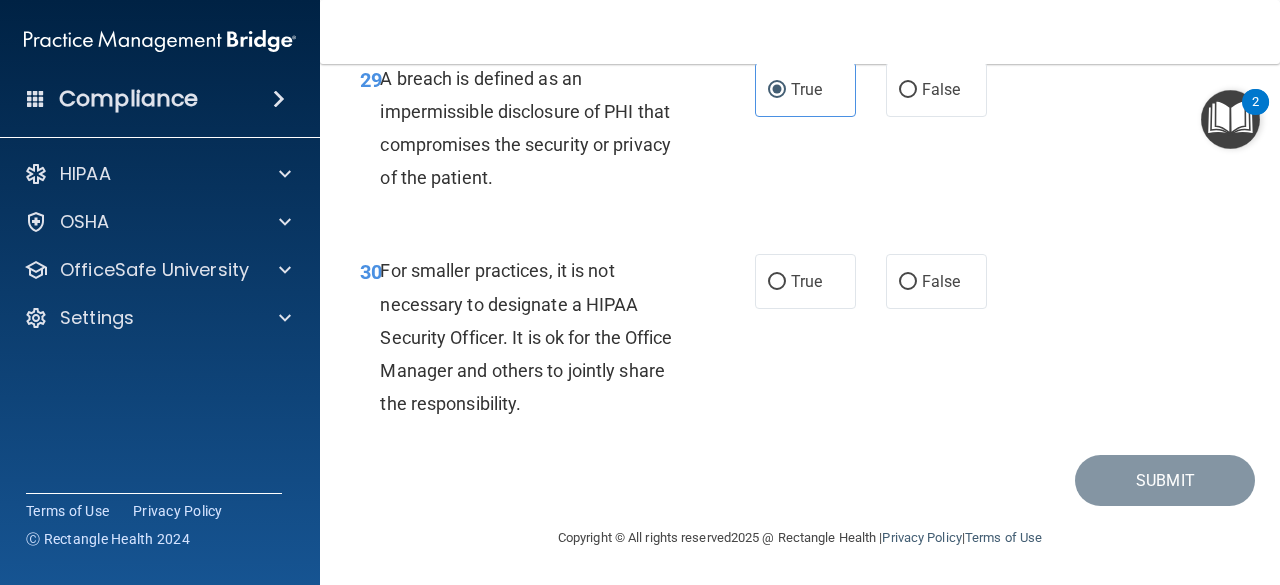 scroll, scrollTop: 5996, scrollLeft: 0, axis: vertical 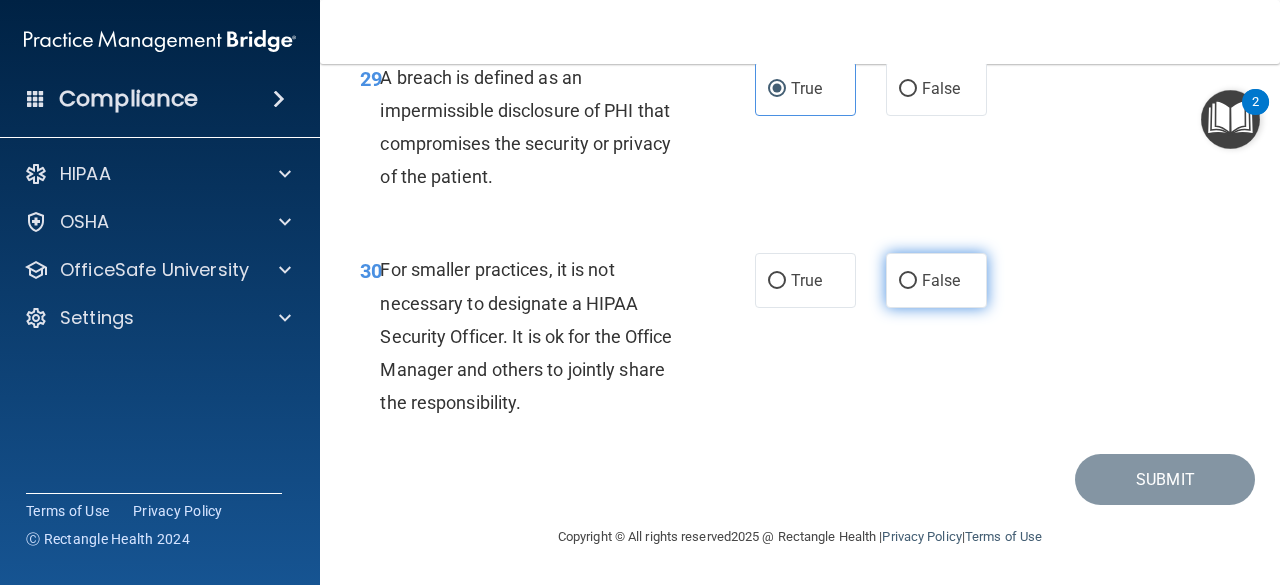 click on "False" at bounding box center (936, 280) 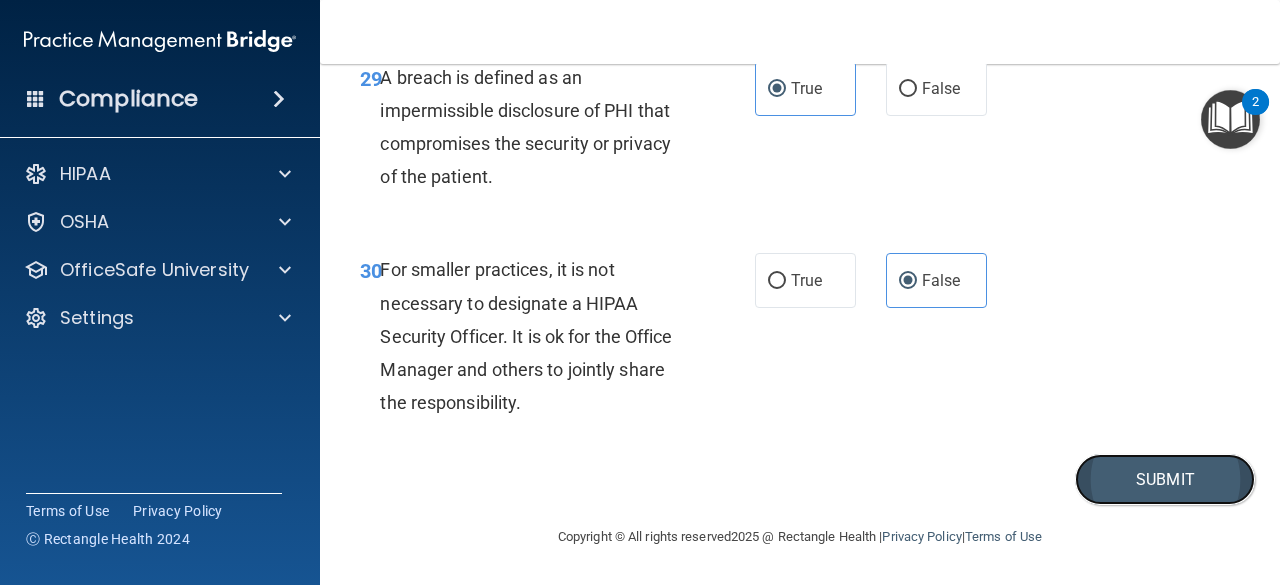 click on "Submit" at bounding box center [1165, 479] 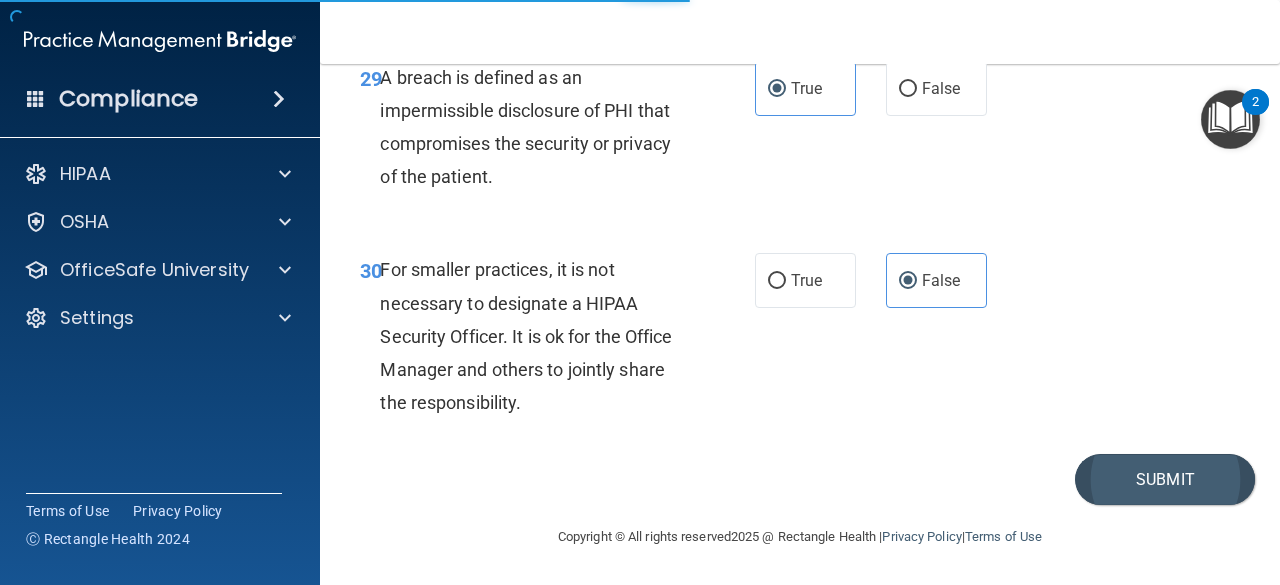 scroll, scrollTop: 0, scrollLeft: 0, axis: both 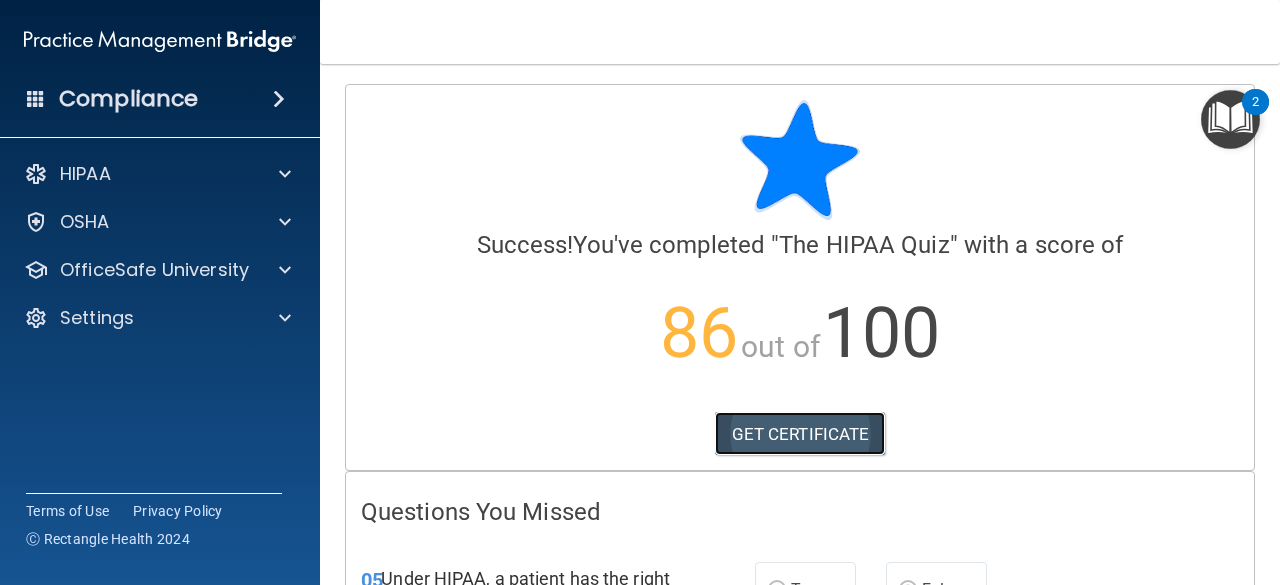 click on "GET CERTIFICATE" at bounding box center (800, 434) 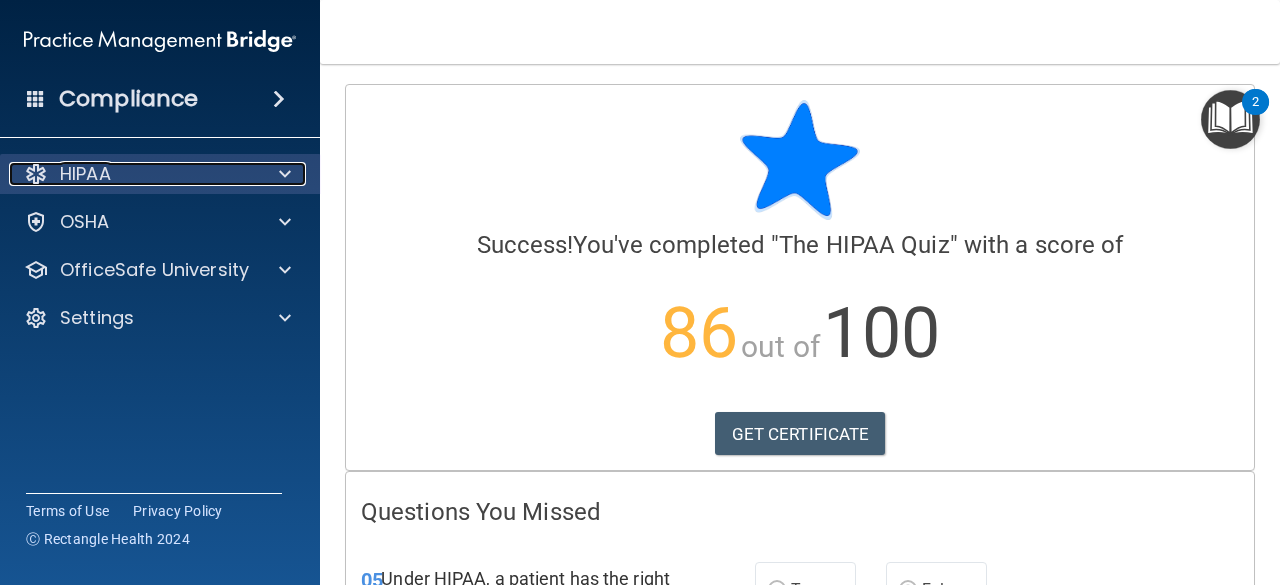 click at bounding box center (285, 174) 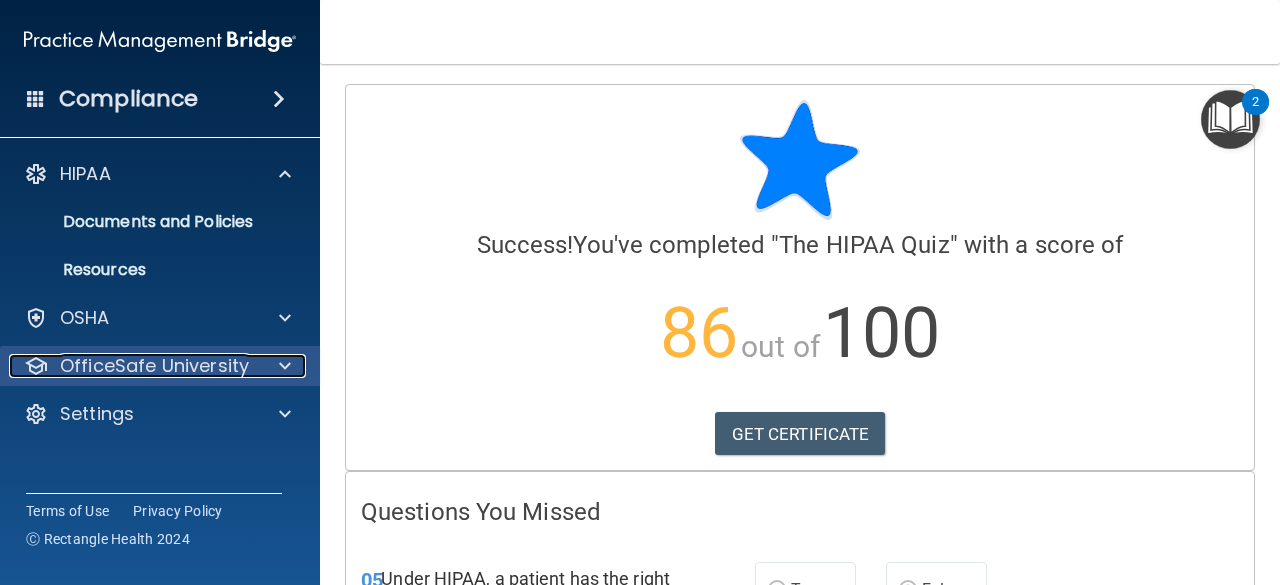 click at bounding box center [285, 366] 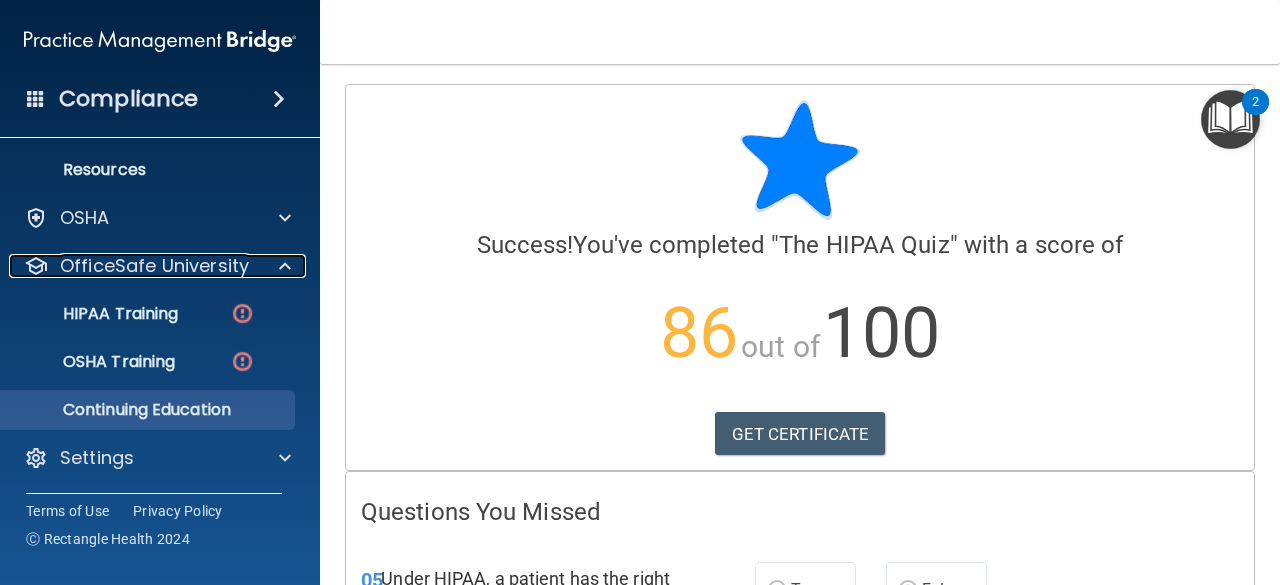 scroll, scrollTop: 100, scrollLeft: 0, axis: vertical 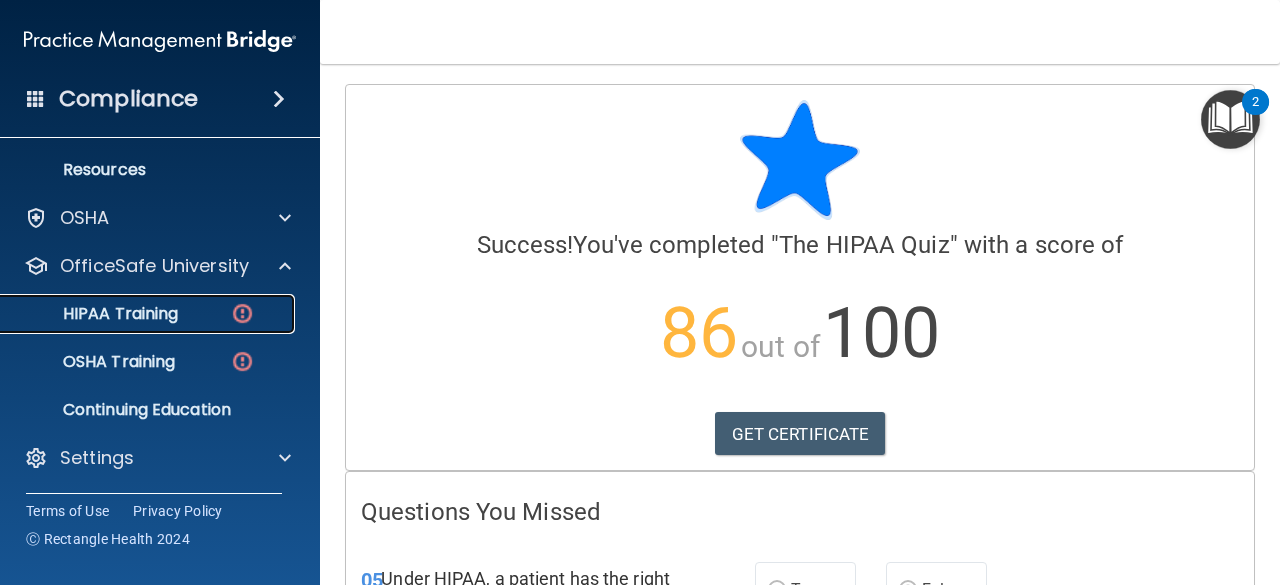 click on "HIPAA Training" at bounding box center [95, 314] 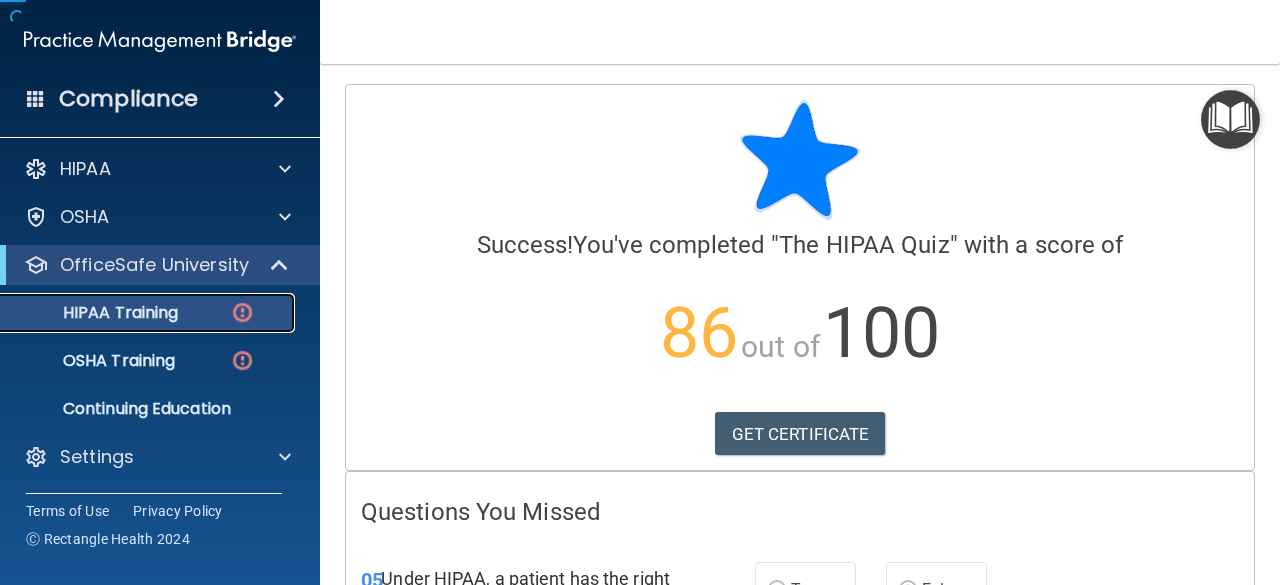 scroll, scrollTop: 4, scrollLeft: 0, axis: vertical 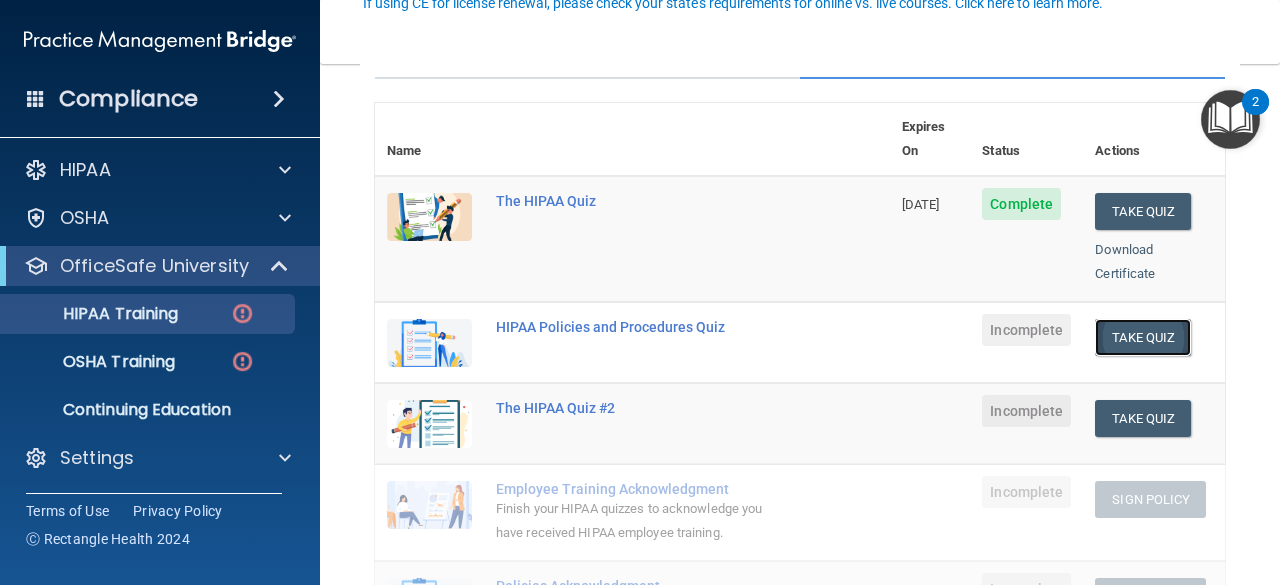 click on "Take Quiz" at bounding box center [1143, 337] 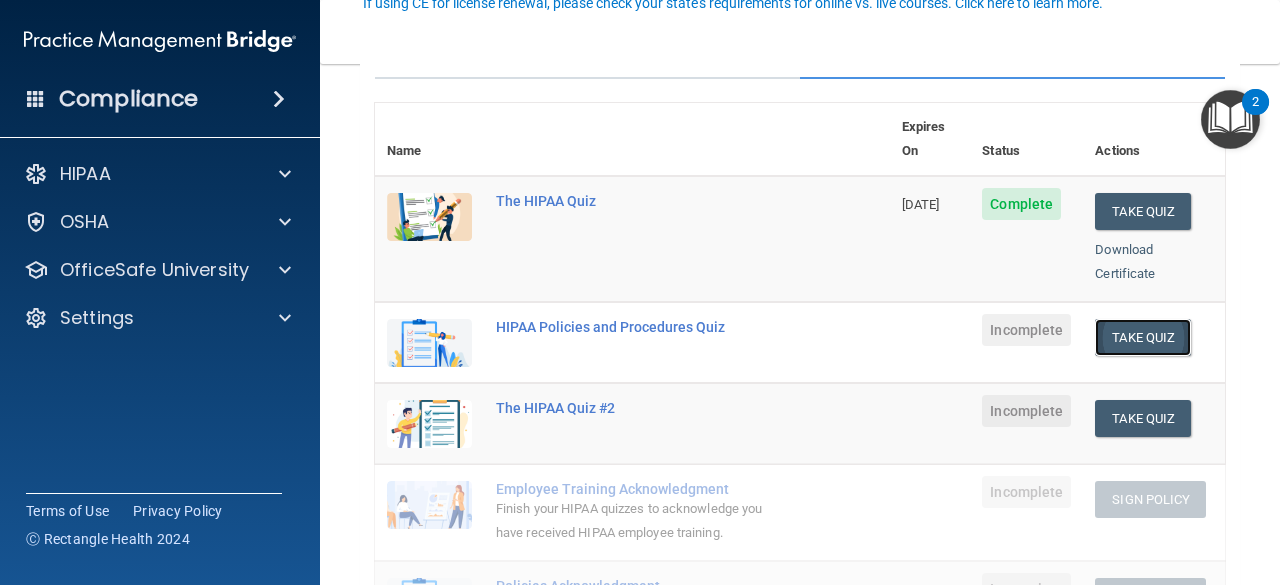 scroll, scrollTop: 0, scrollLeft: 0, axis: both 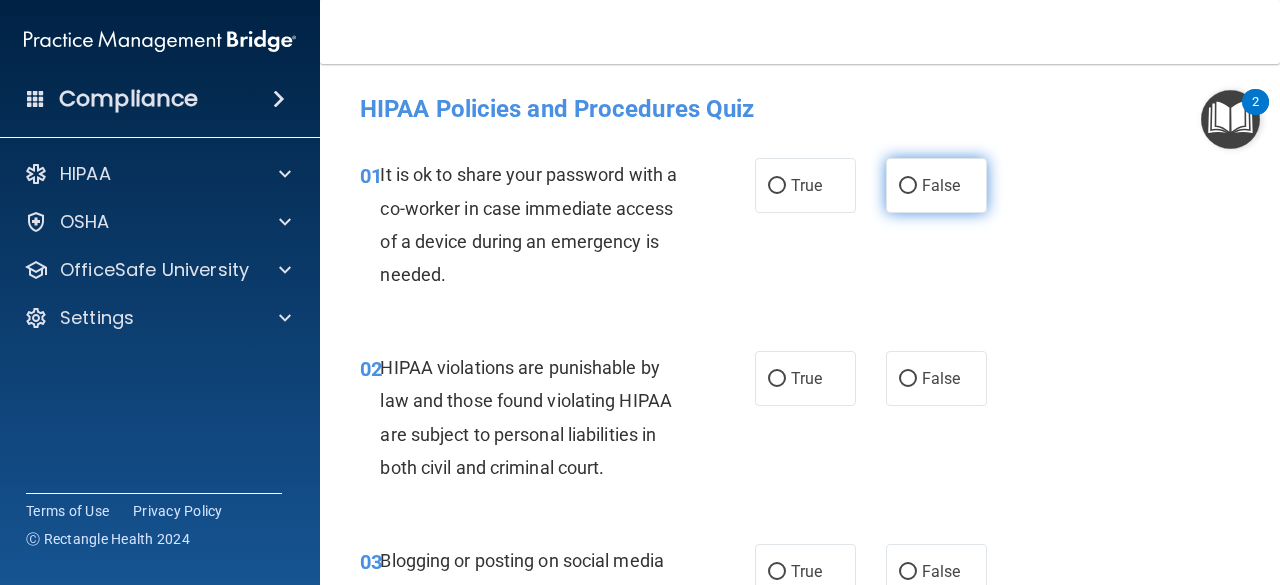 click on "False" at bounding box center [941, 185] 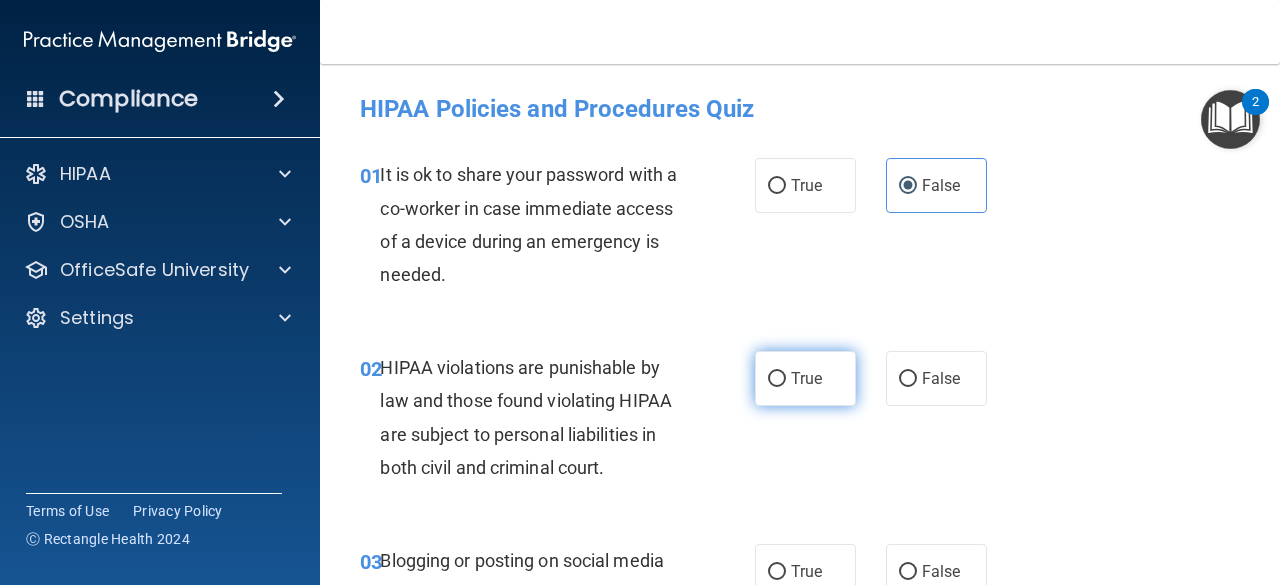 click on "True" at bounding box center (806, 378) 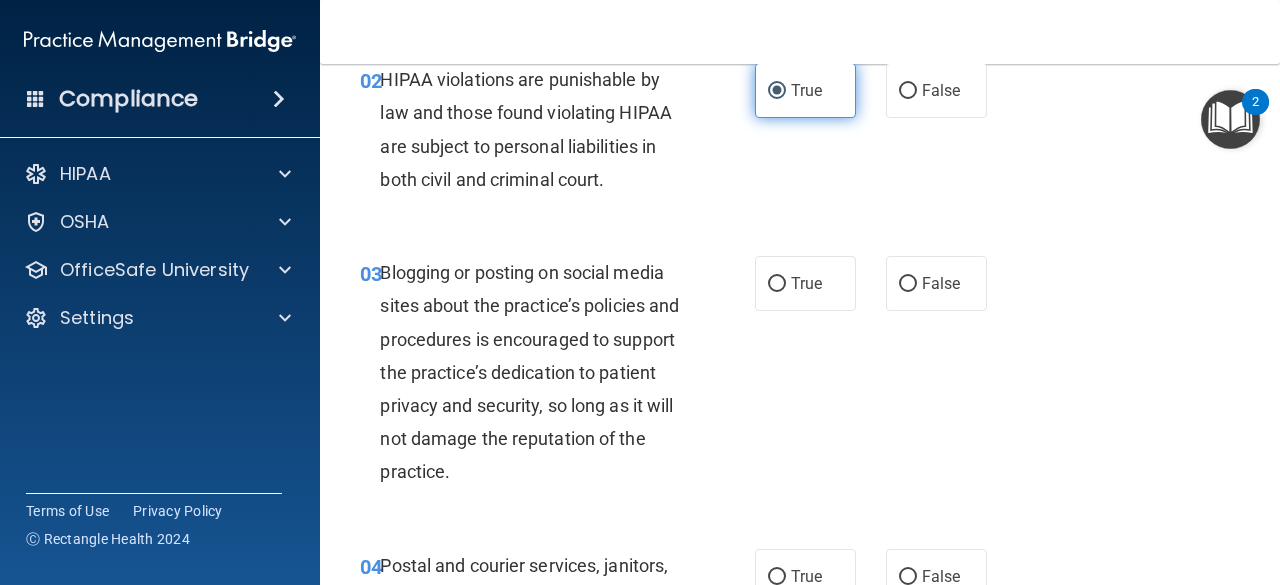 scroll, scrollTop: 400, scrollLeft: 0, axis: vertical 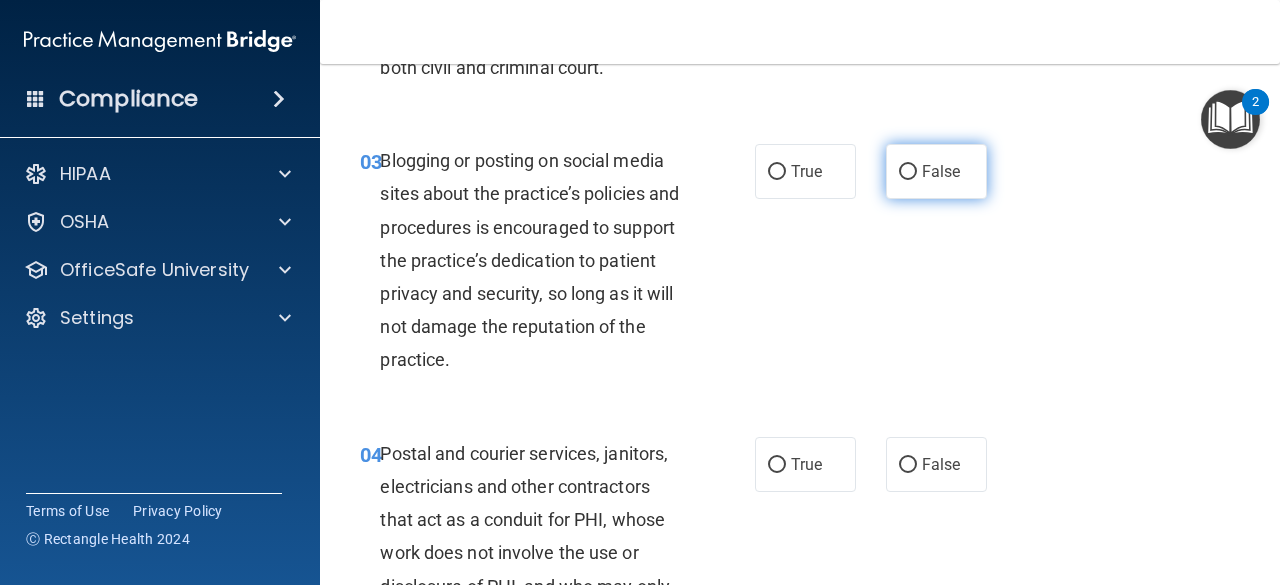 click on "False" at bounding box center [908, 172] 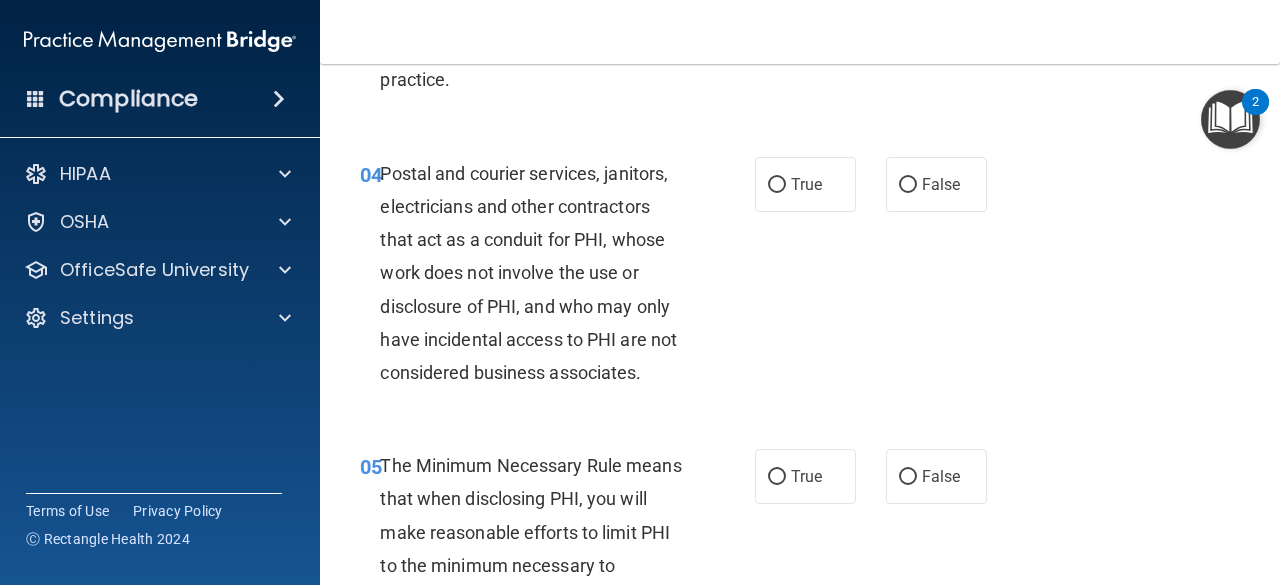 scroll, scrollTop: 700, scrollLeft: 0, axis: vertical 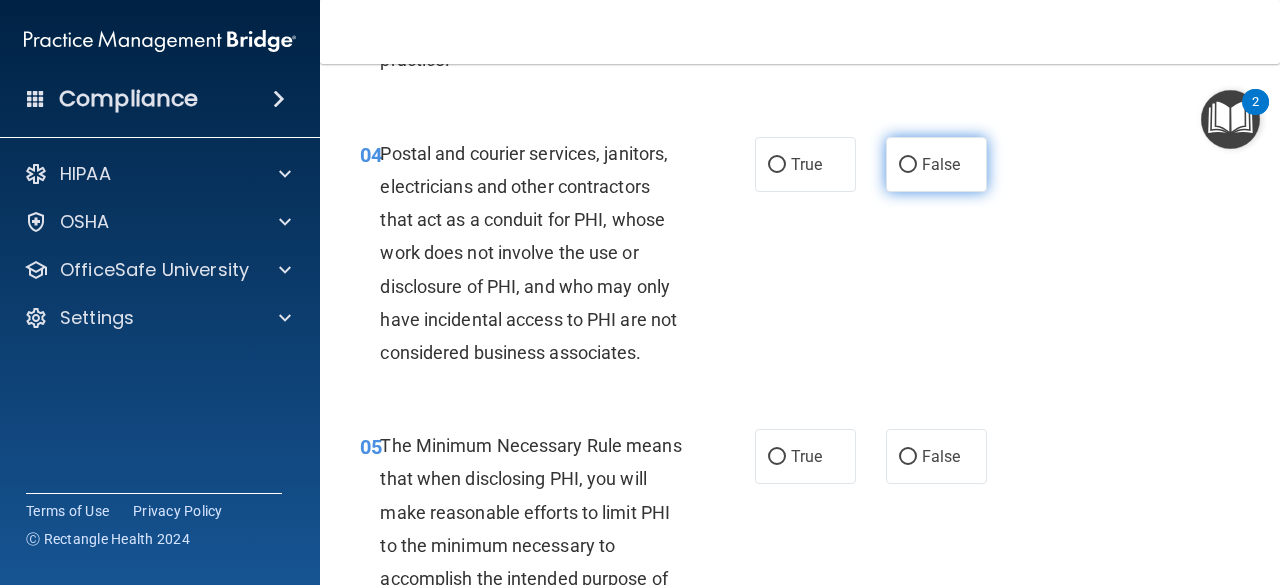 click on "False" at bounding box center [908, 165] 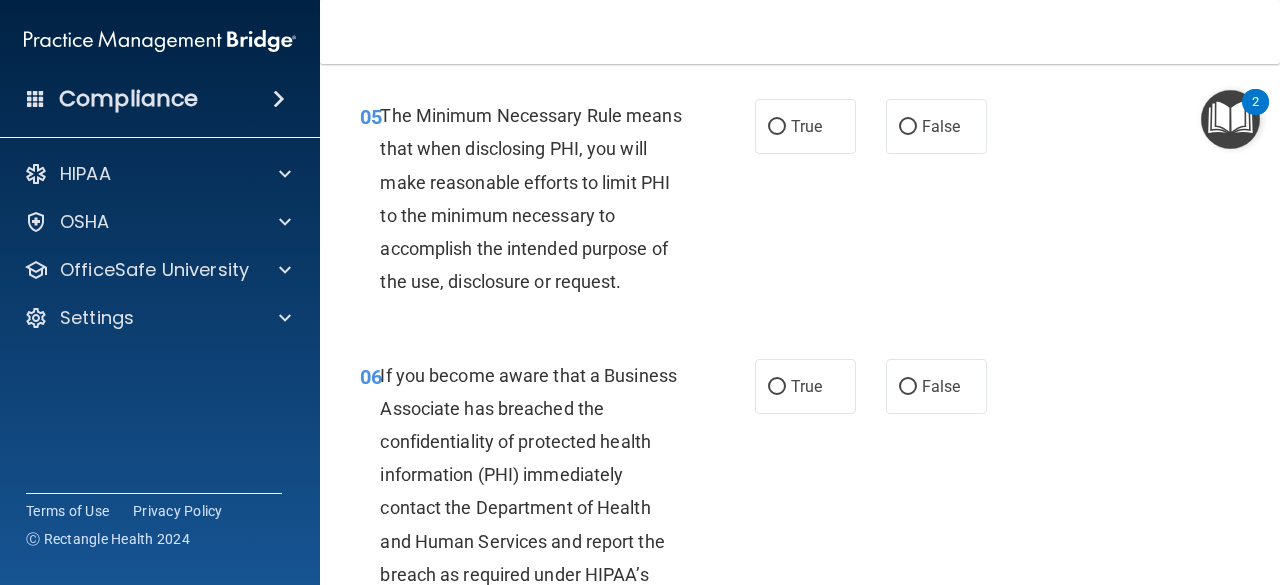 scroll, scrollTop: 1000, scrollLeft: 0, axis: vertical 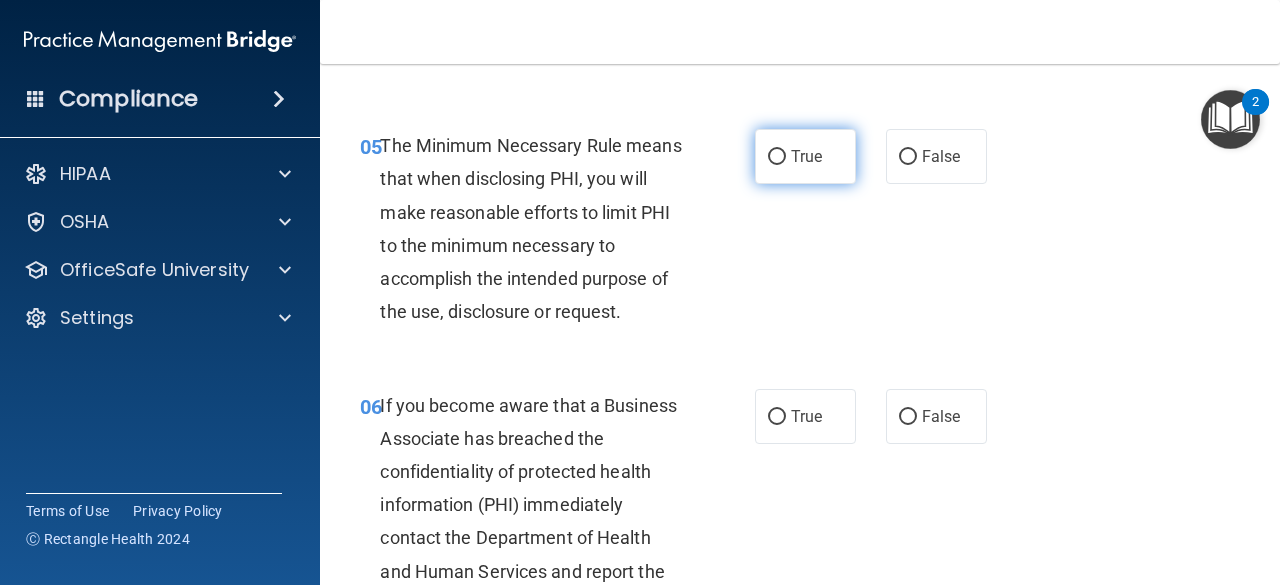 click on "True" at bounding box center [777, 157] 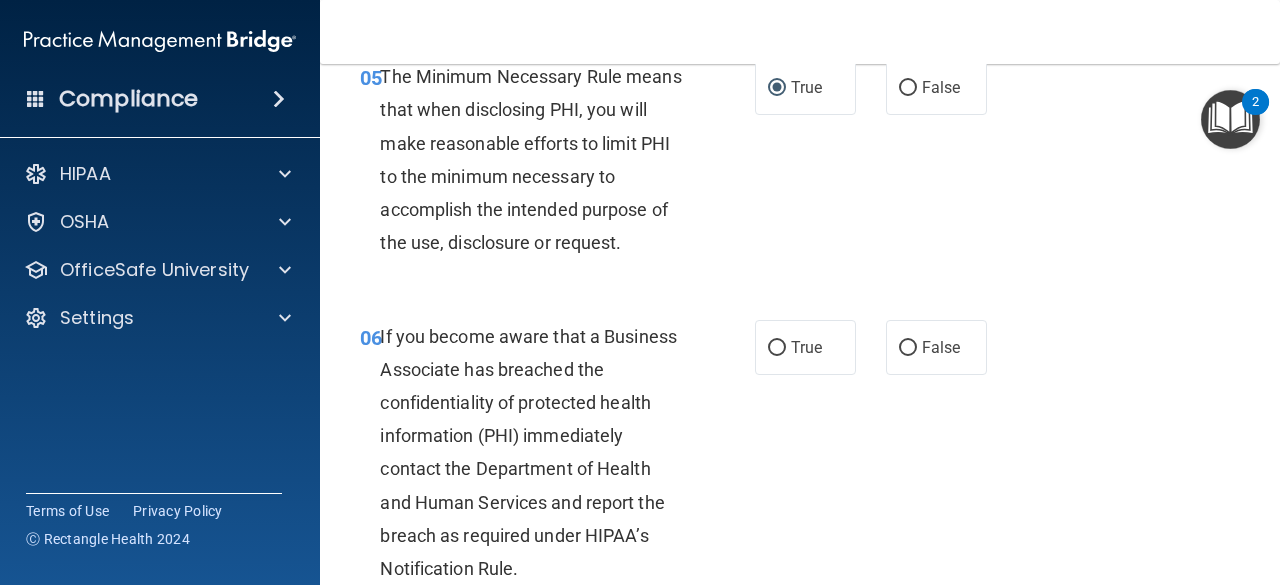 scroll, scrollTop: 1200, scrollLeft: 0, axis: vertical 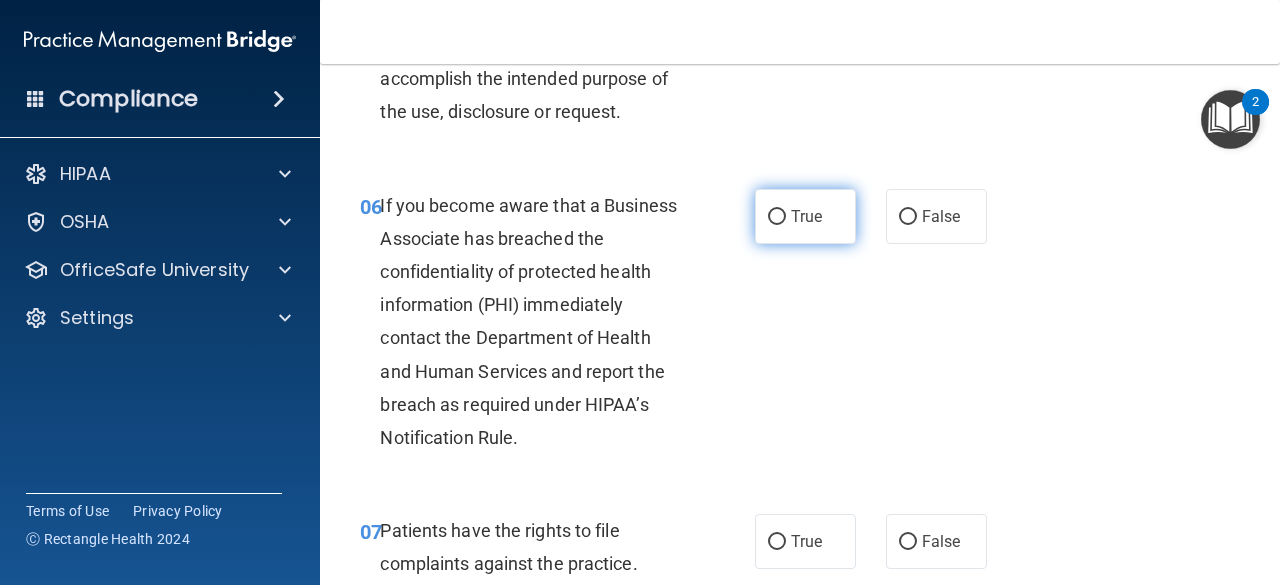 click on "True" at bounding box center [806, 216] 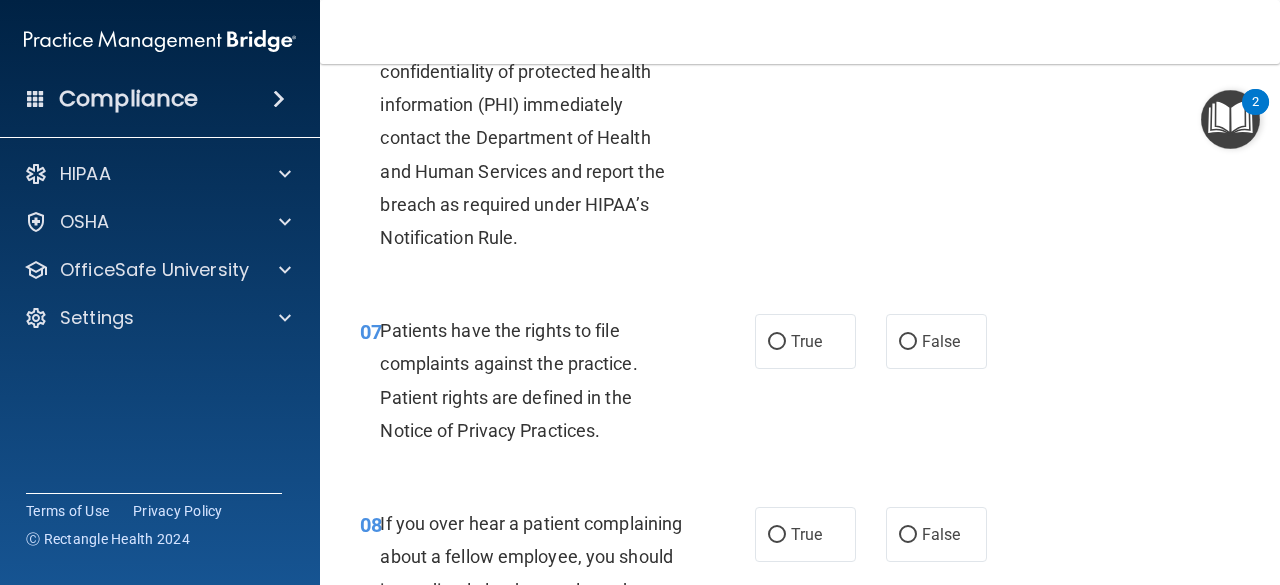 scroll, scrollTop: 1500, scrollLeft: 0, axis: vertical 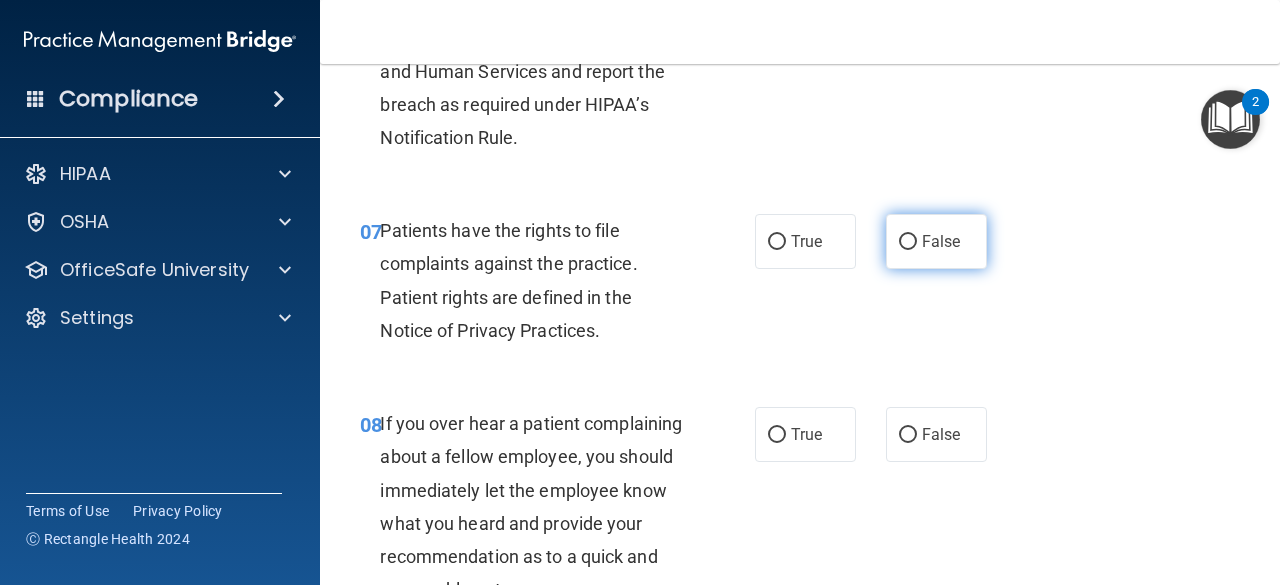 click on "False" at bounding box center (936, 241) 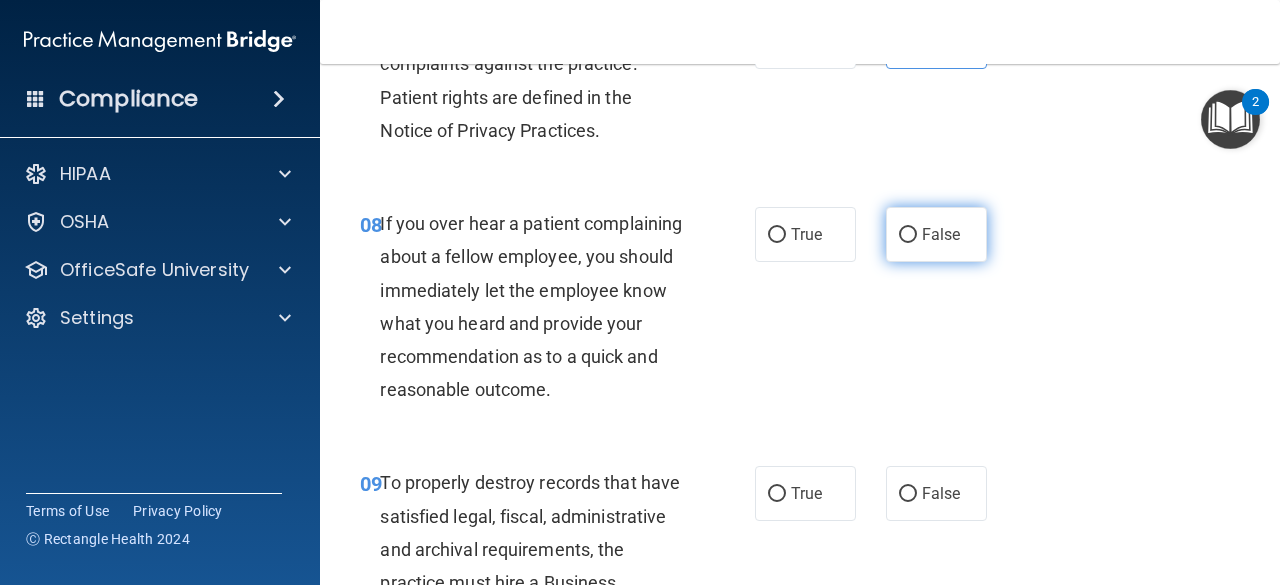 scroll, scrollTop: 1800, scrollLeft: 0, axis: vertical 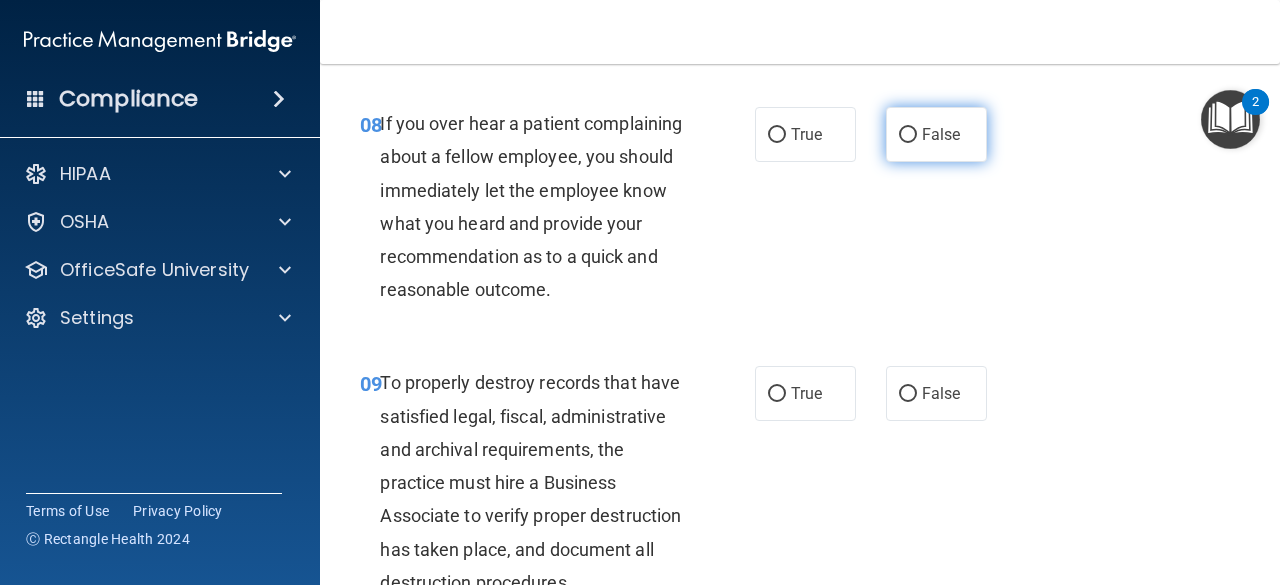 click on "False" at bounding box center (936, 134) 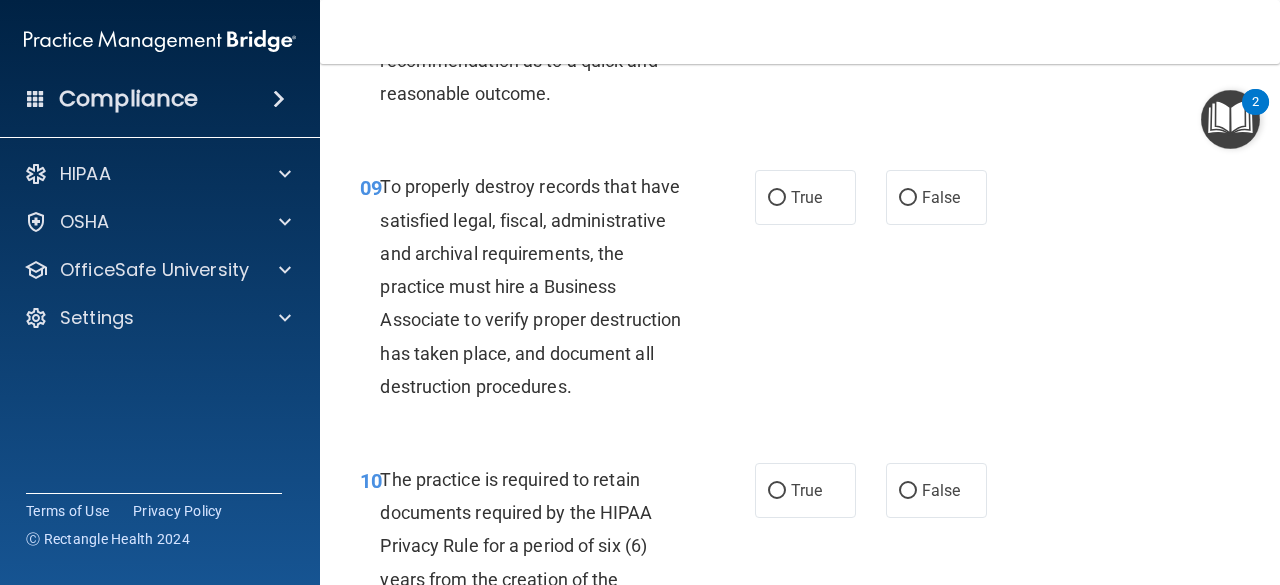 scroll, scrollTop: 2100, scrollLeft: 0, axis: vertical 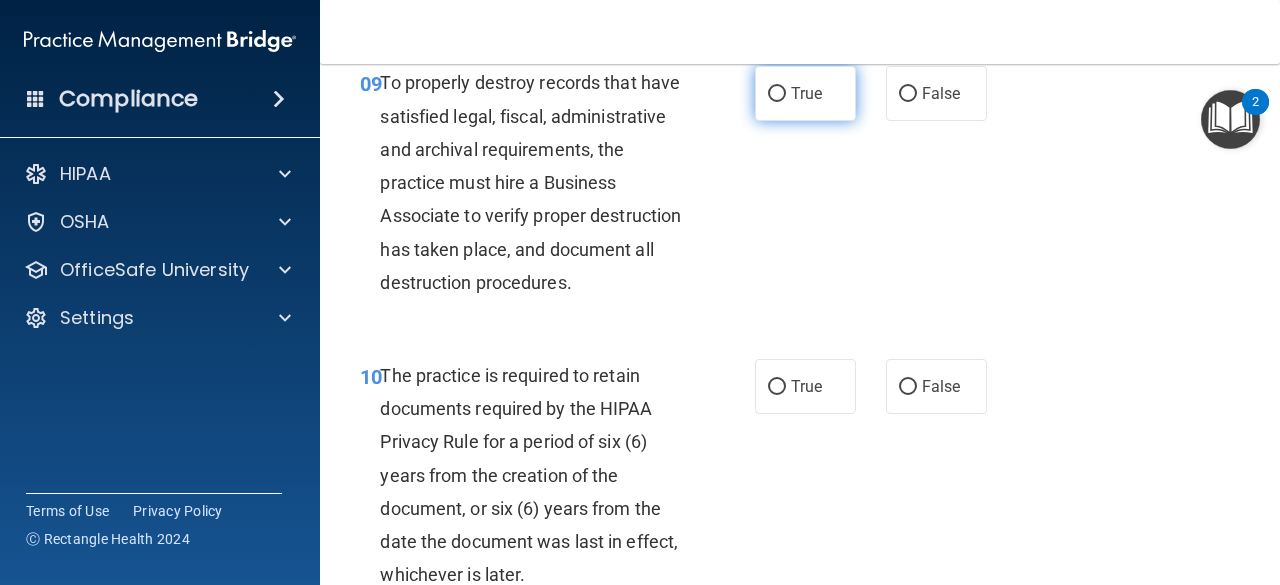 click on "True" at bounding box center [805, 93] 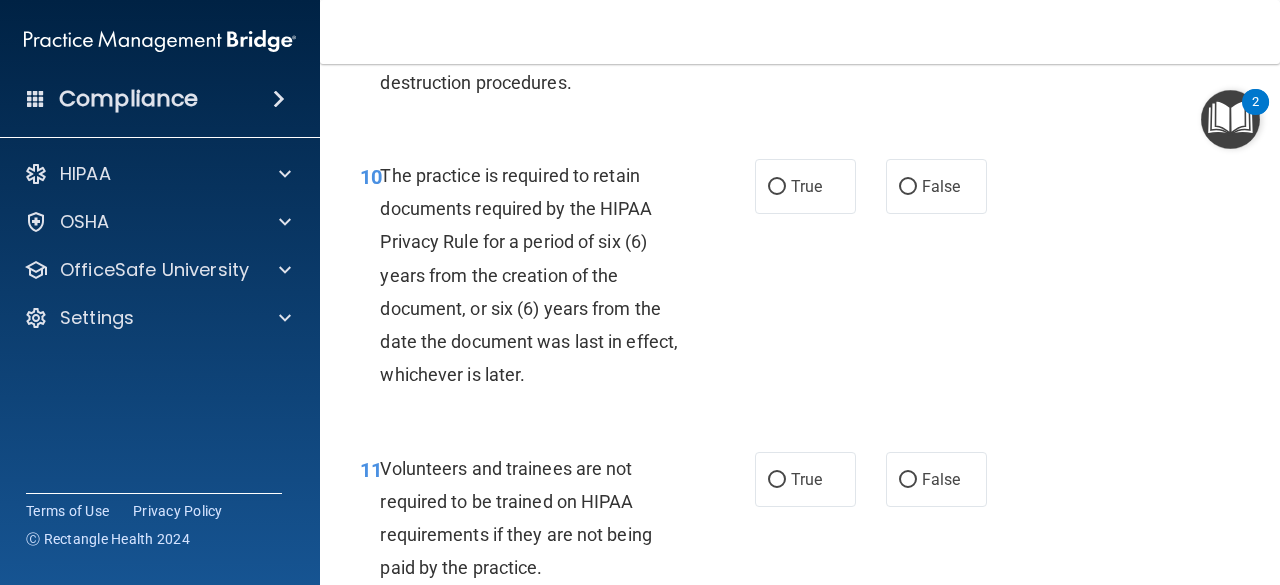 scroll, scrollTop: 2400, scrollLeft: 0, axis: vertical 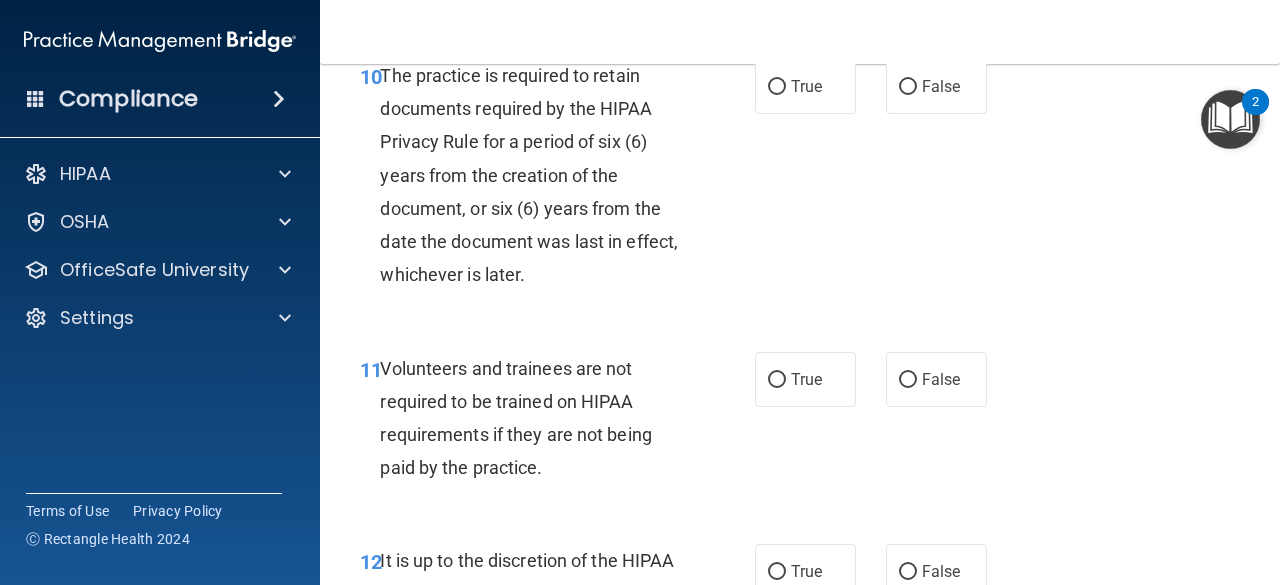 click on "True           False" at bounding box center (876, 86) 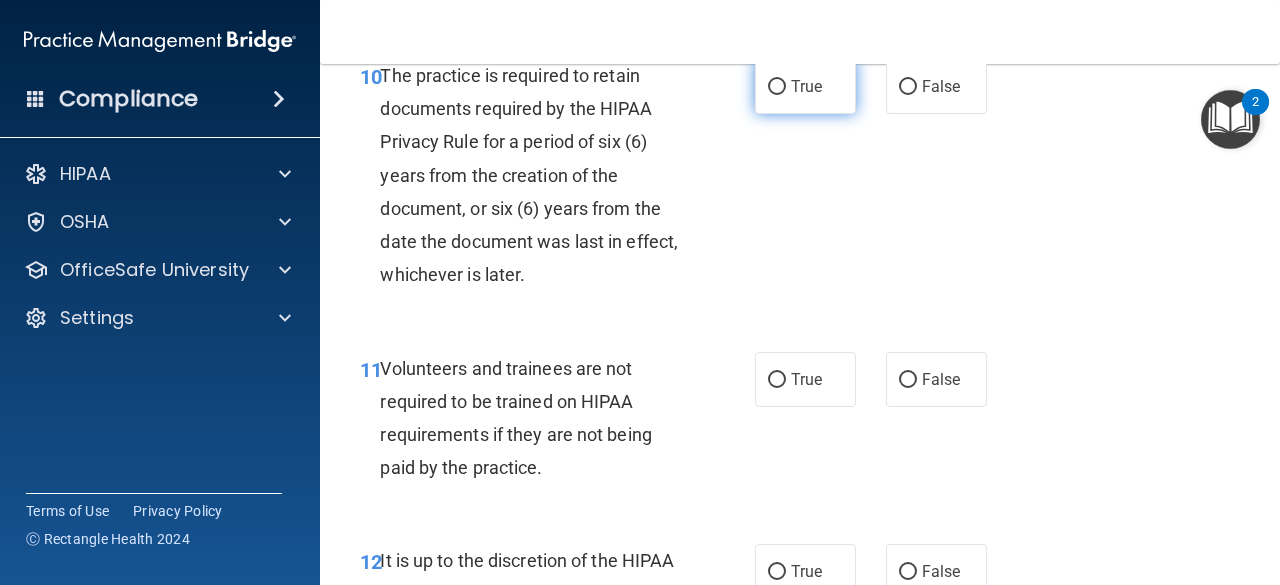 click on "True" at bounding box center (805, 86) 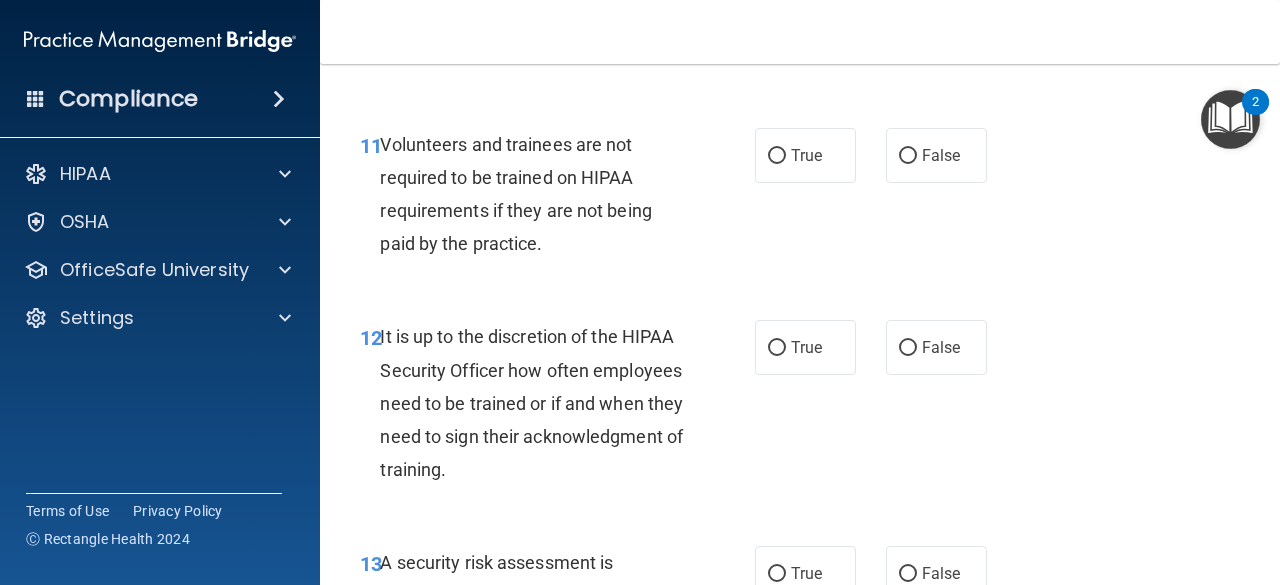 scroll, scrollTop: 2700, scrollLeft: 0, axis: vertical 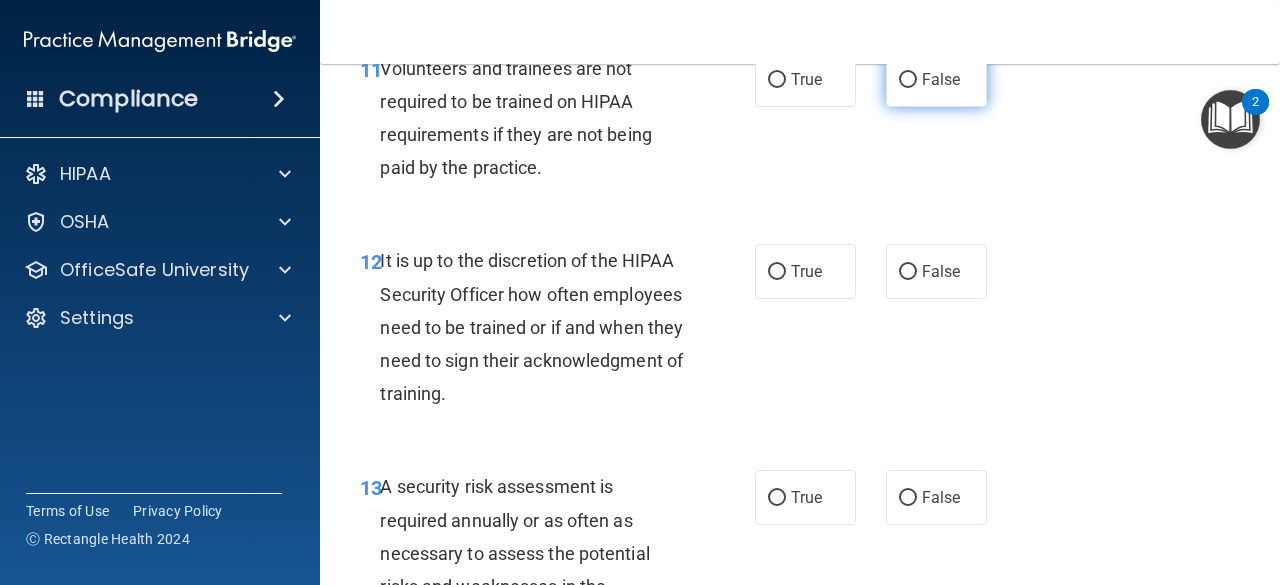 click on "False" at bounding box center (936, 79) 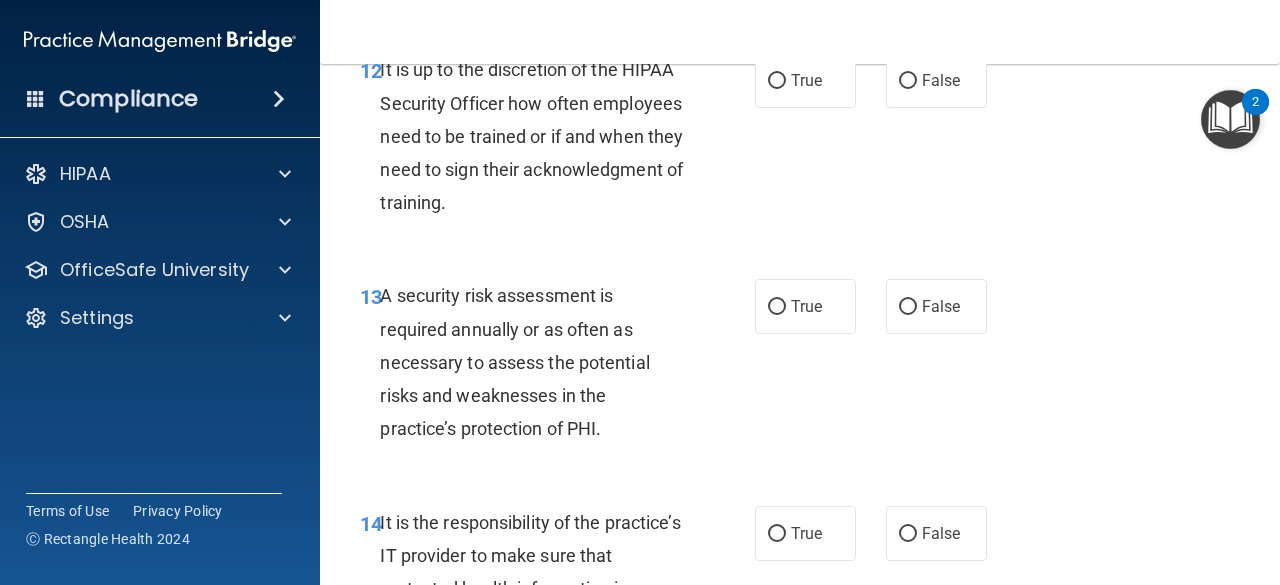 scroll, scrollTop: 2900, scrollLeft: 0, axis: vertical 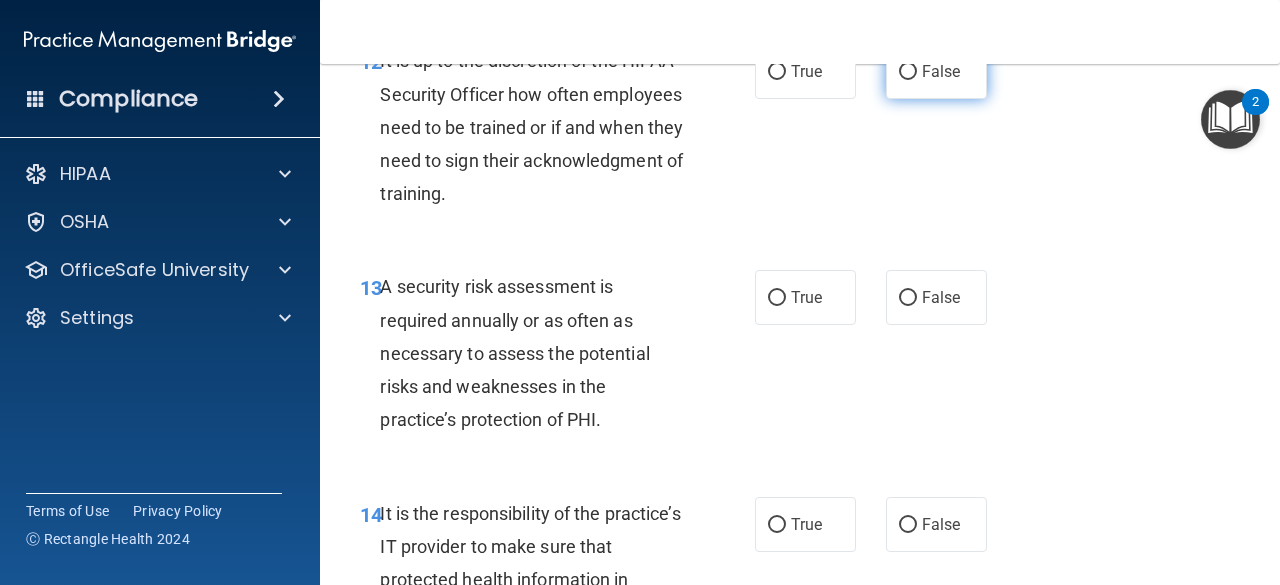 click on "False" at bounding box center [936, 71] 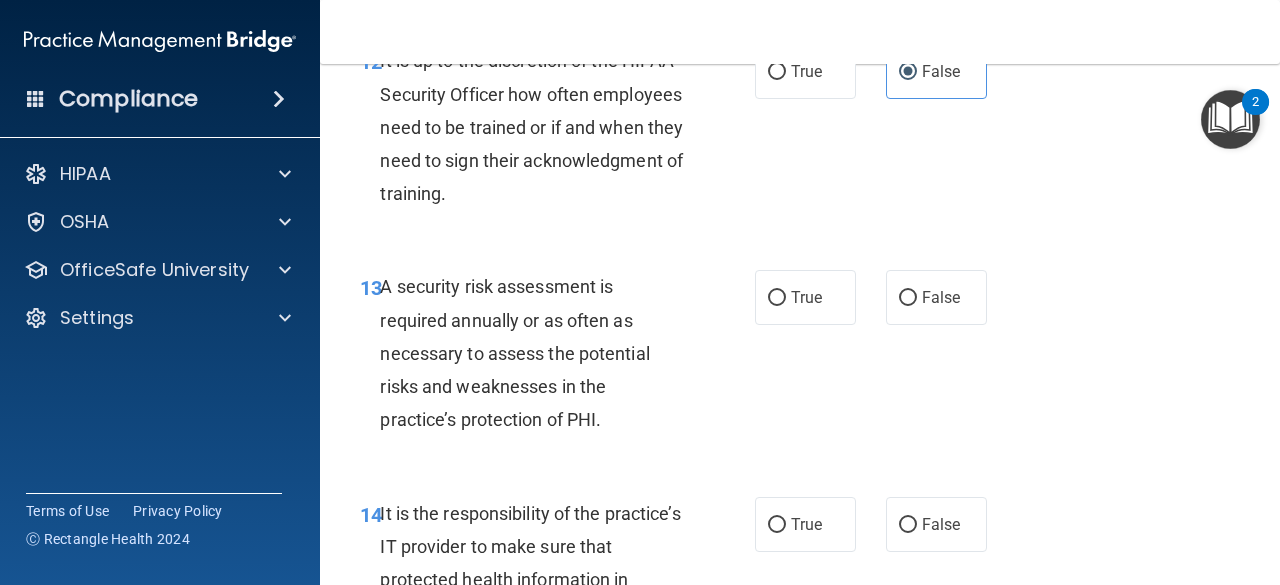 scroll, scrollTop: 3000, scrollLeft: 0, axis: vertical 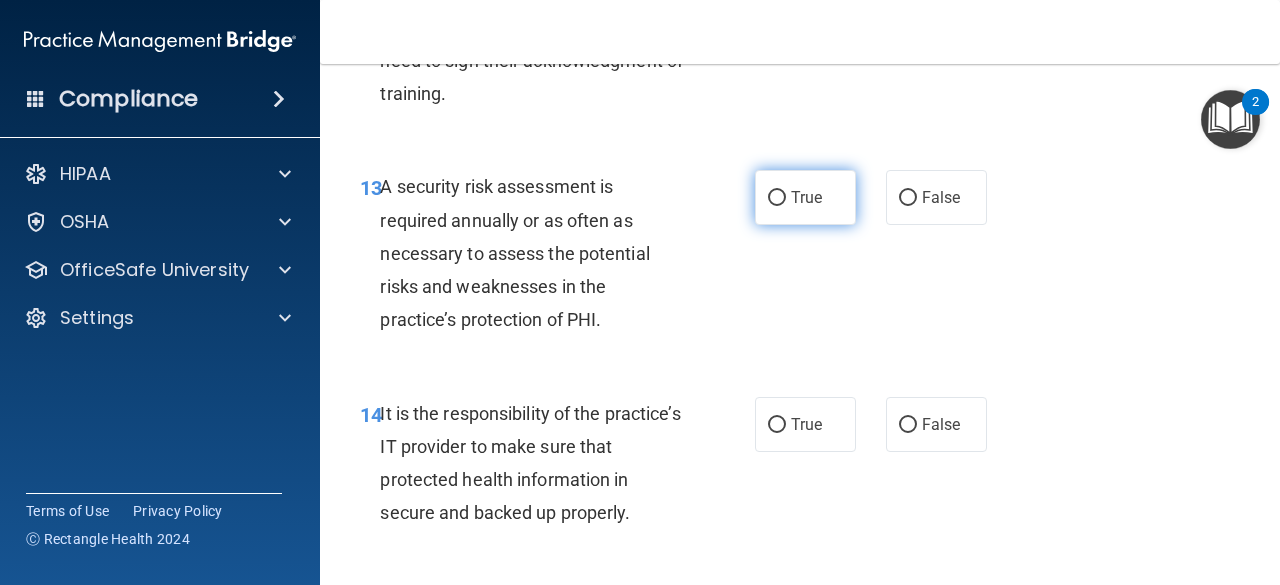 click on "True" at bounding box center (806, 197) 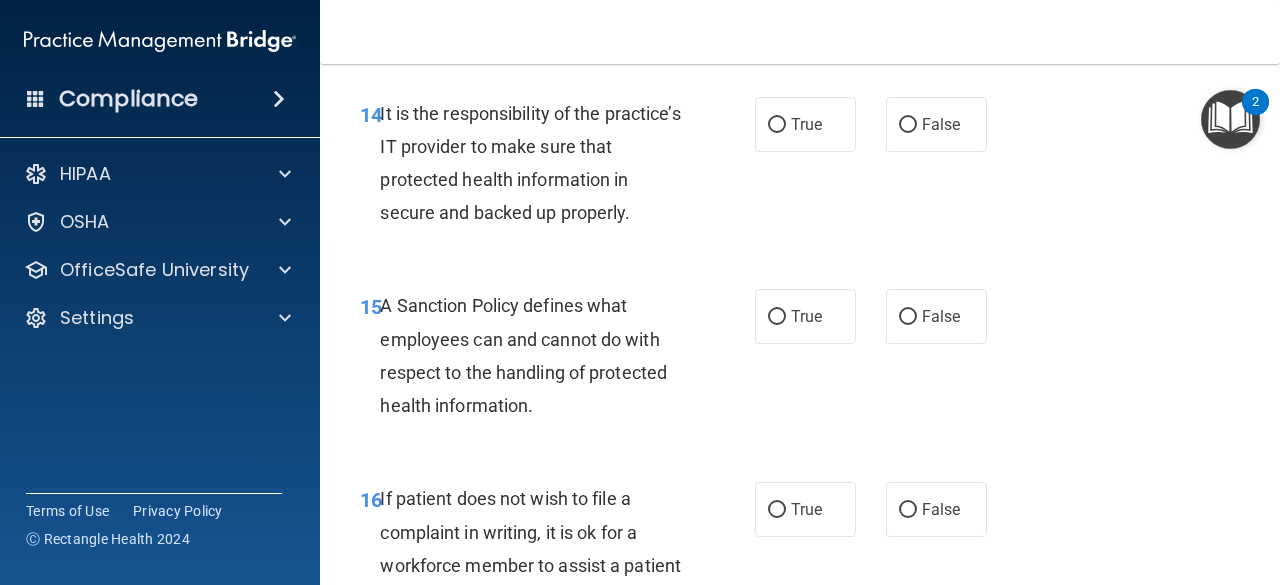 scroll, scrollTop: 3400, scrollLeft: 0, axis: vertical 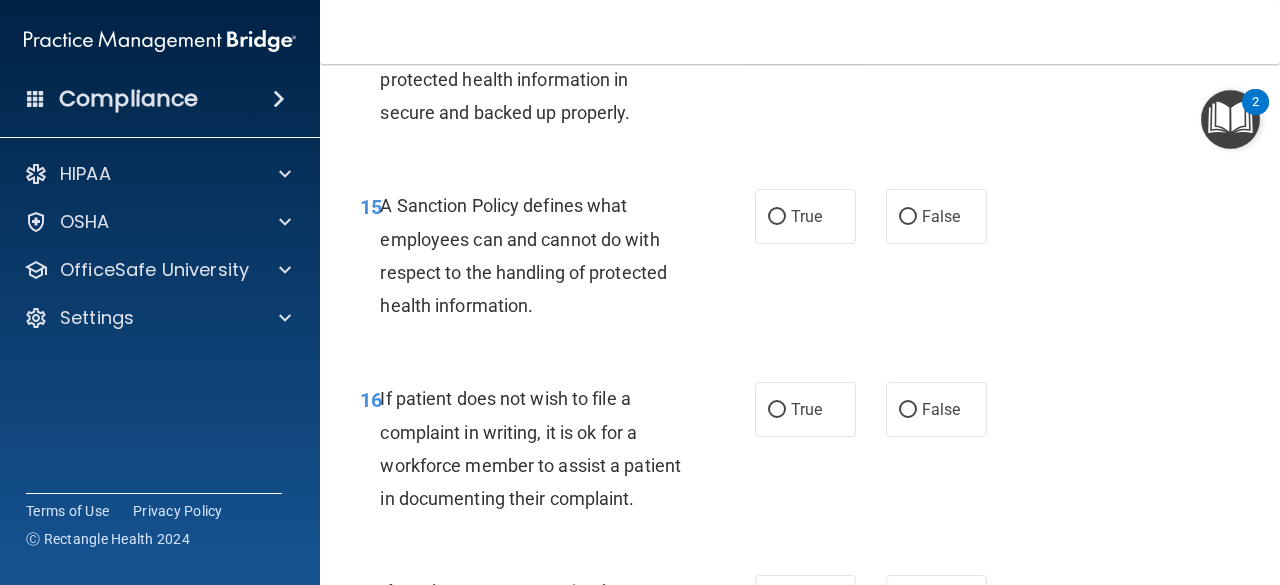 click on "True" at bounding box center (805, 24) 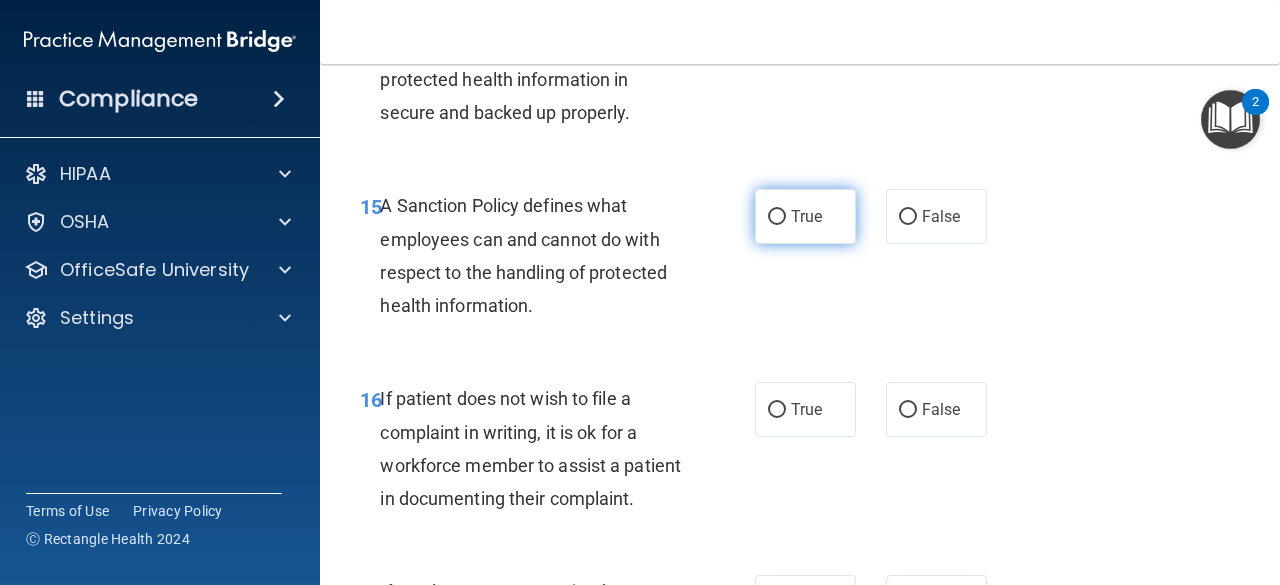 click on "True" at bounding box center [805, 216] 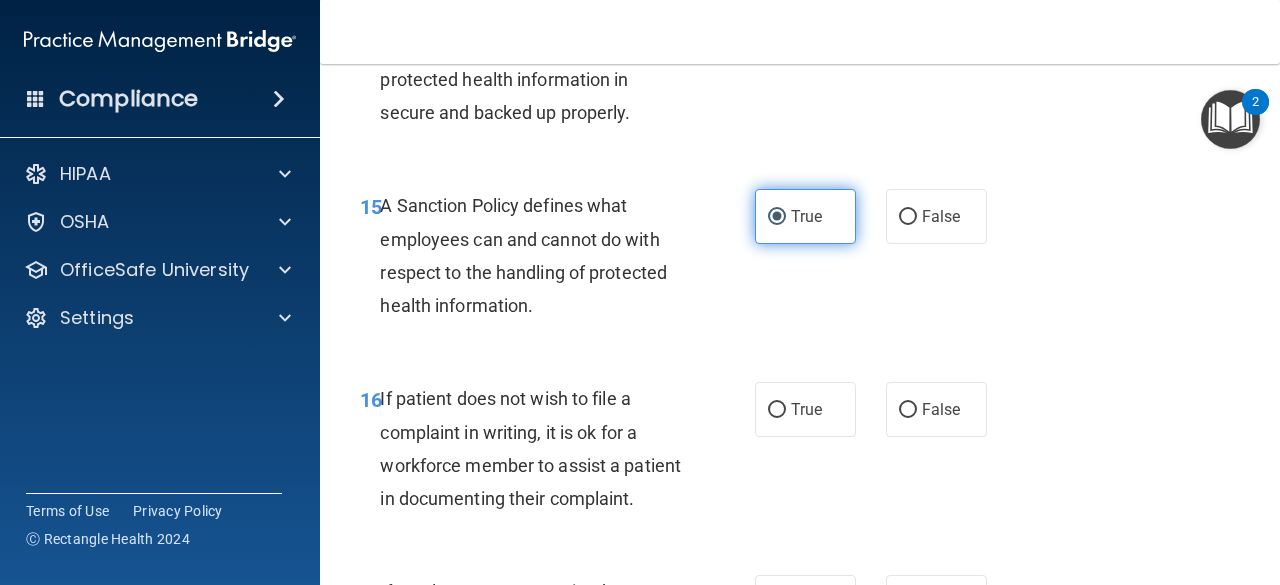 scroll, scrollTop: 3600, scrollLeft: 0, axis: vertical 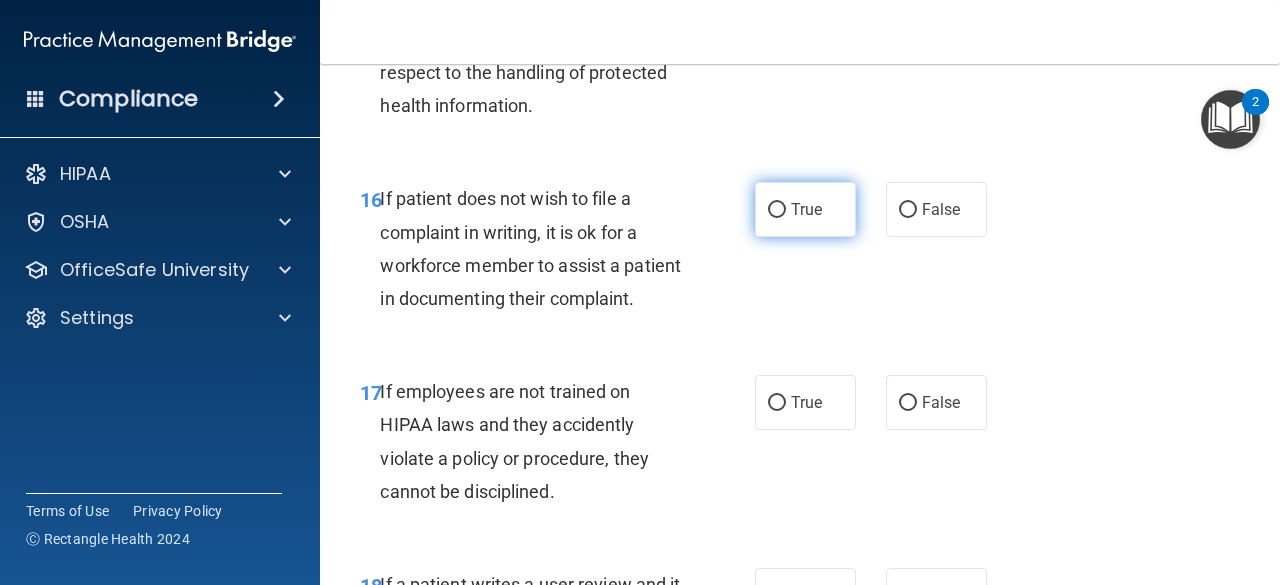 click on "True" at bounding box center (806, 209) 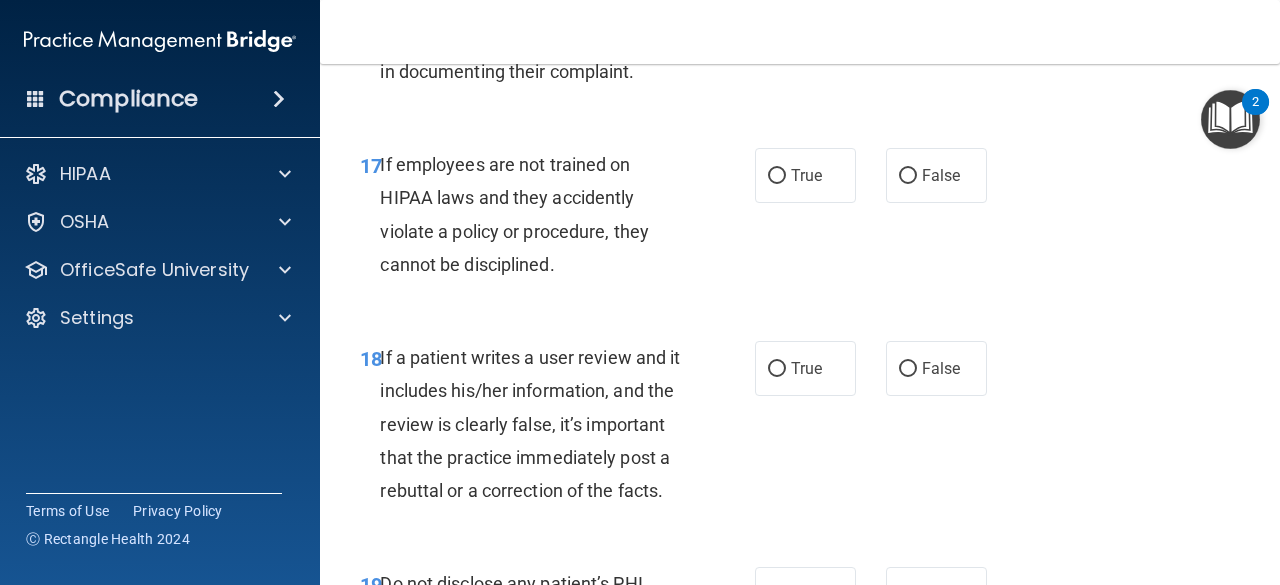 scroll, scrollTop: 3900, scrollLeft: 0, axis: vertical 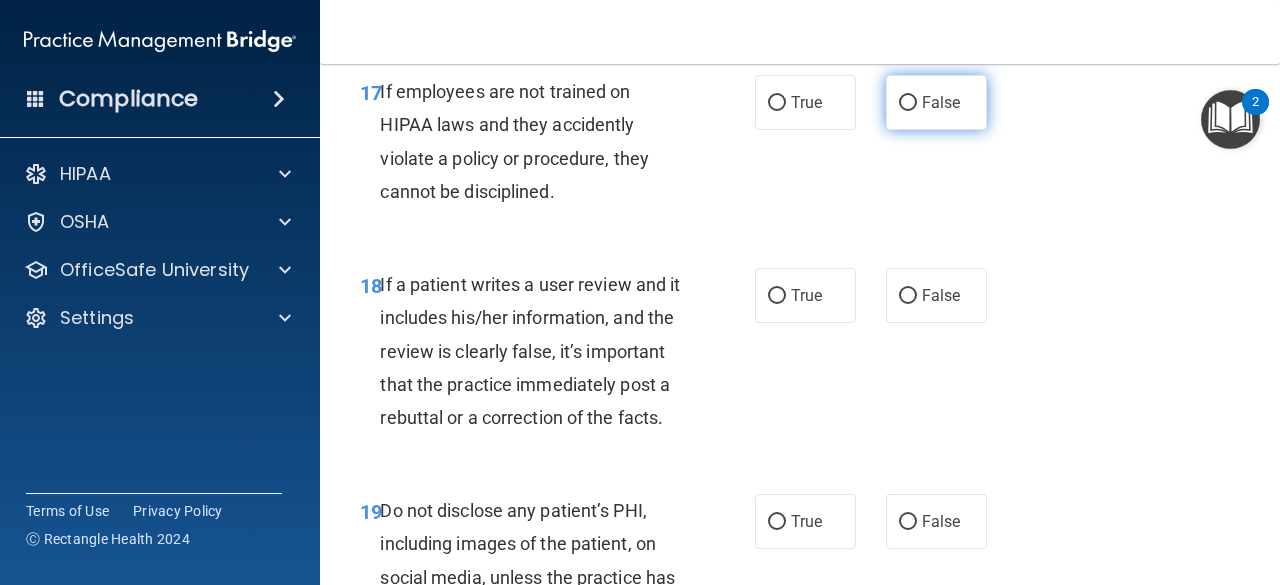 click on "False" at bounding box center [941, 102] 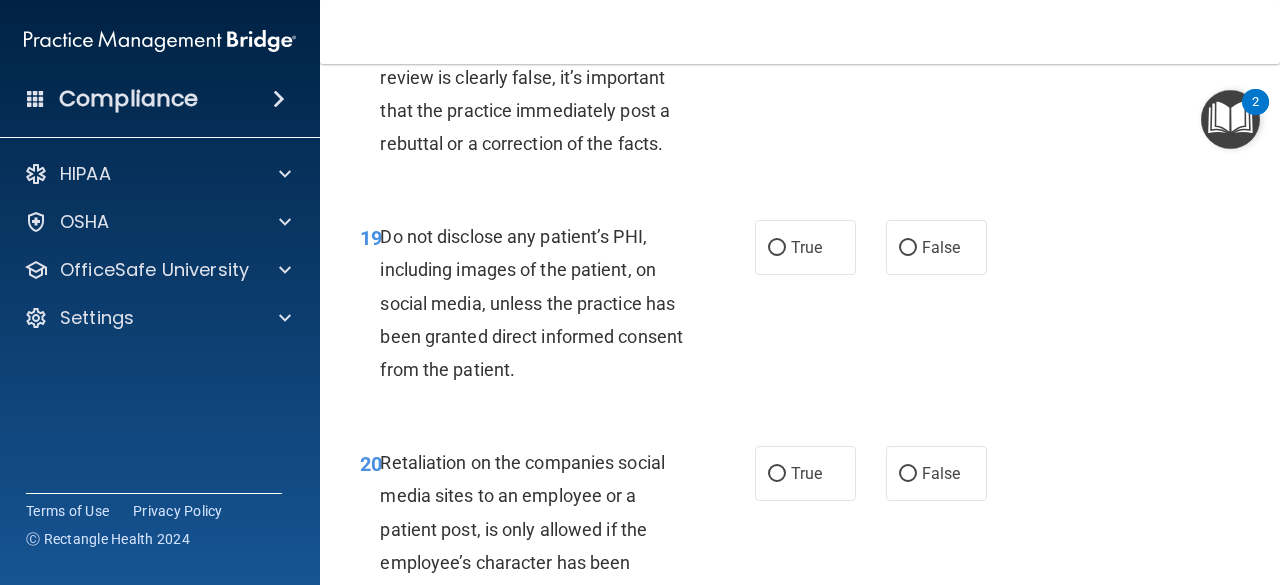 scroll, scrollTop: 4200, scrollLeft: 0, axis: vertical 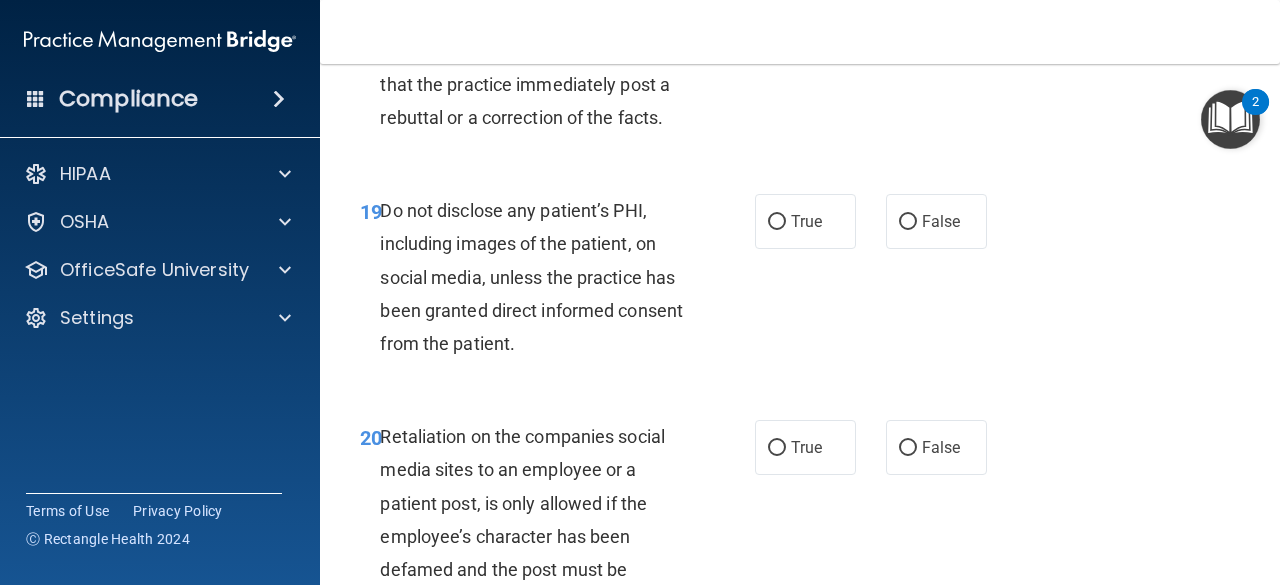 click on "False" at bounding box center [936, -5] 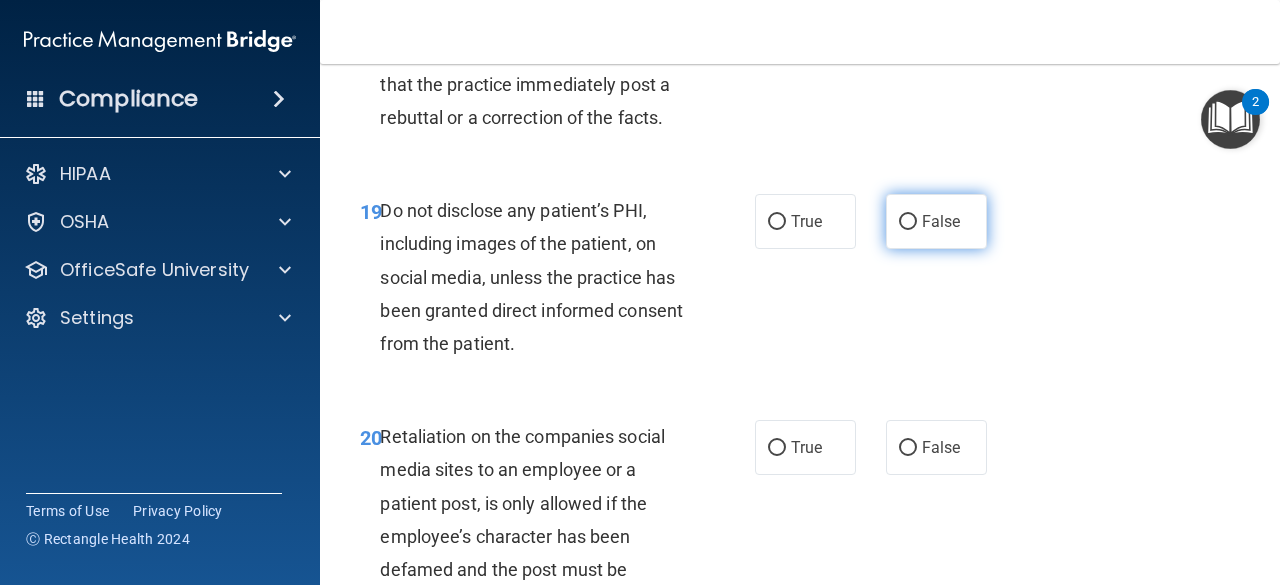click on "False" at bounding box center (941, 221) 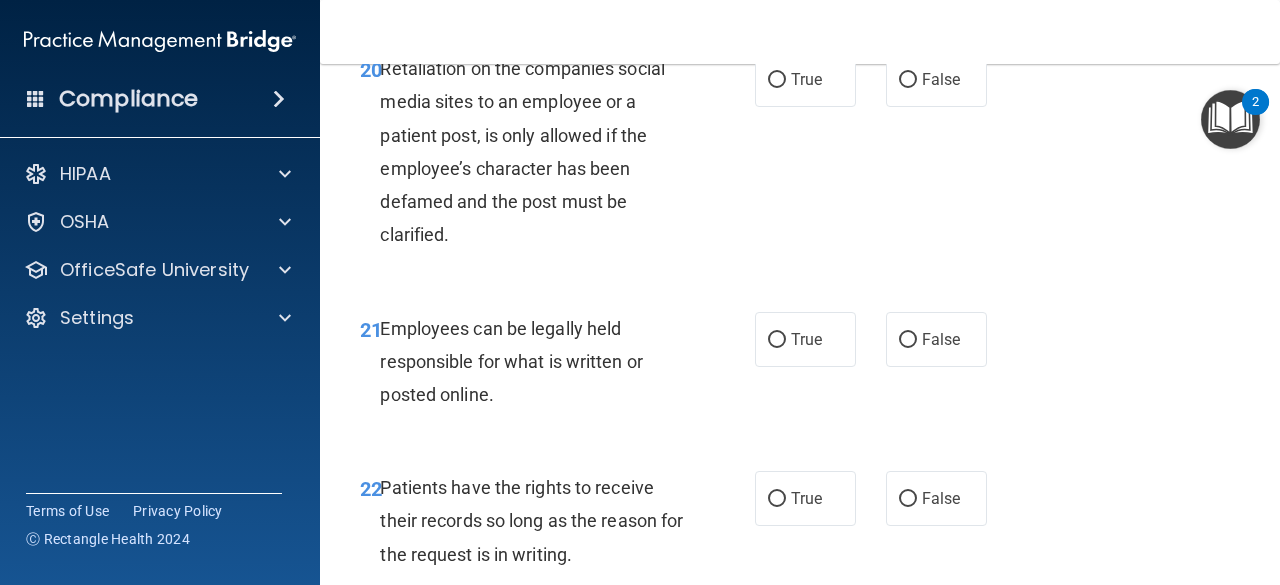 scroll, scrollTop: 4600, scrollLeft: 0, axis: vertical 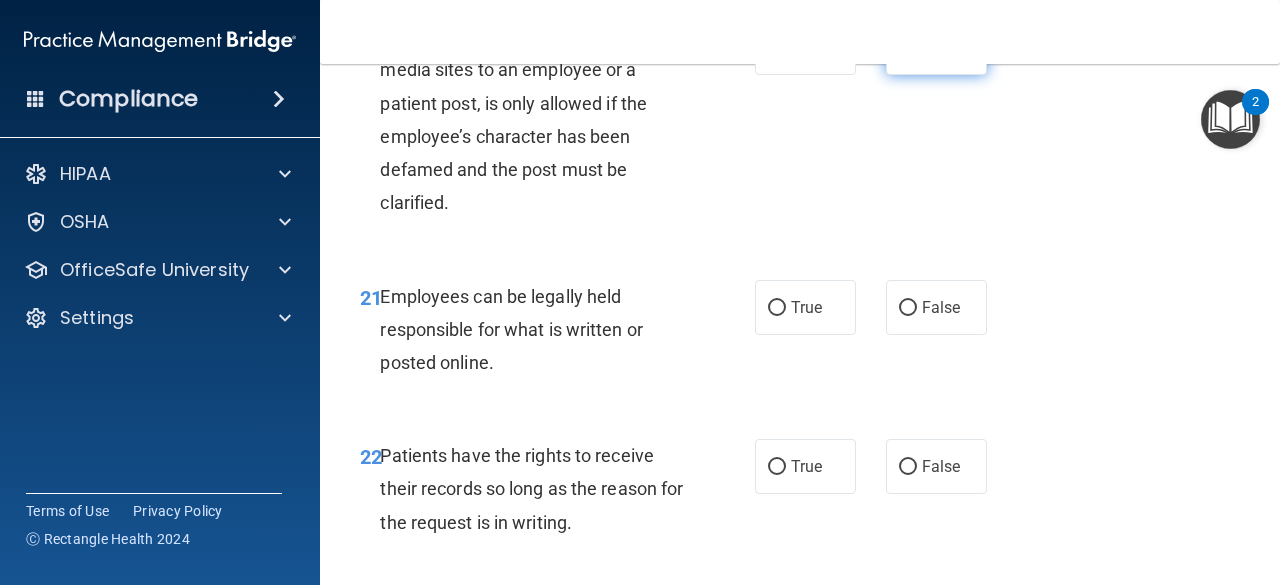 click on "False" at bounding box center (908, 48) 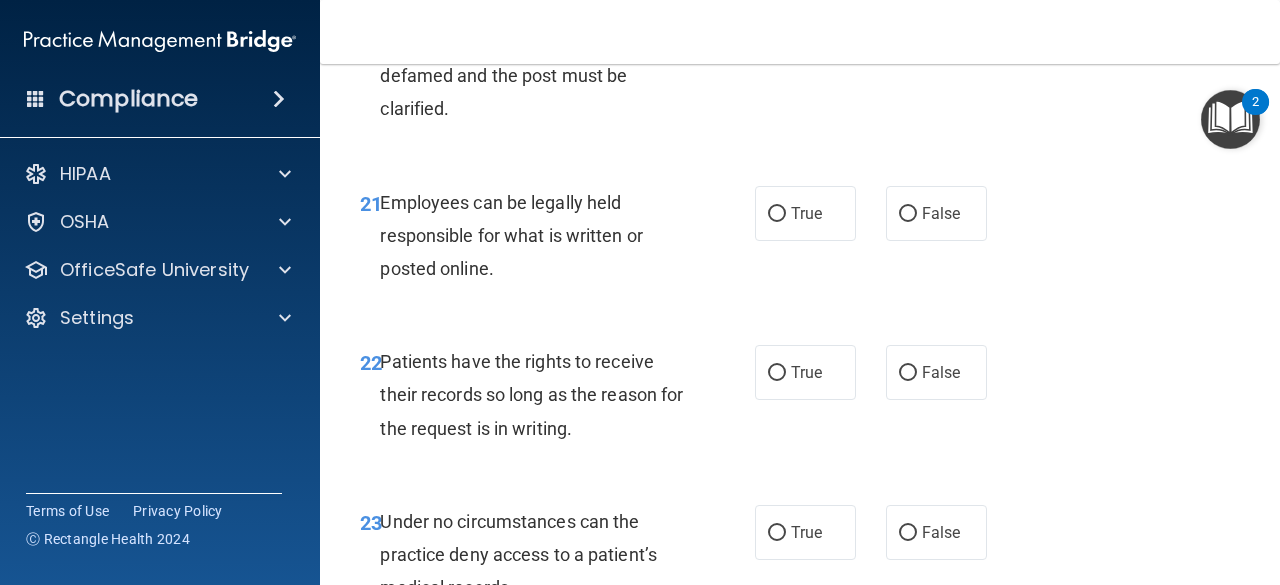 scroll, scrollTop: 4800, scrollLeft: 0, axis: vertical 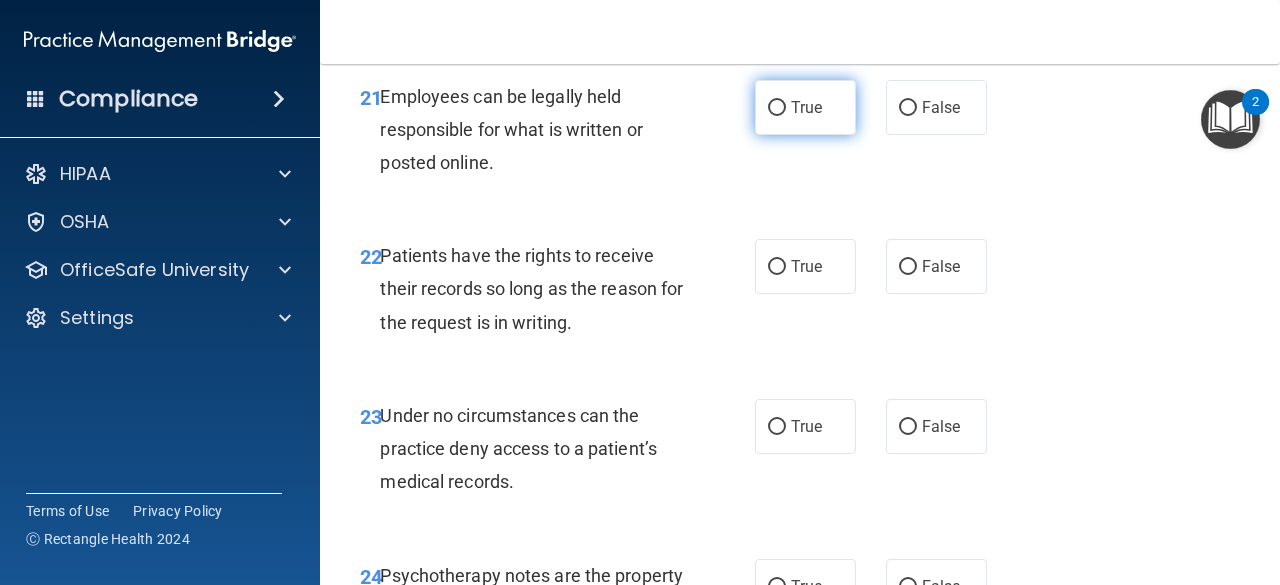 click on "True" at bounding box center (805, 107) 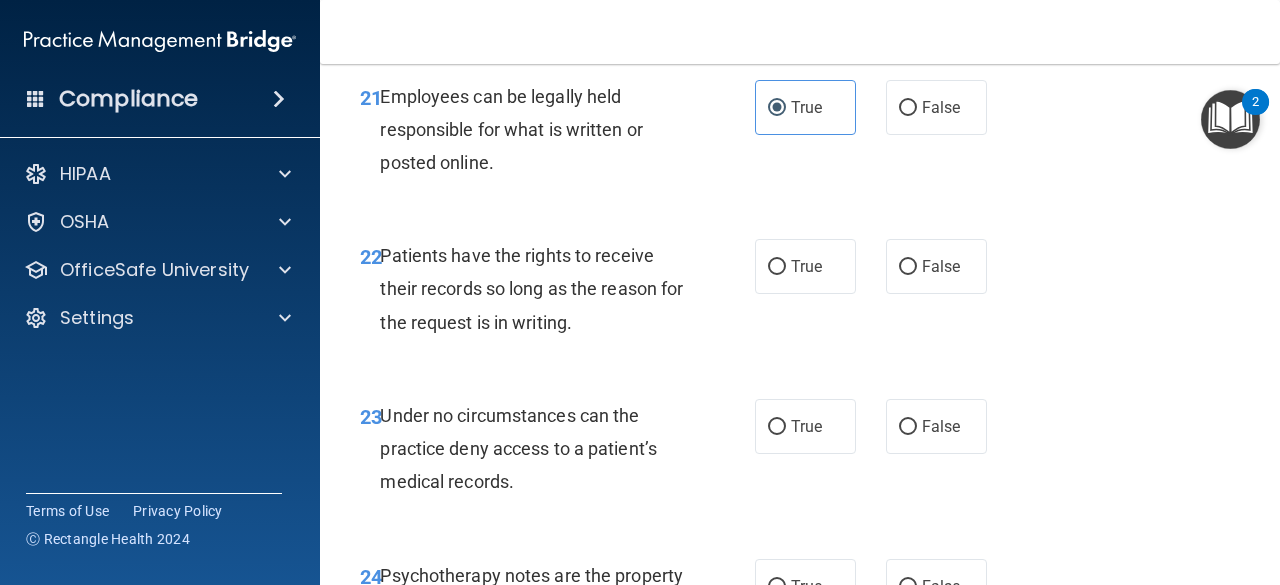 scroll, scrollTop: 4900, scrollLeft: 0, axis: vertical 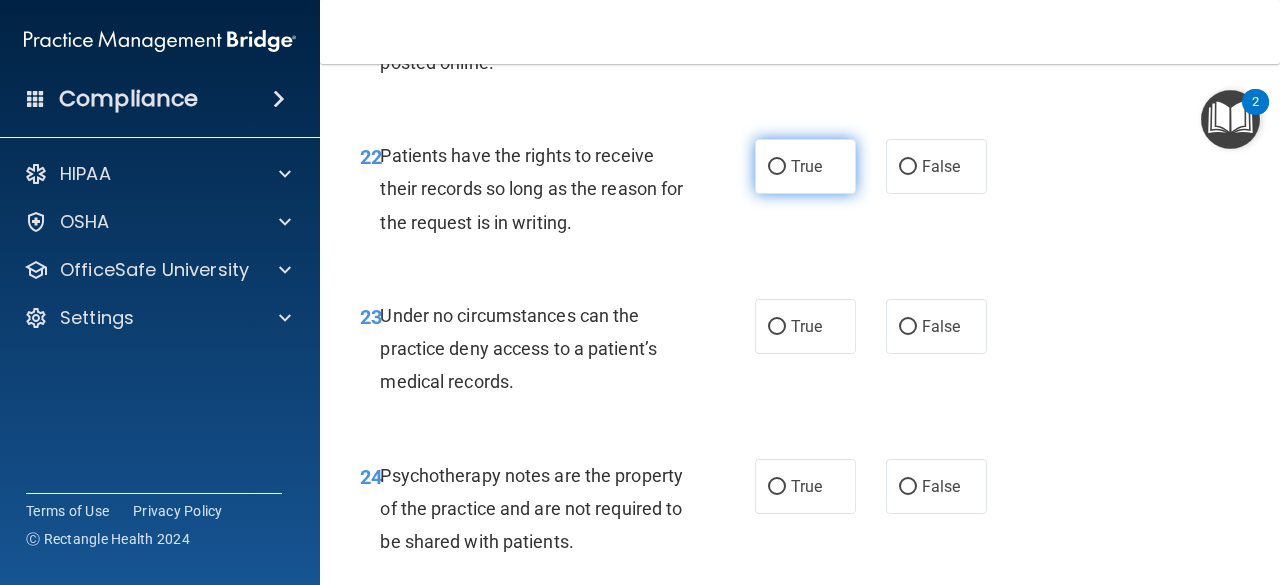 click on "True" at bounding box center [805, 166] 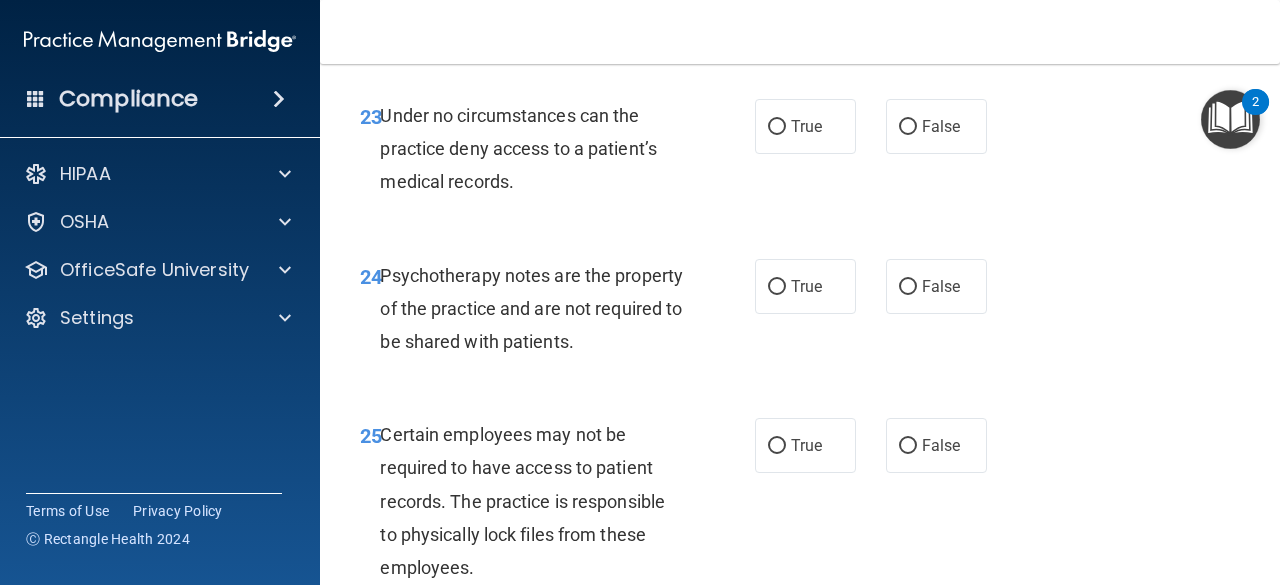 scroll, scrollTop: 5200, scrollLeft: 0, axis: vertical 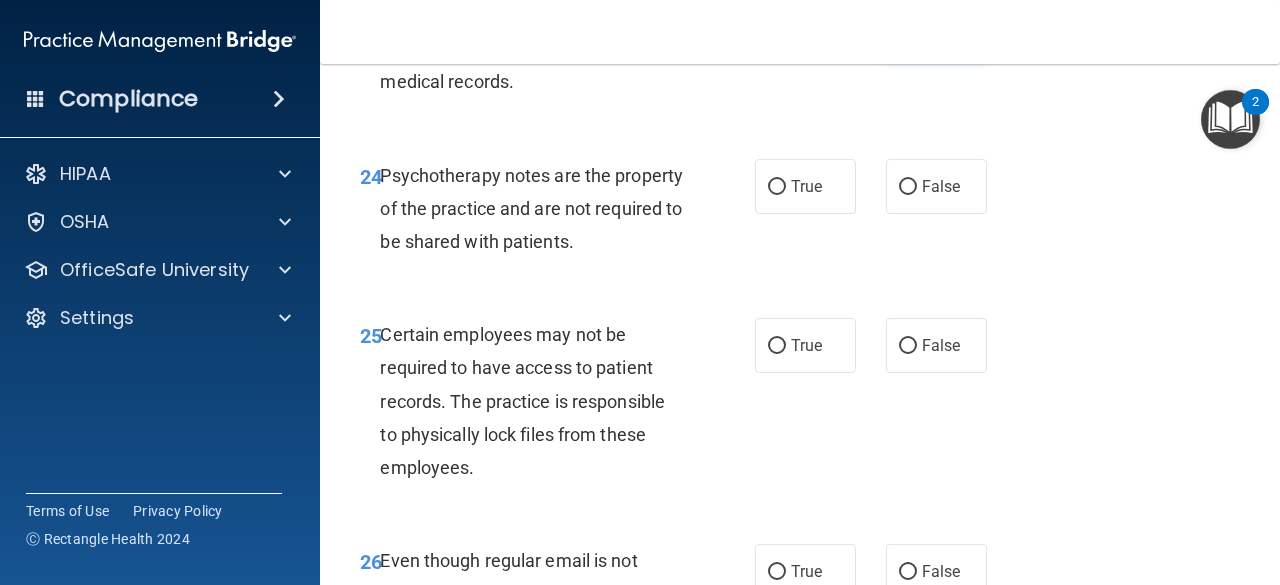 click on "False" at bounding box center (941, 26) 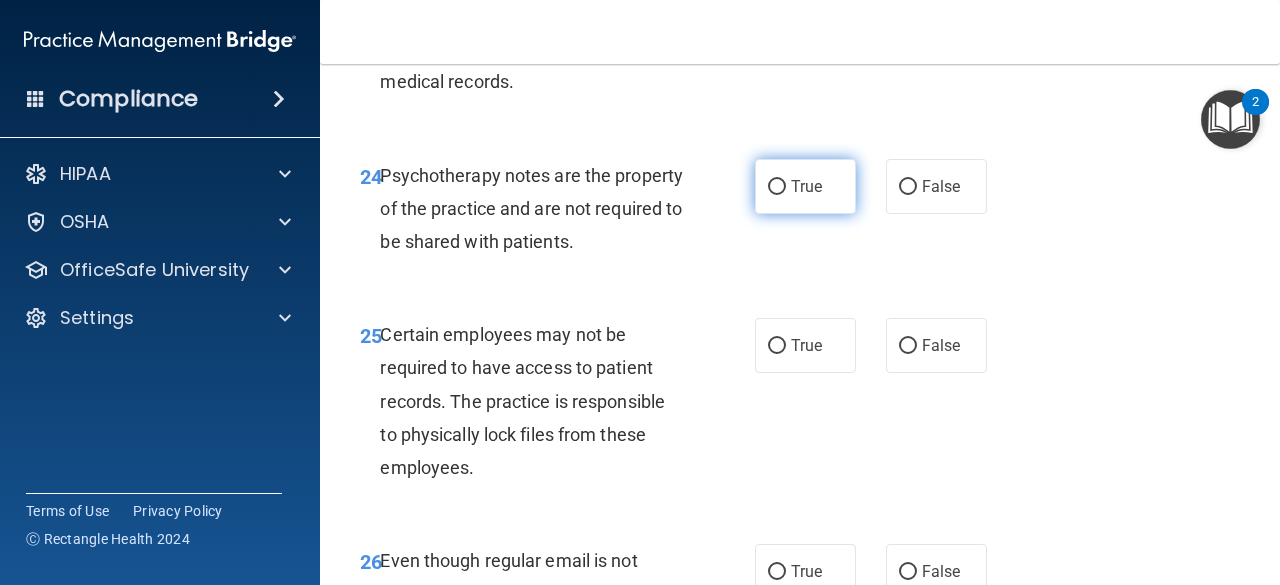 click on "True" at bounding box center [806, 186] 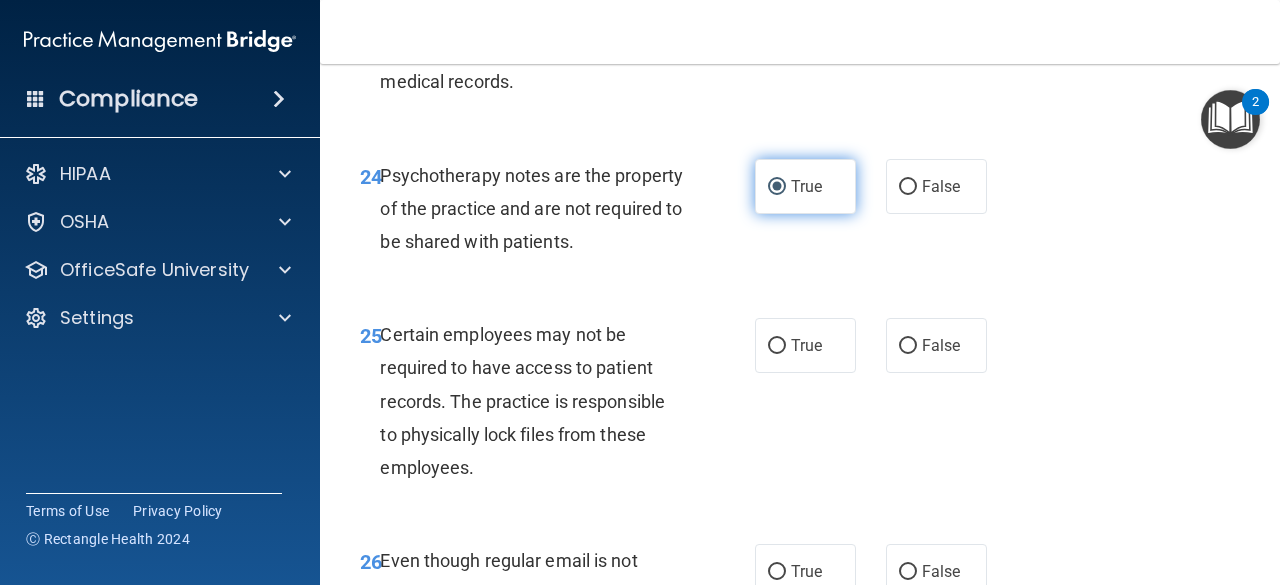 click on "True" at bounding box center (806, 186) 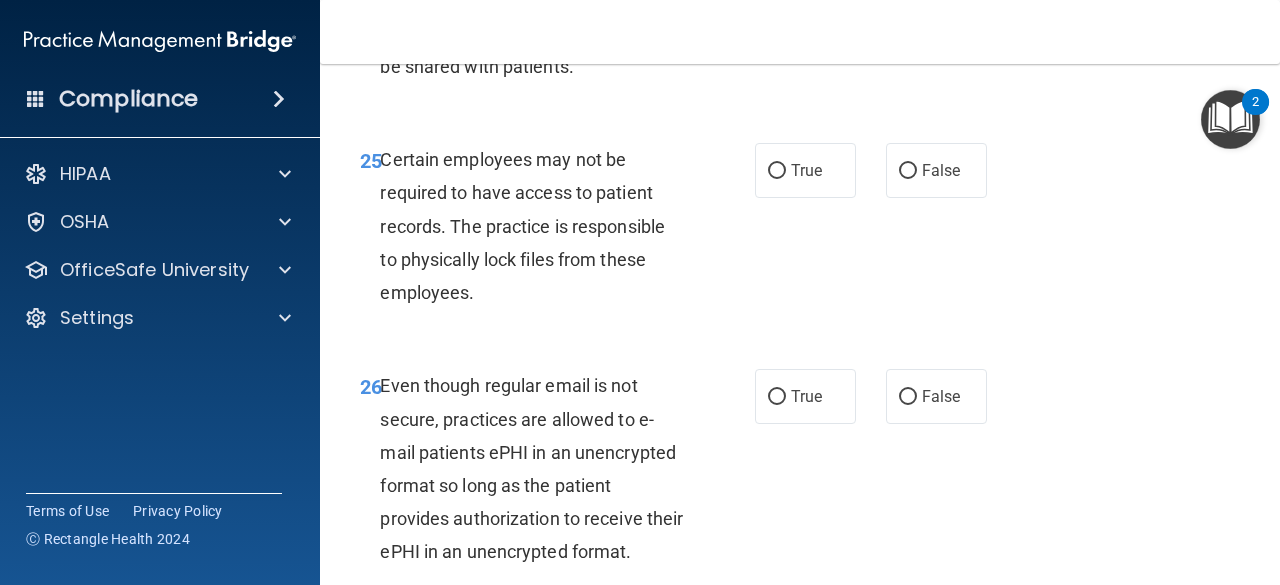 scroll, scrollTop: 5400, scrollLeft: 0, axis: vertical 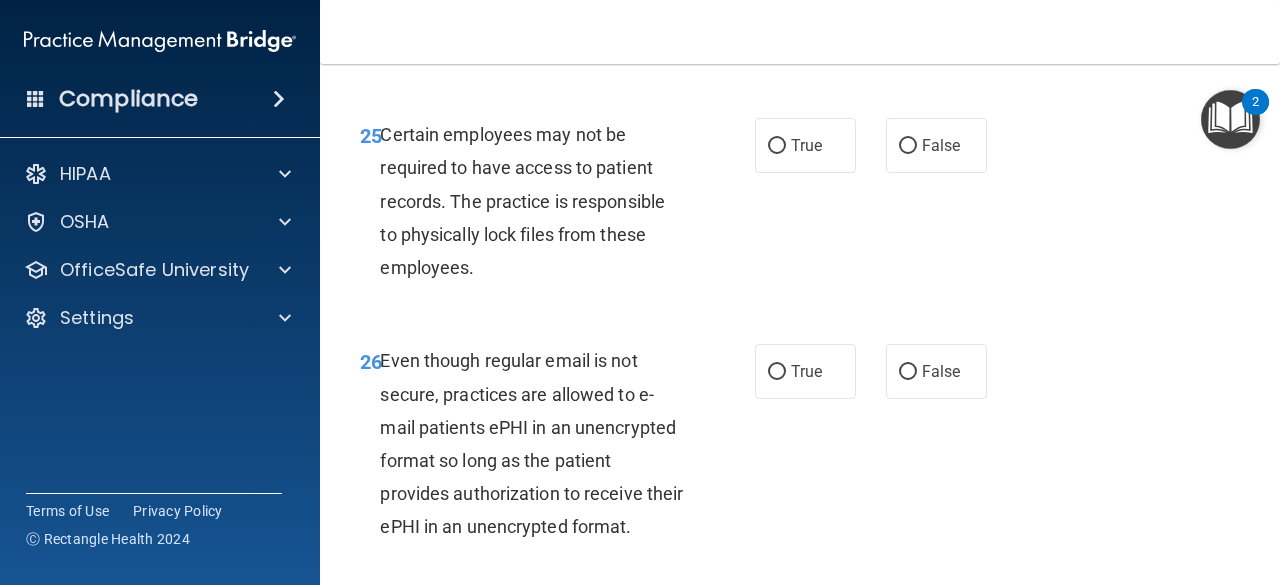 click on "24       Psychotherapy notes are the property of the practice and are not required to be shared with patients.                  True           False" at bounding box center (800, 14) 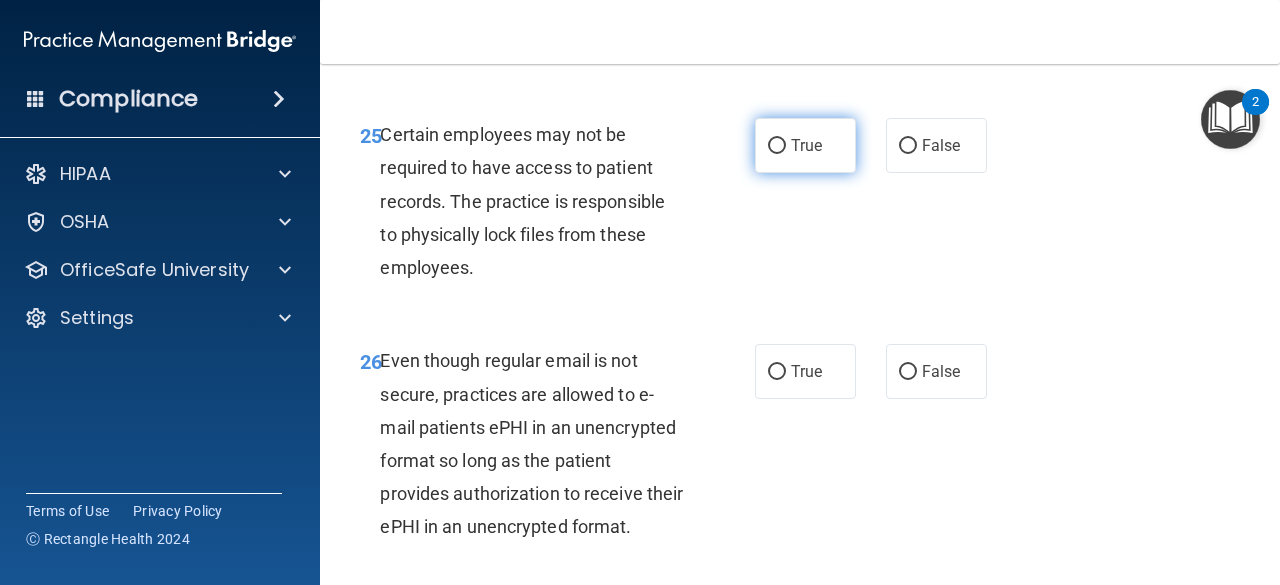 click on "True" at bounding box center [806, 145] 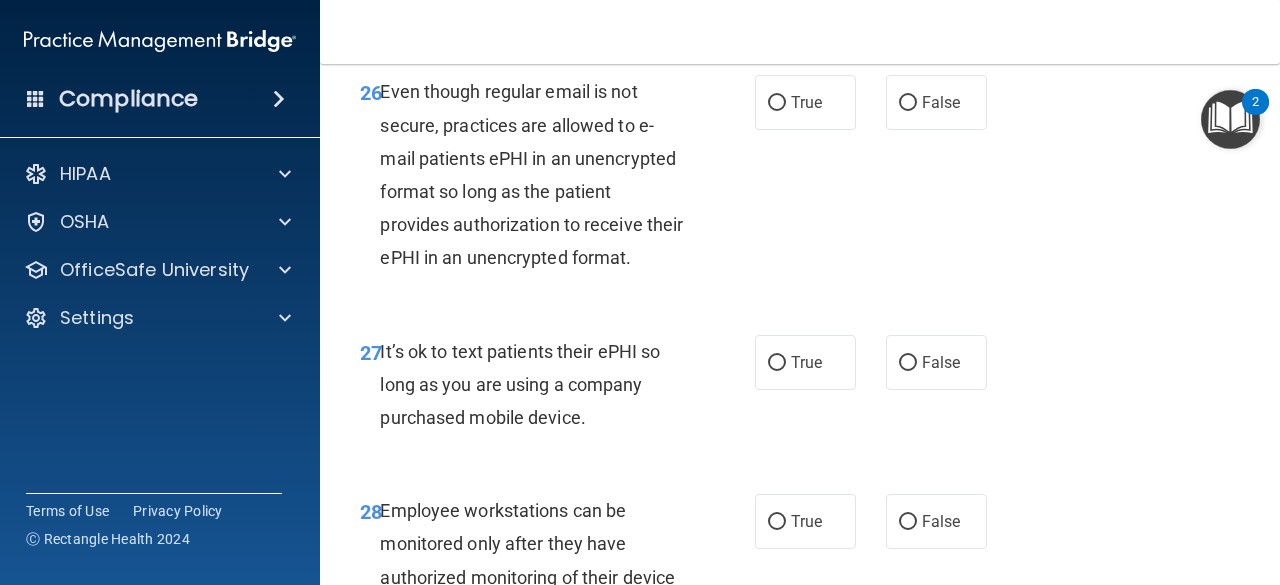 scroll, scrollTop: 5700, scrollLeft: 0, axis: vertical 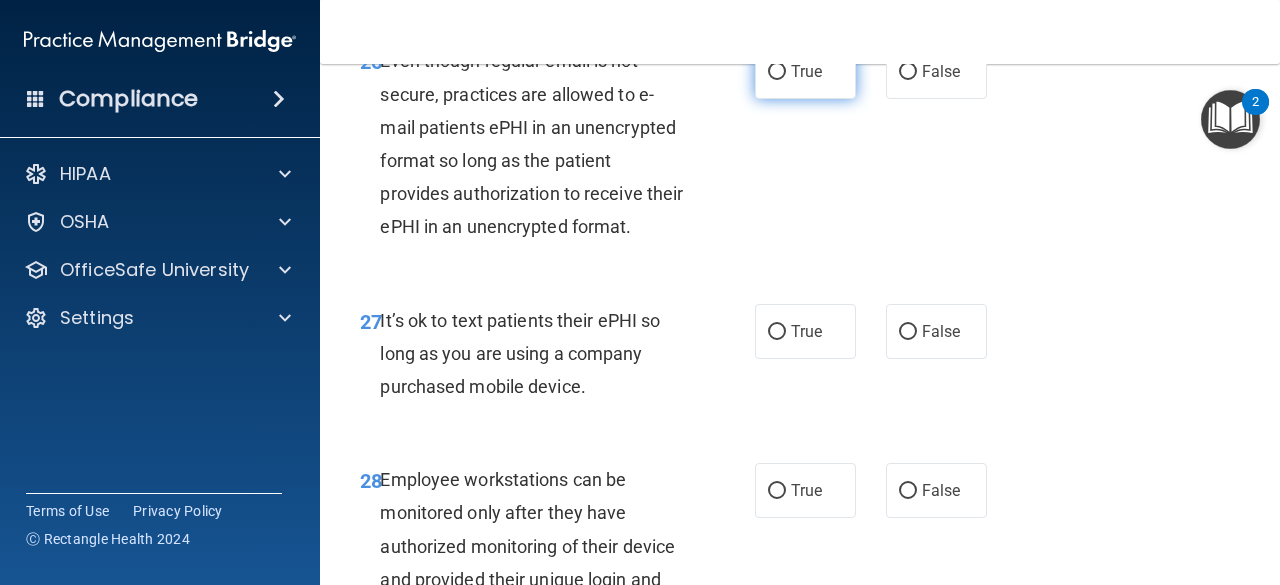 click on "True" at bounding box center (777, 72) 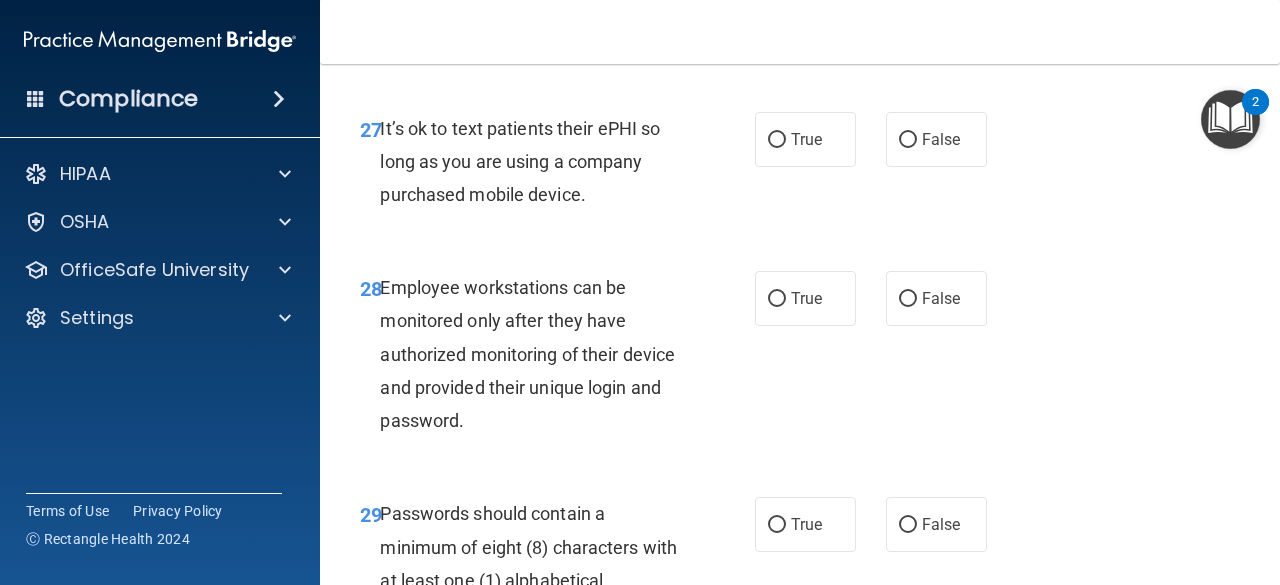scroll, scrollTop: 5900, scrollLeft: 0, axis: vertical 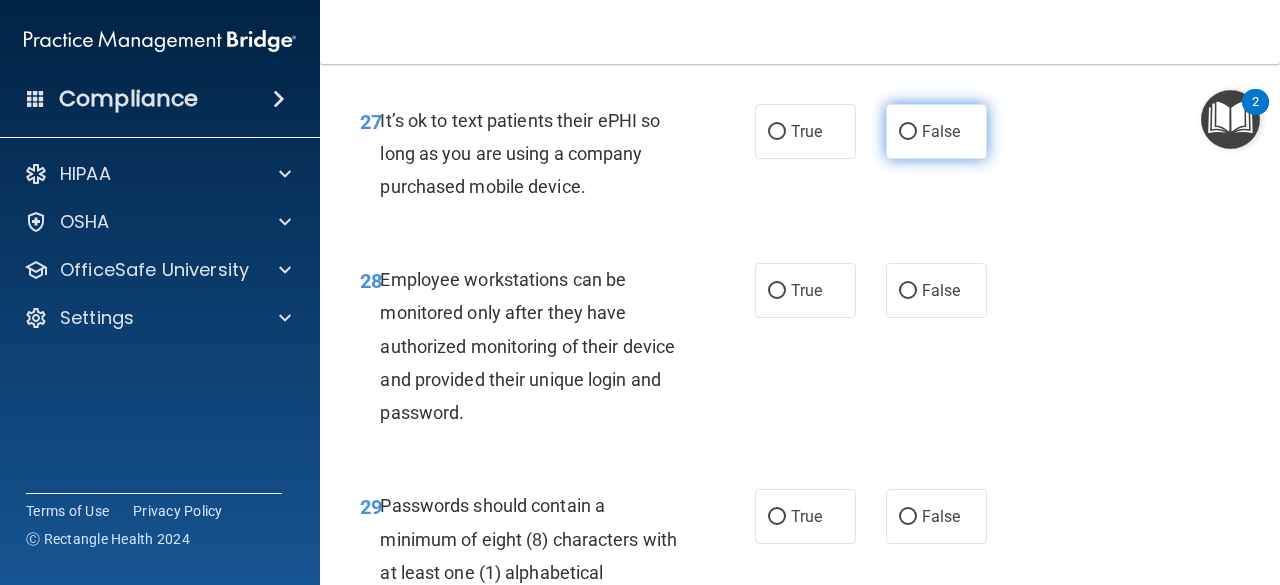 click on "False" at bounding box center [908, 132] 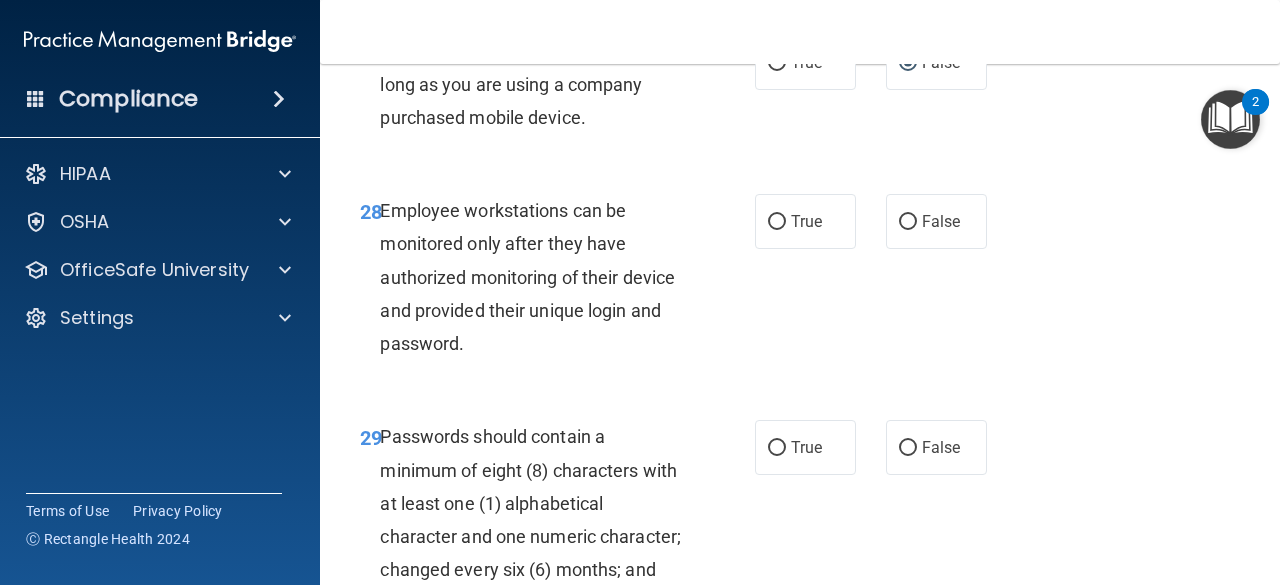 scroll, scrollTop: 6000, scrollLeft: 0, axis: vertical 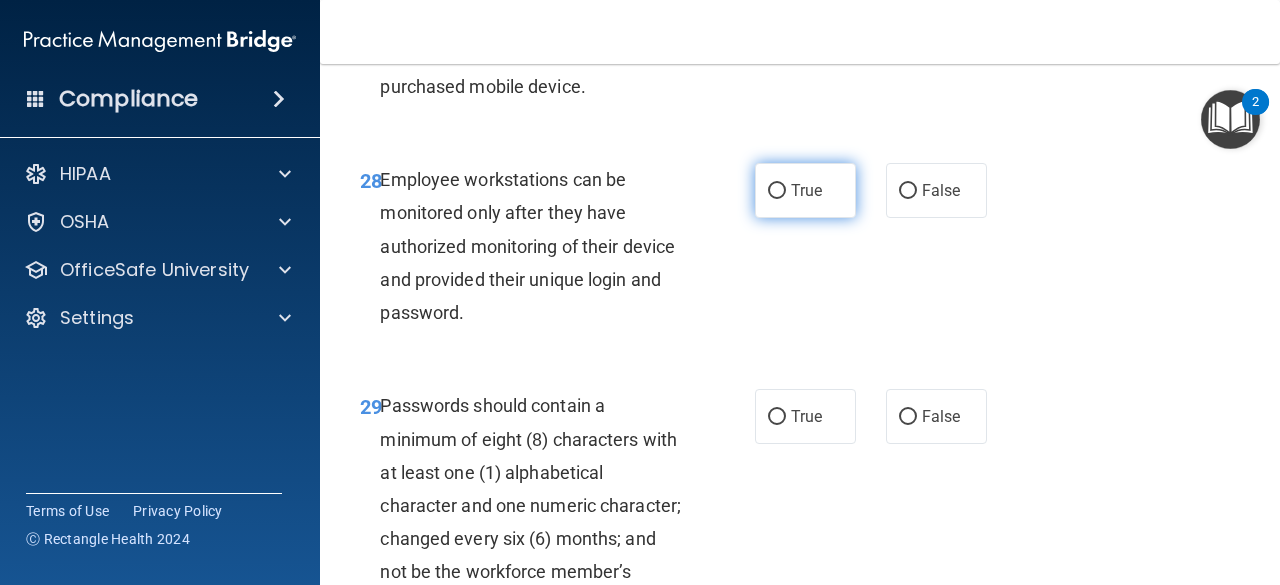 click on "True" at bounding box center [777, 191] 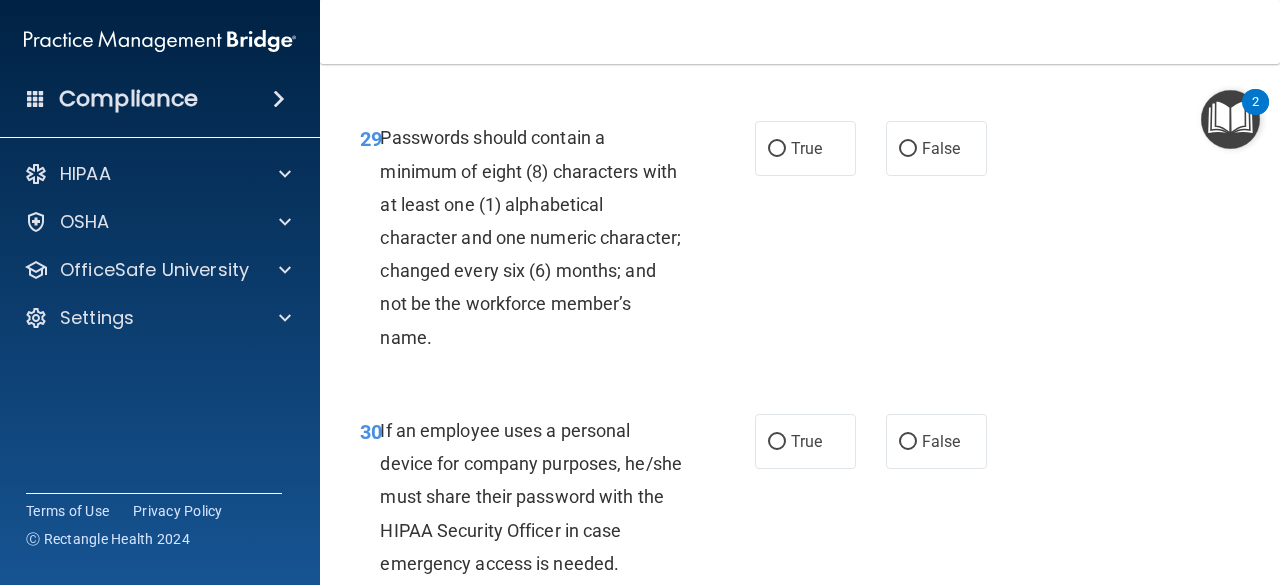 scroll, scrollTop: 6300, scrollLeft: 0, axis: vertical 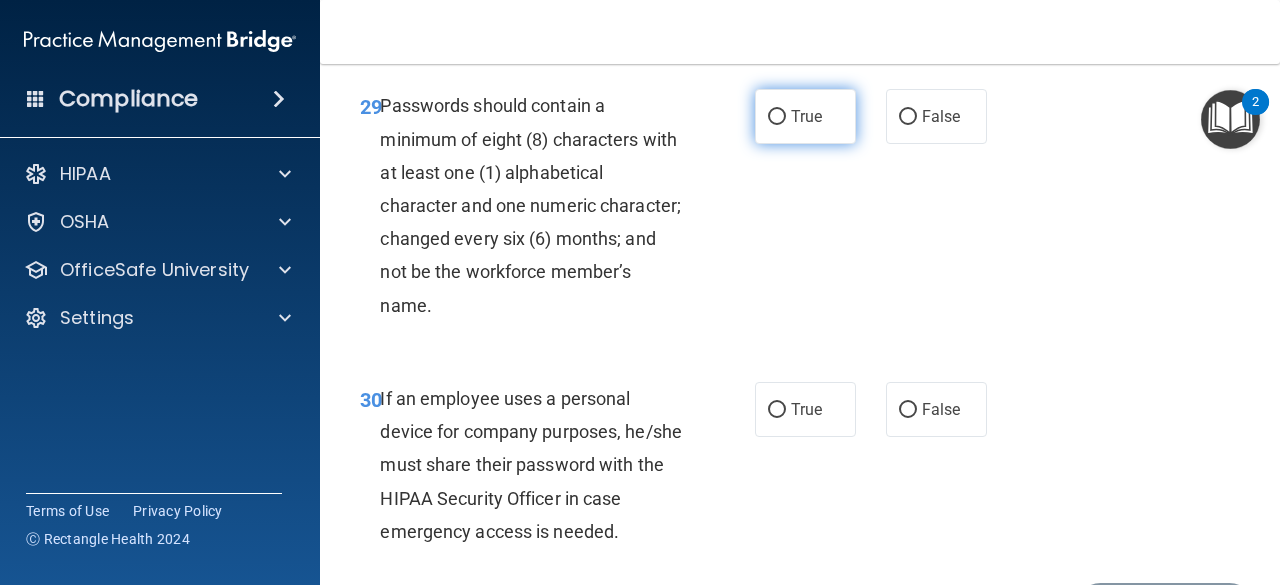 click on "True" at bounding box center (777, 117) 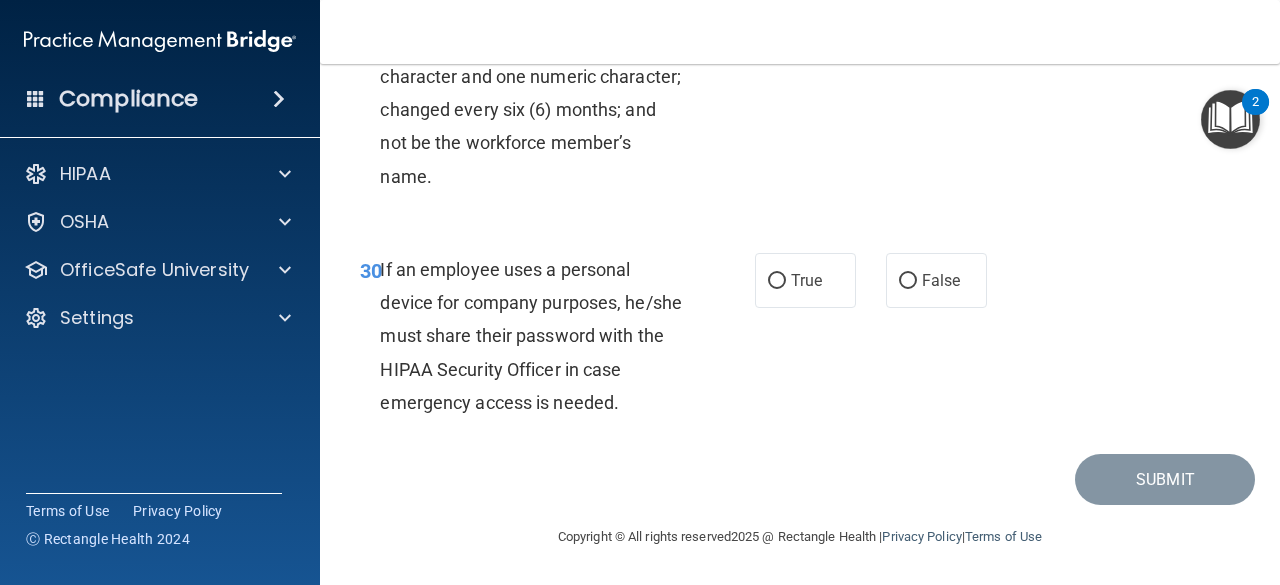 scroll, scrollTop: 6500, scrollLeft: 0, axis: vertical 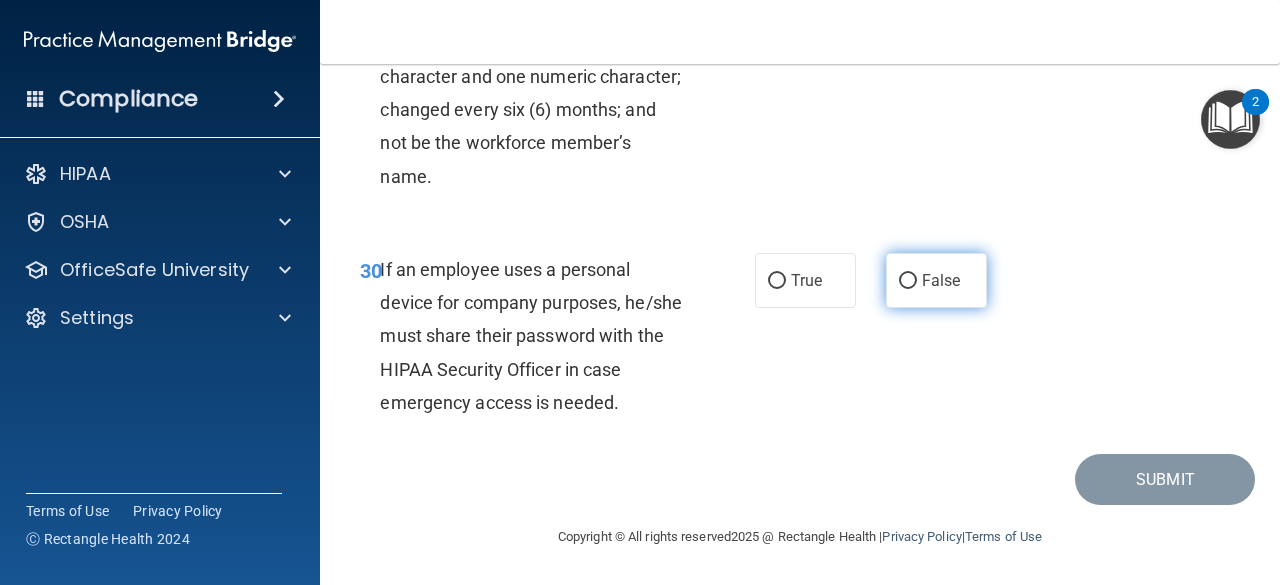click on "False" at bounding box center [908, 281] 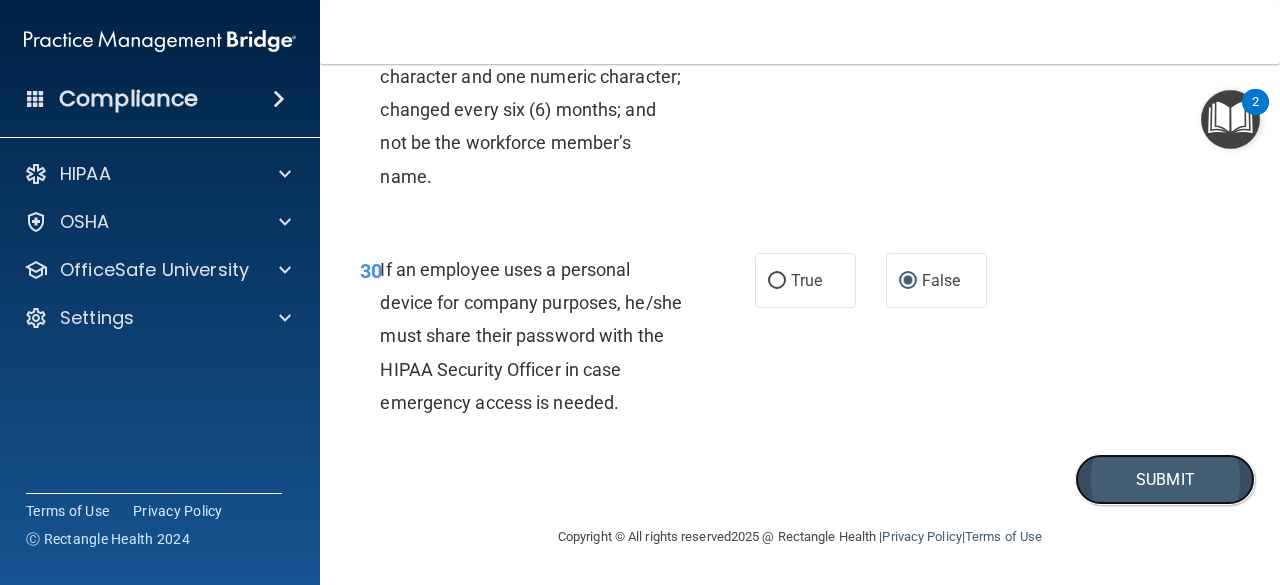 click on "Submit" at bounding box center [1165, 479] 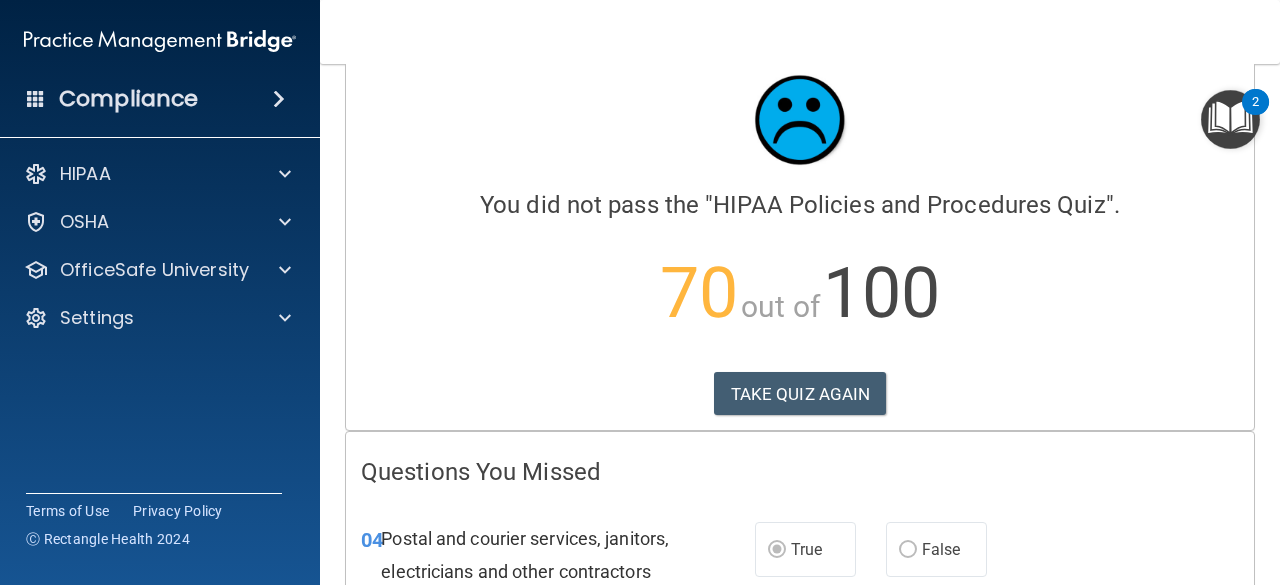 scroll, scrollTop: 0, scrollLeft: 0, axis: both 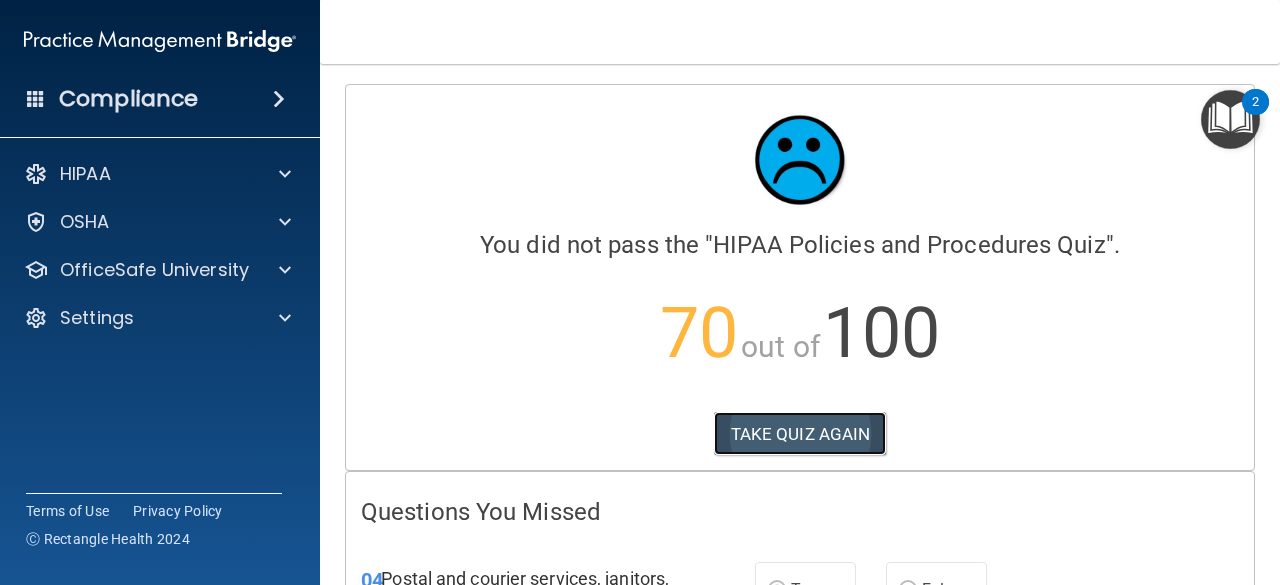 click on "TAKE QUIZ AGAIN" at bounding box center [800, 434] 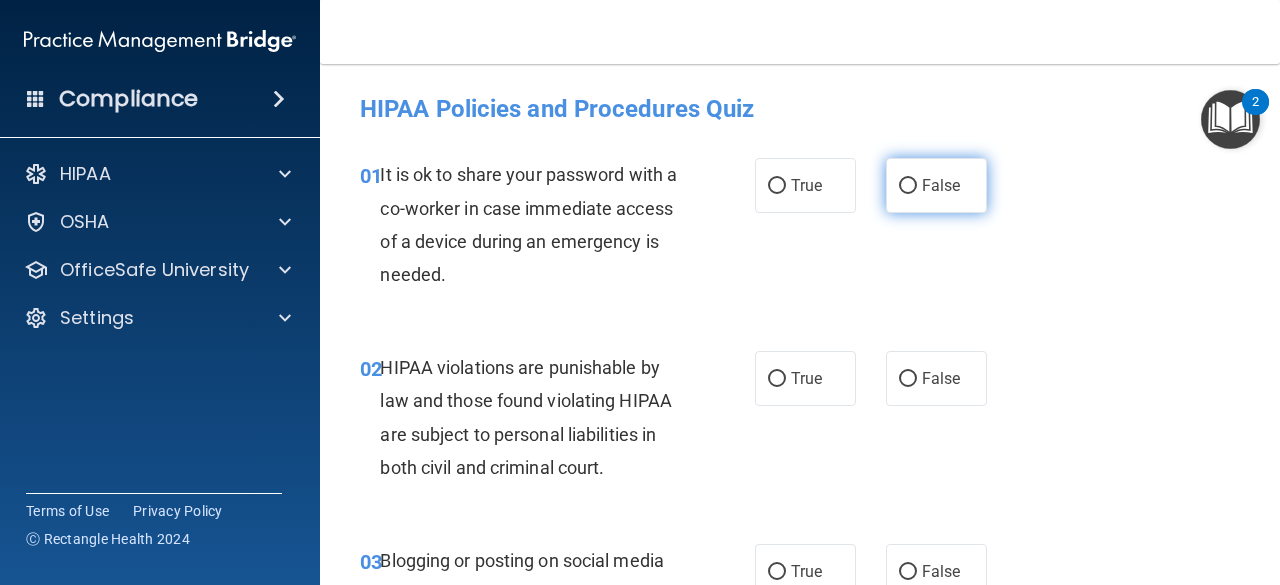 click on "False" at bounding box center (908, 186) 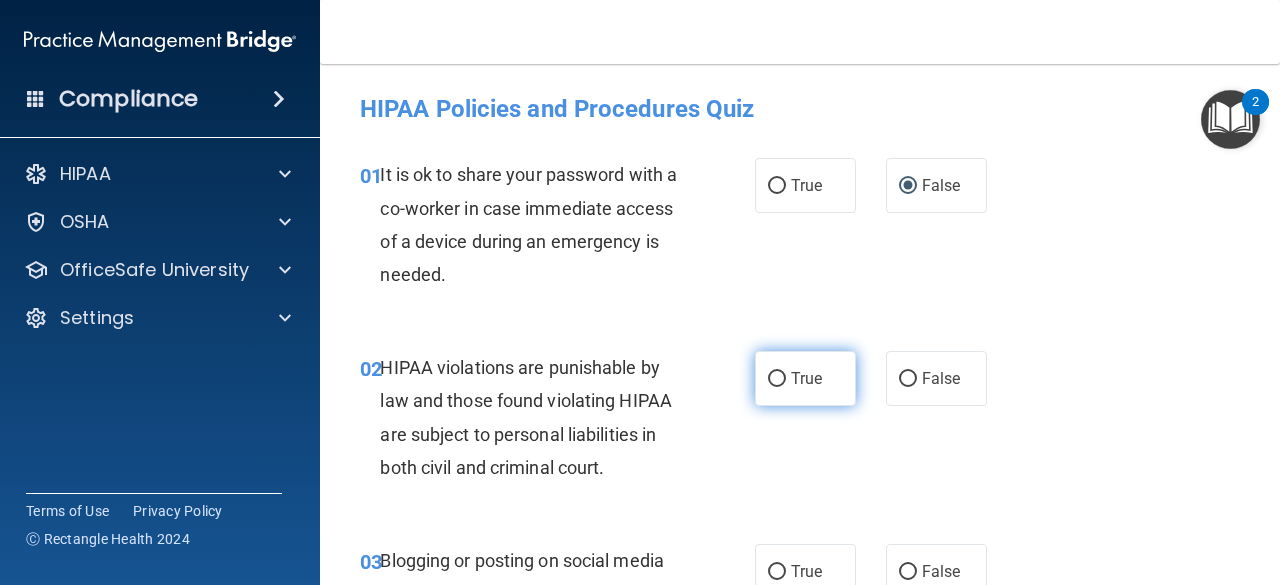 click on "True" at bounding box center [806, 378] 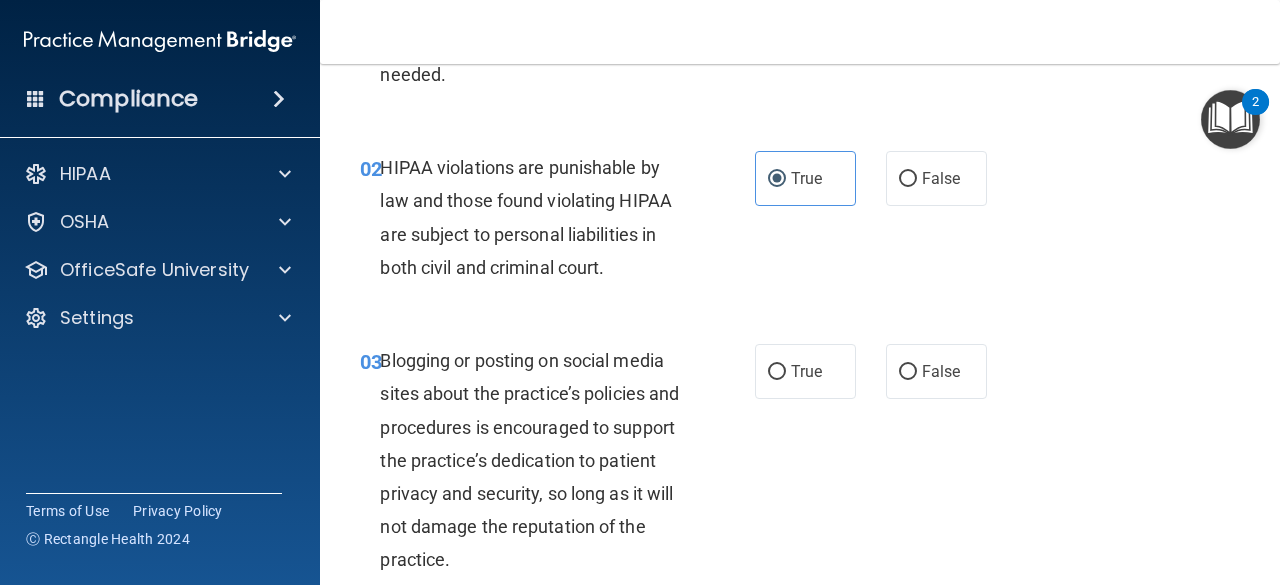 scroll, scrollTop: 300, scrollLeft: 0, axis: vertical 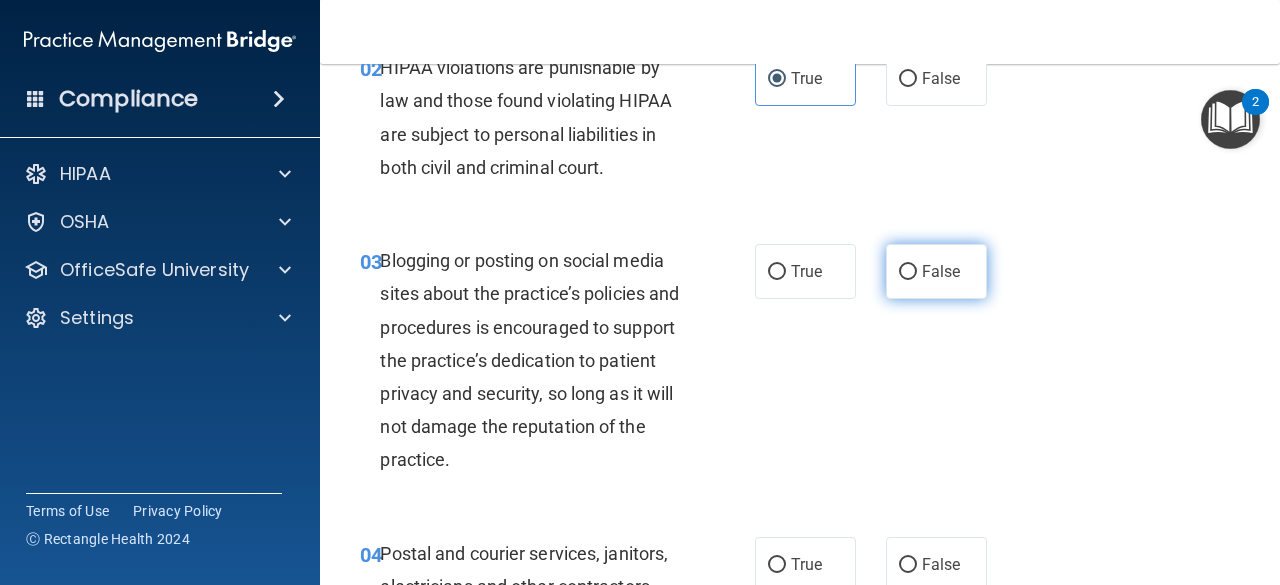 click on "False" at bounding box center (908, 272) 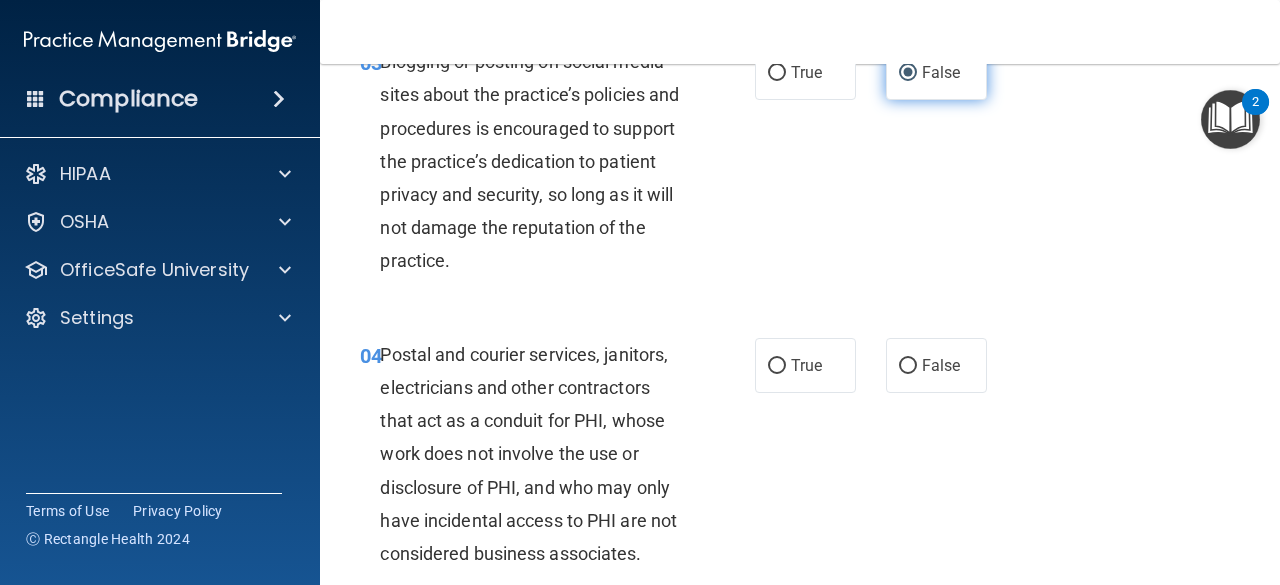 scroll, scrollTop: 500, scrollLeft: 0, axis: vertical 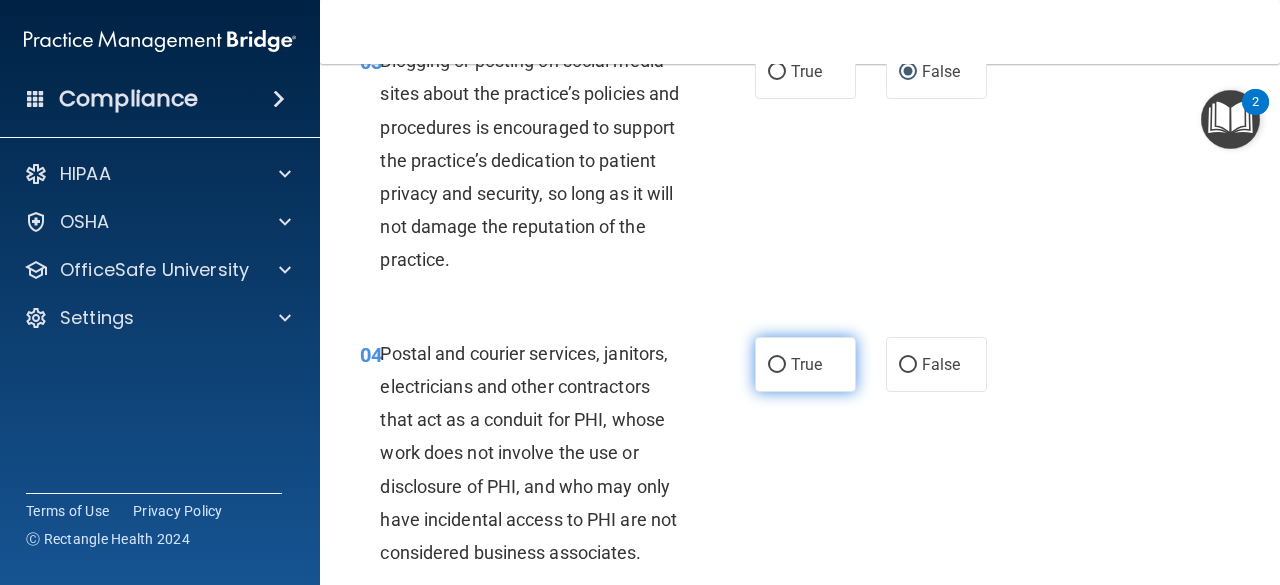 click on "True" at bounding box center [777, 365] 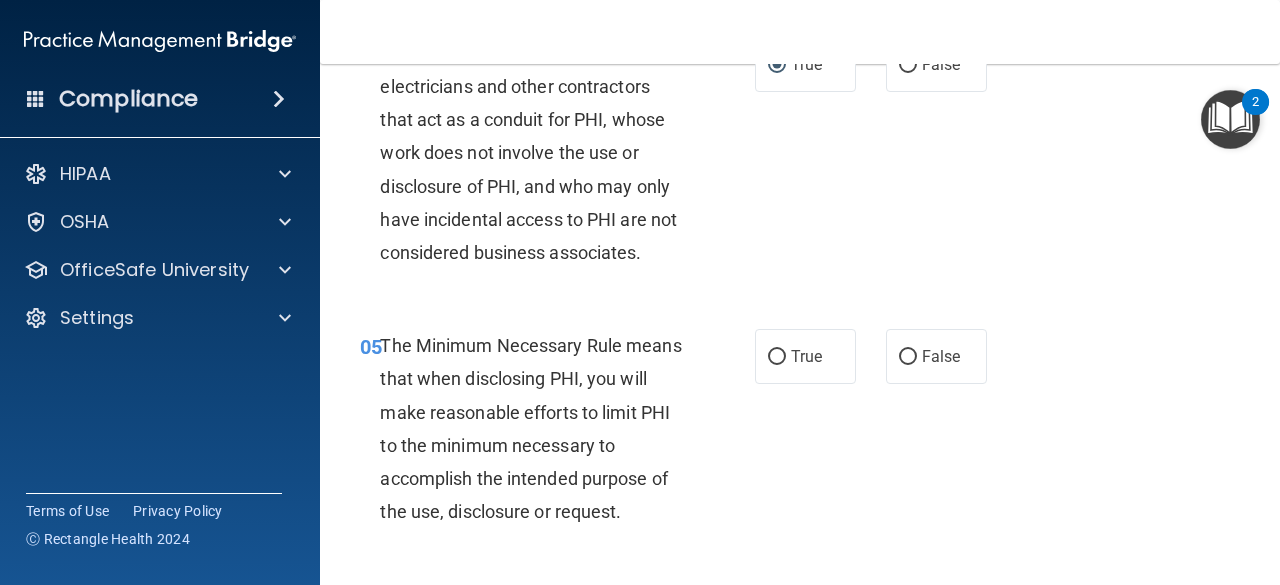 scroll, scrollTop: 900, scrollLeft: 0, axis: vertical 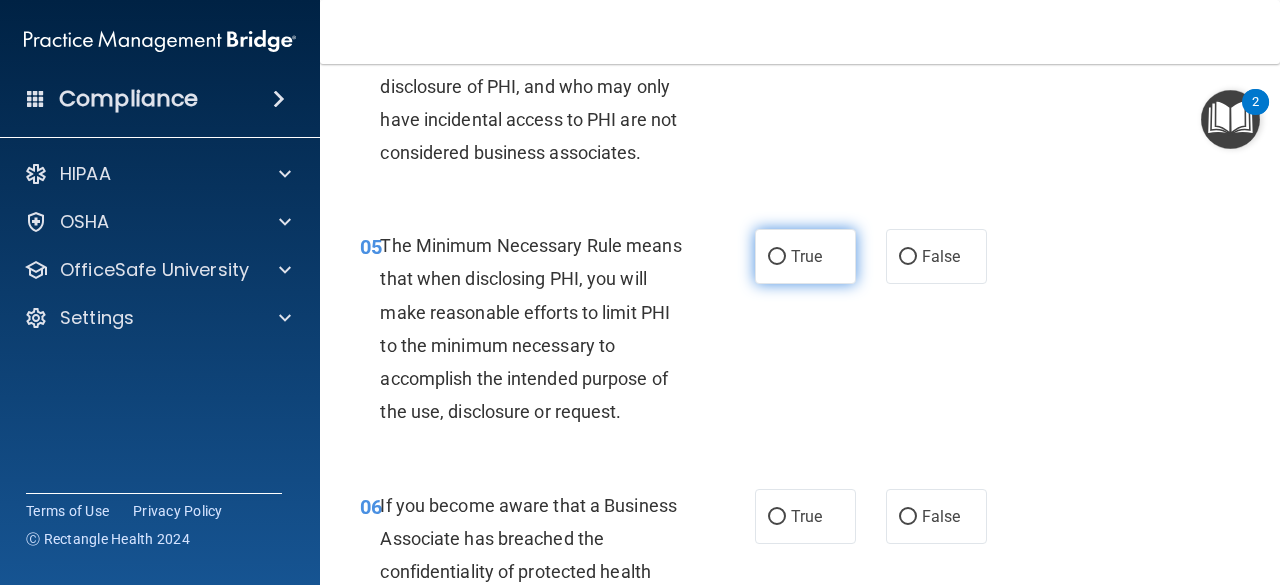 click on "True" at bounding box center [806, 256] 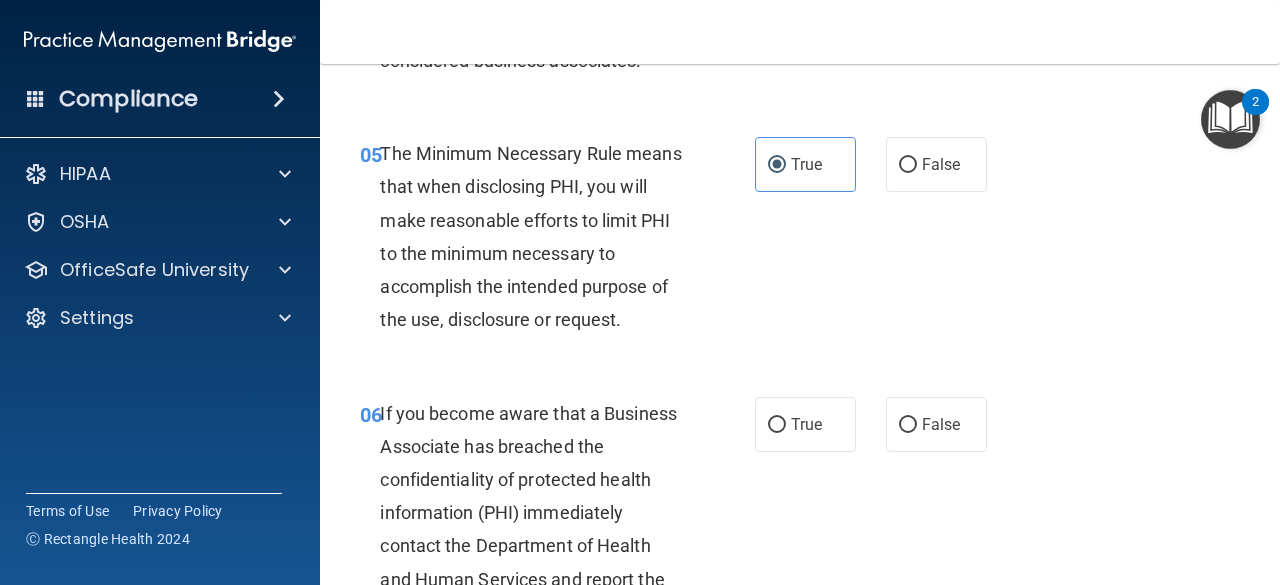 scroll, scrollTop: 1100, scrollLeft: 0, axis: vertical 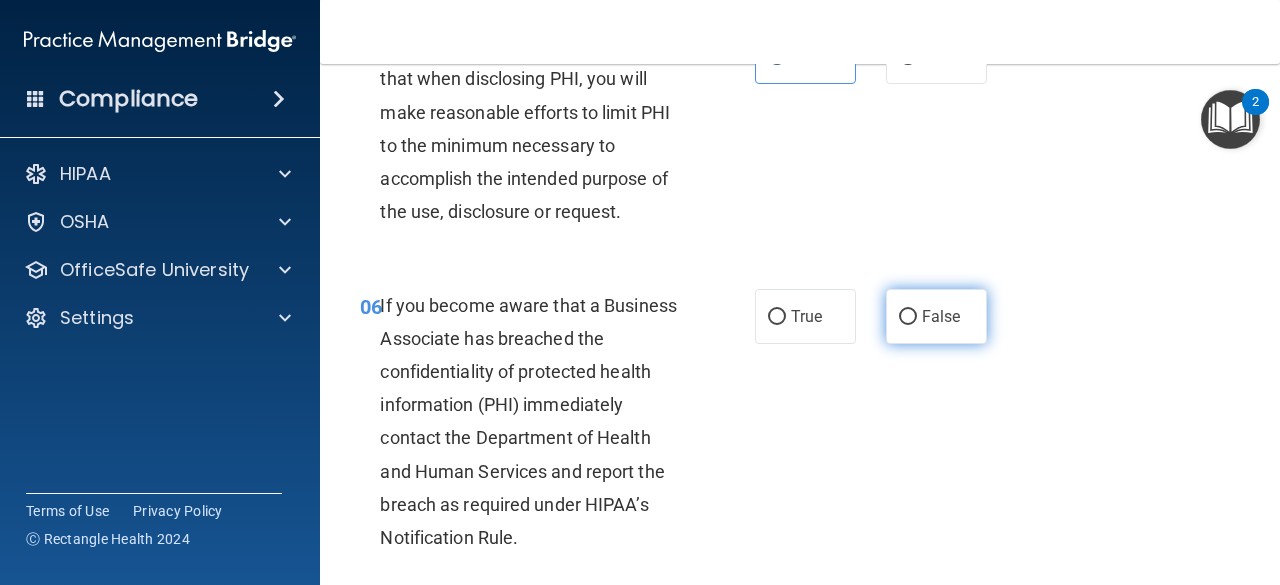 click on "False" at bounding box center (908, 317) 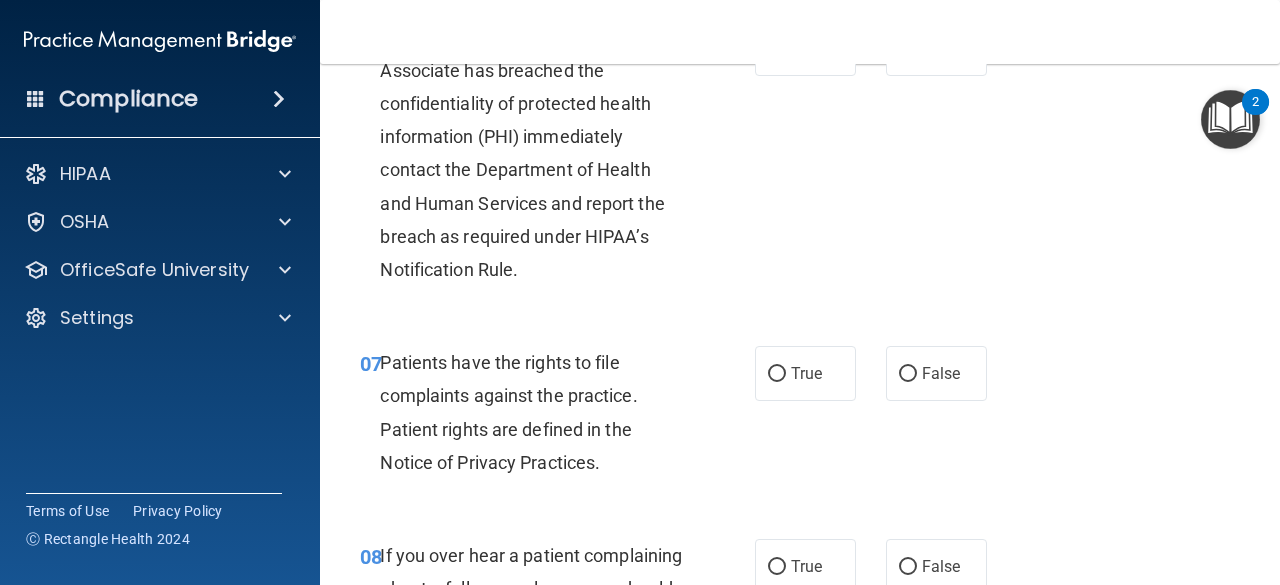 scroll, scrollTop: 1400, scrollLeft: 0, axis: vertical 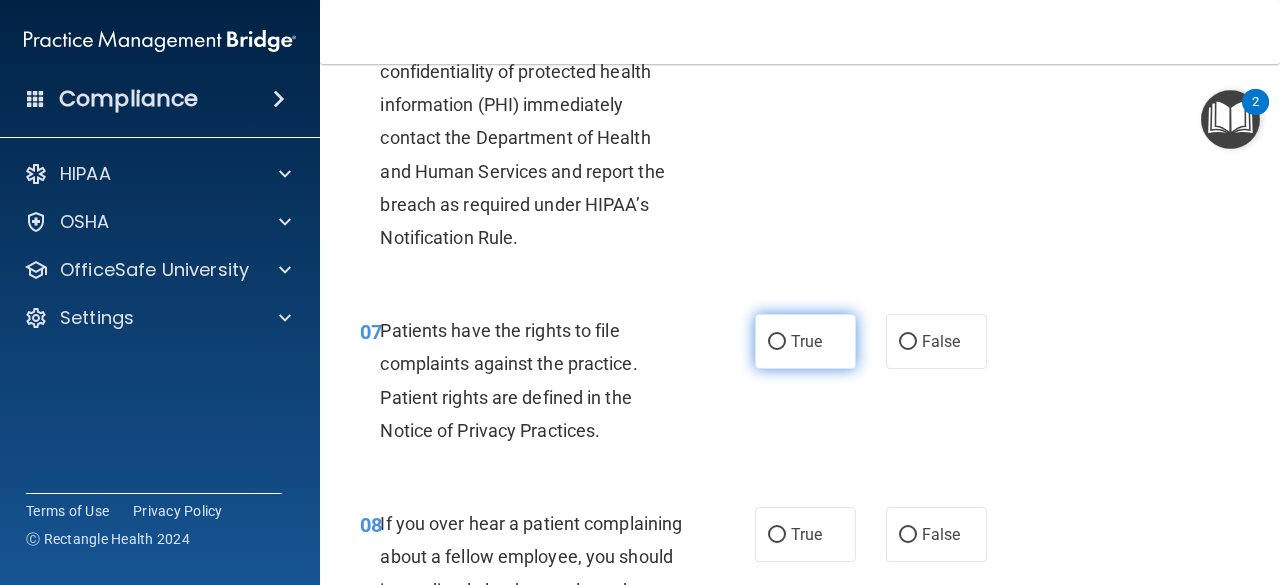 click on "True" at bounding box center [777, 342] 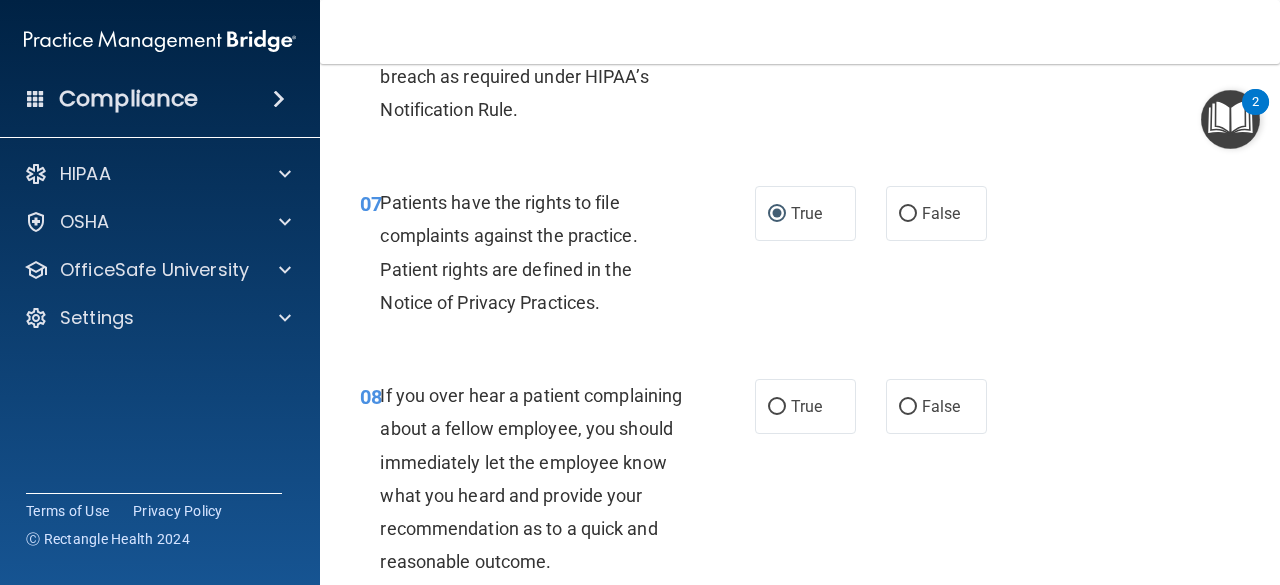 scroll, scrollTop: 1600, scrollLeft: 0, axis: vertical 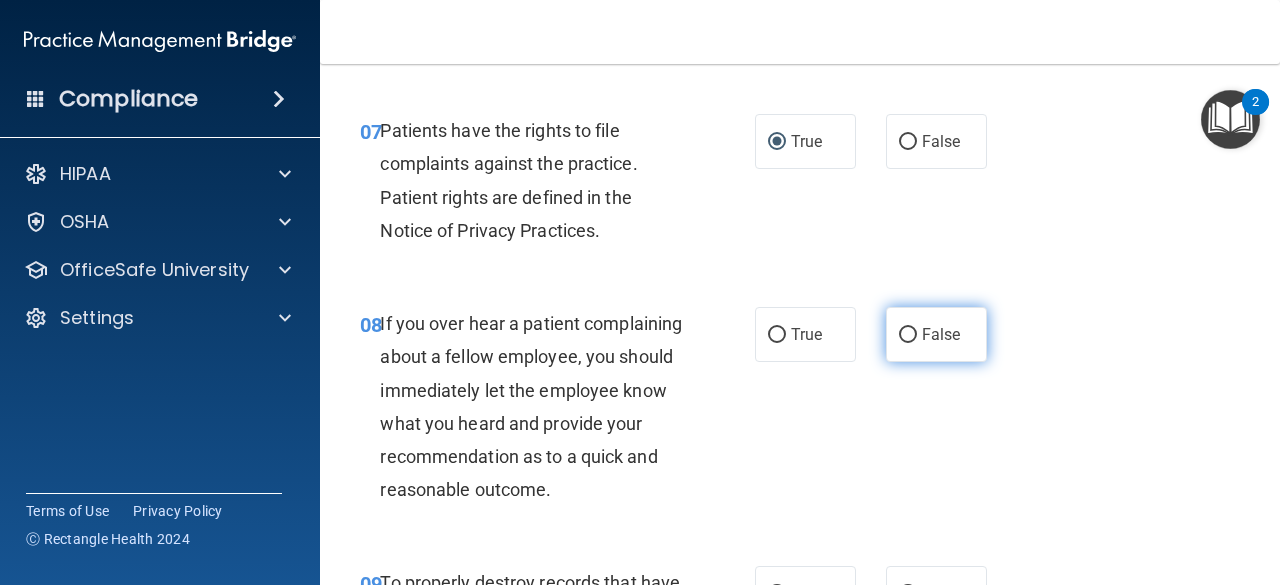 click on "False" at bounding box center (936, 334) 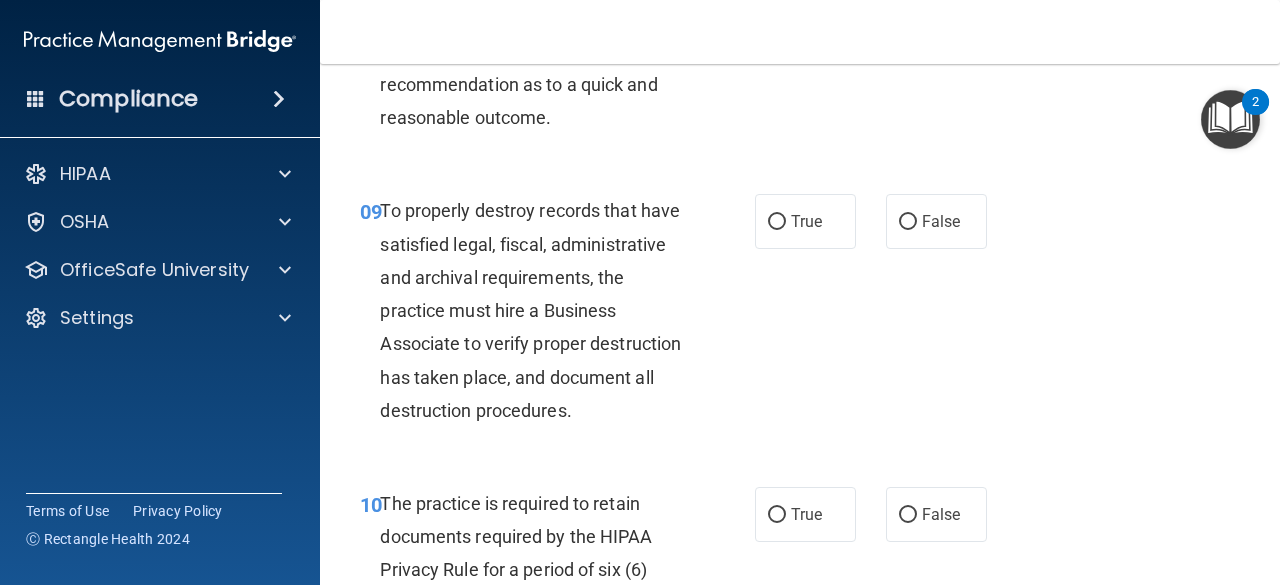 scroll, scrollTop: 2000, scrollLeft: 0, axis: vertical 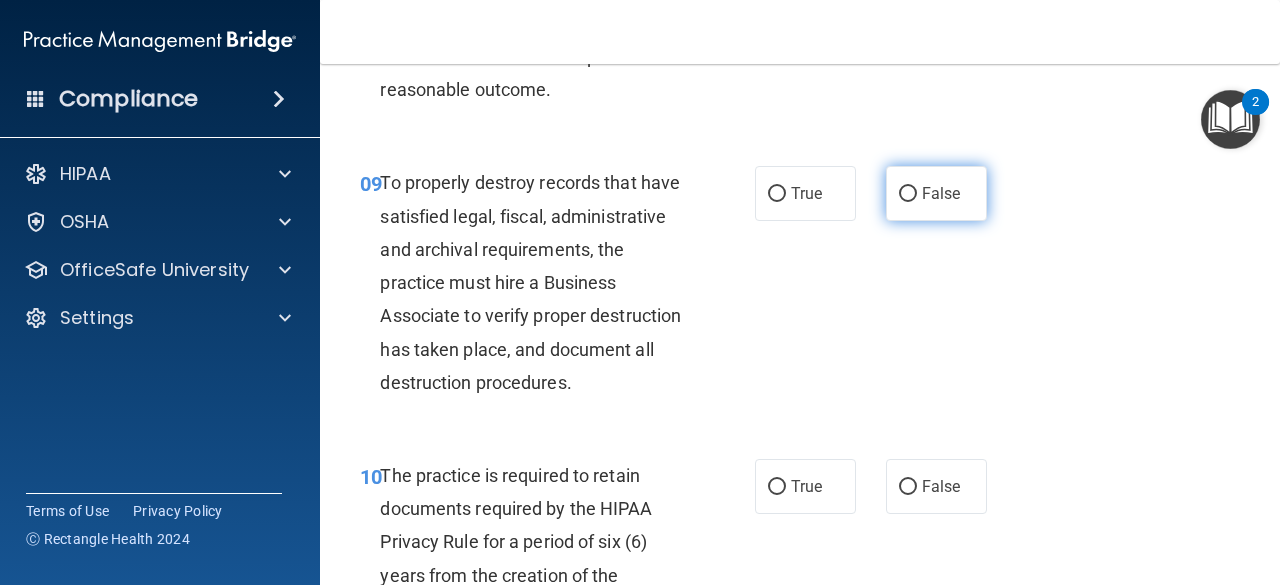 click on "False" at bounding box center (908, 194) 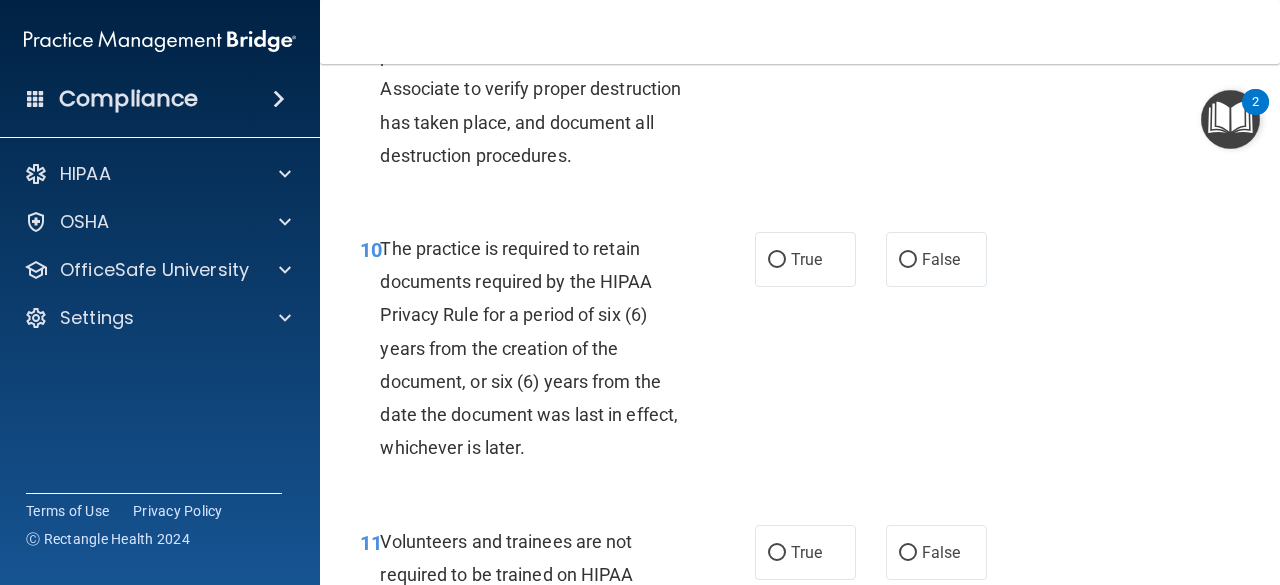 scroll, scrollTop: 2300, scrollLeft: 0, axis: vertical 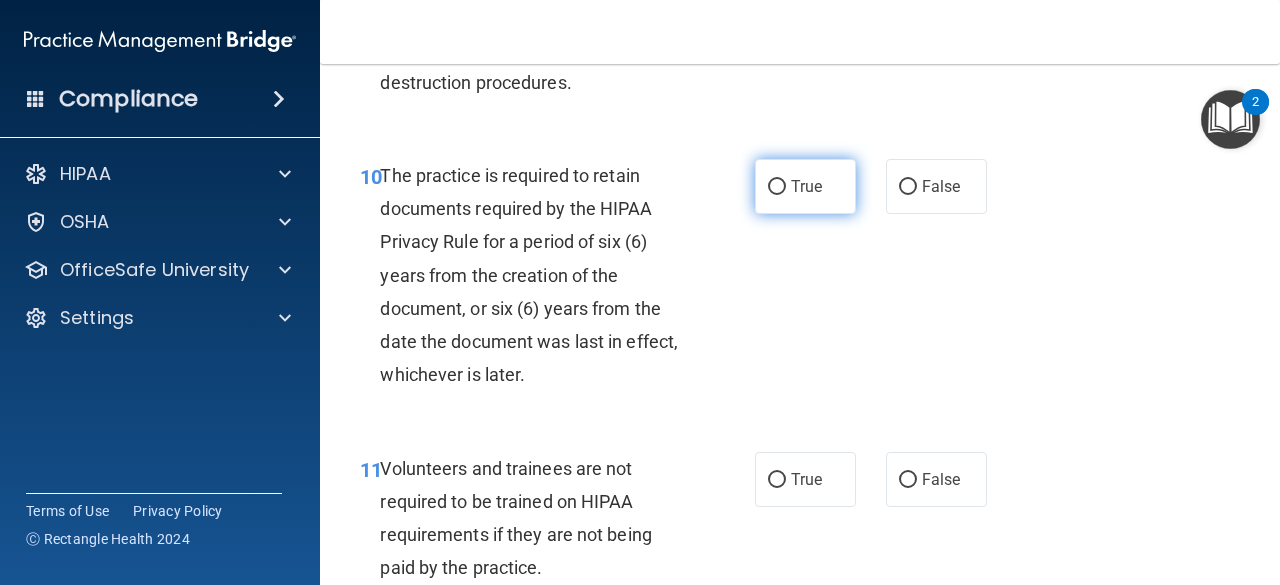 click on "True" at bounding box center [806, 186] 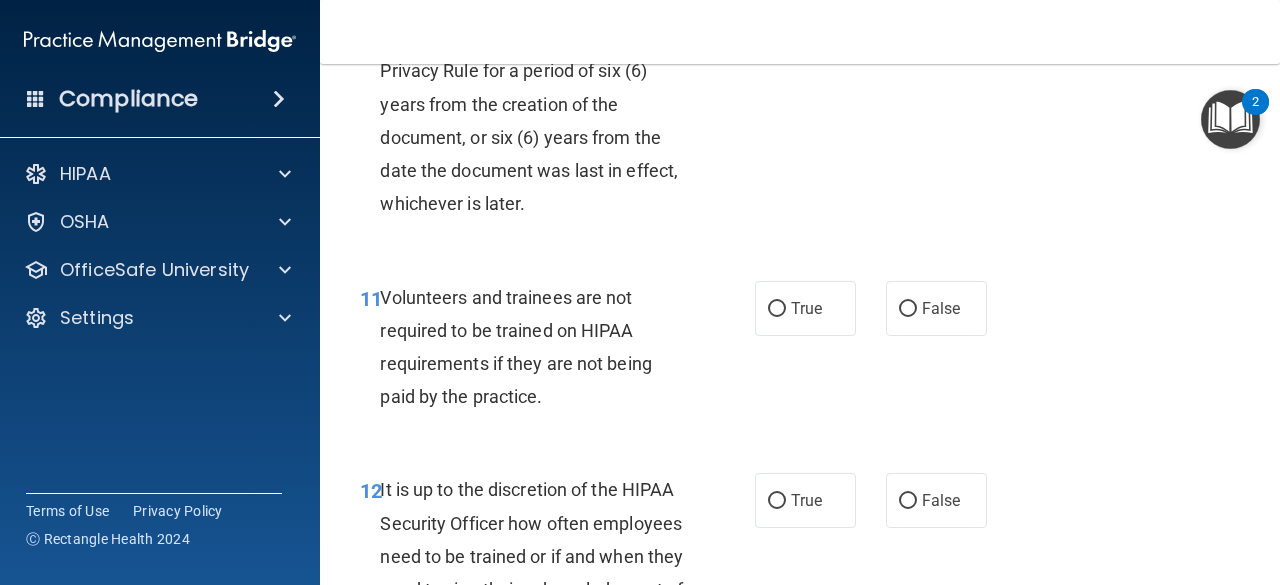scroll, scrollTop: 2600, scrollLeft: 0, axis: vertical 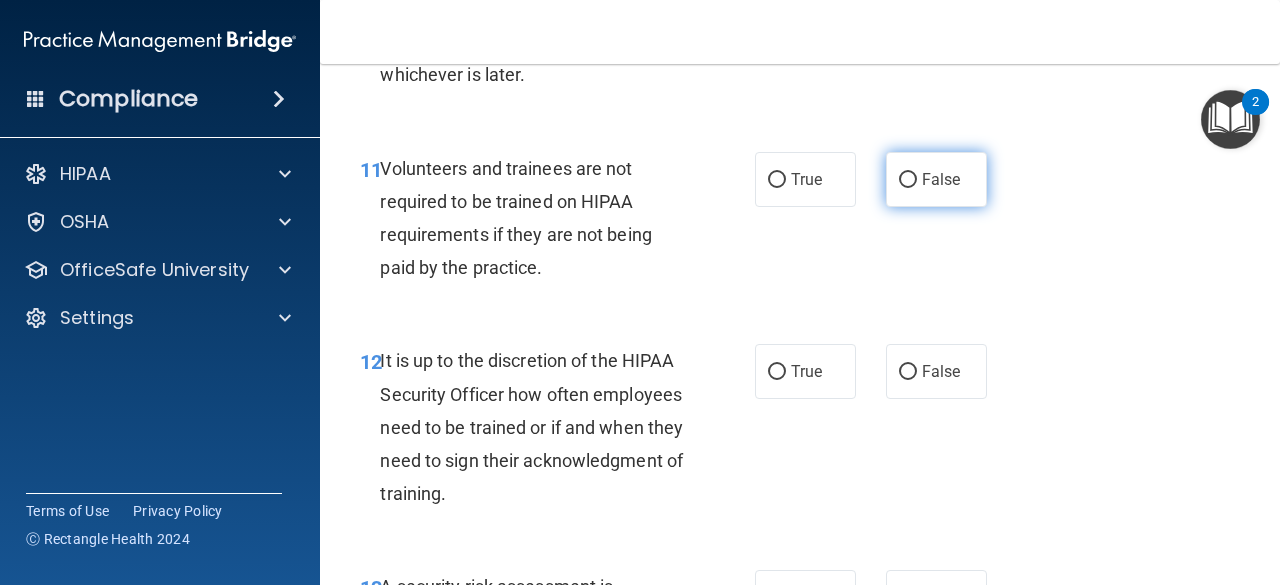 click on "False" at bounding box center [936, 179] 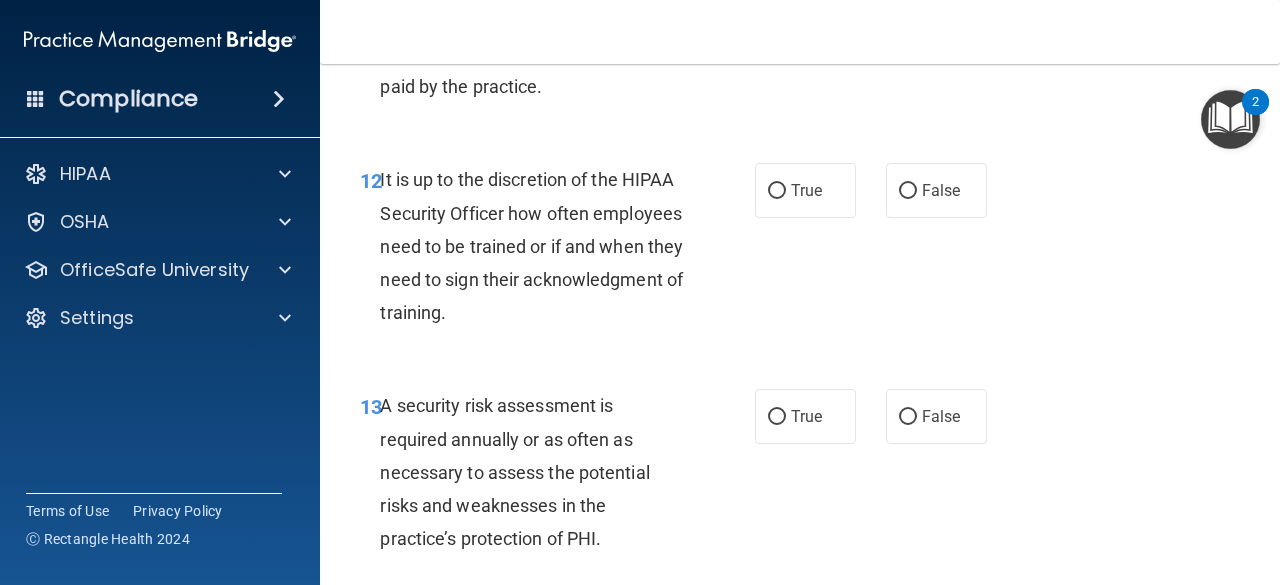 scroll, scrollTop: 2800, scrollLeft: 0, axis: vertical 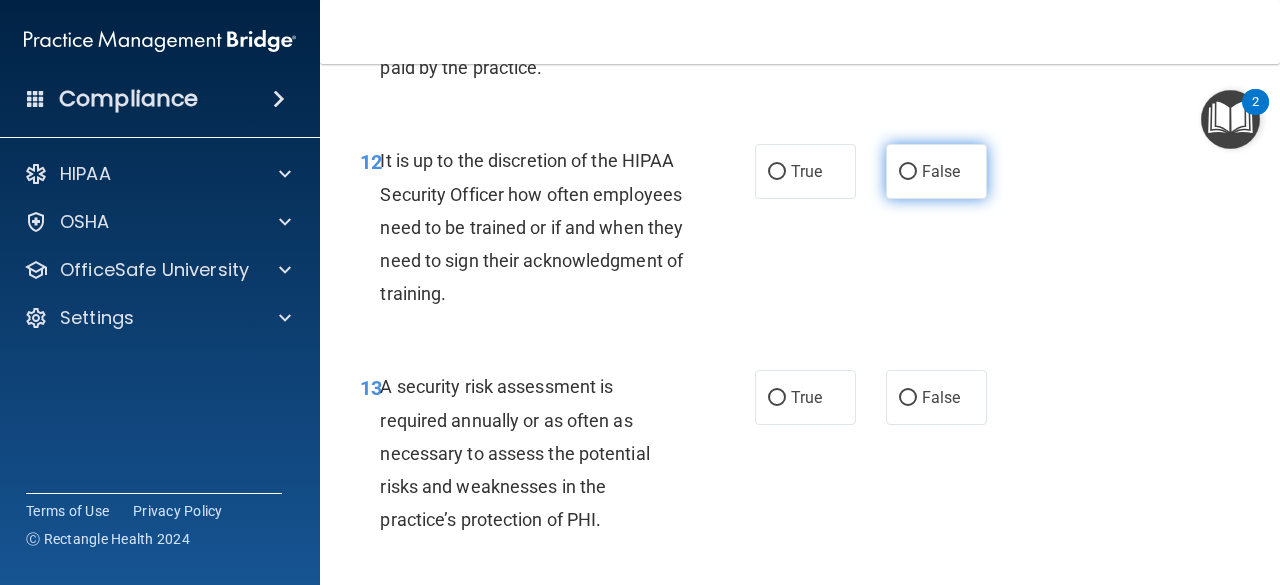 click on "False" at bounding box center [936, 171] 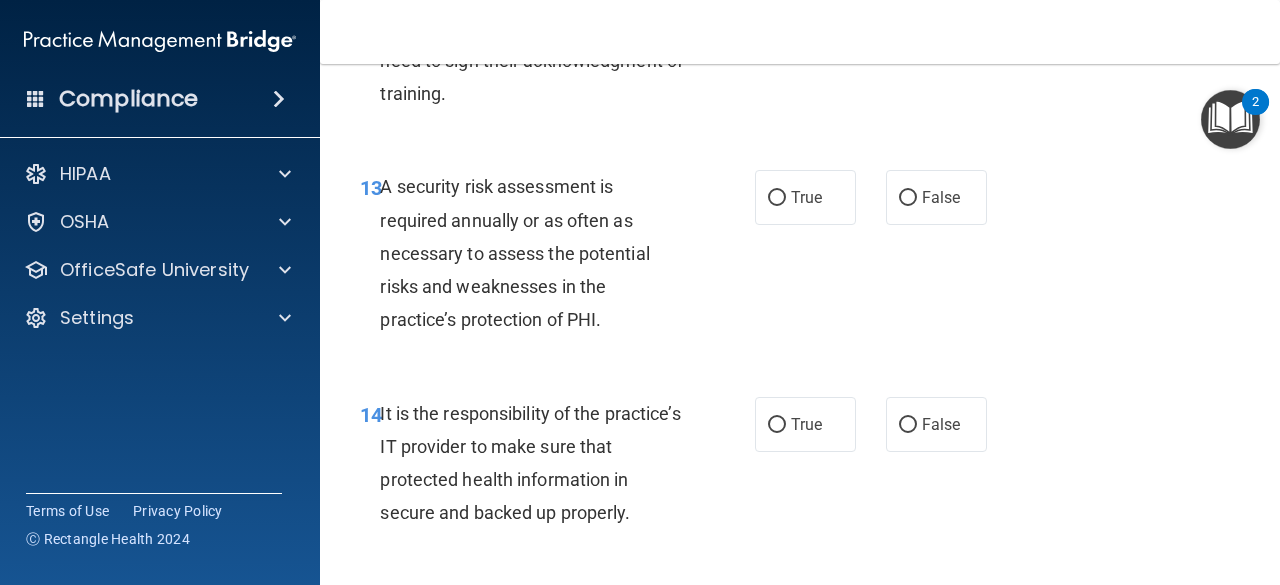 scroll, scrollTop: 3100, scrollLeft: 0, axis: vertical 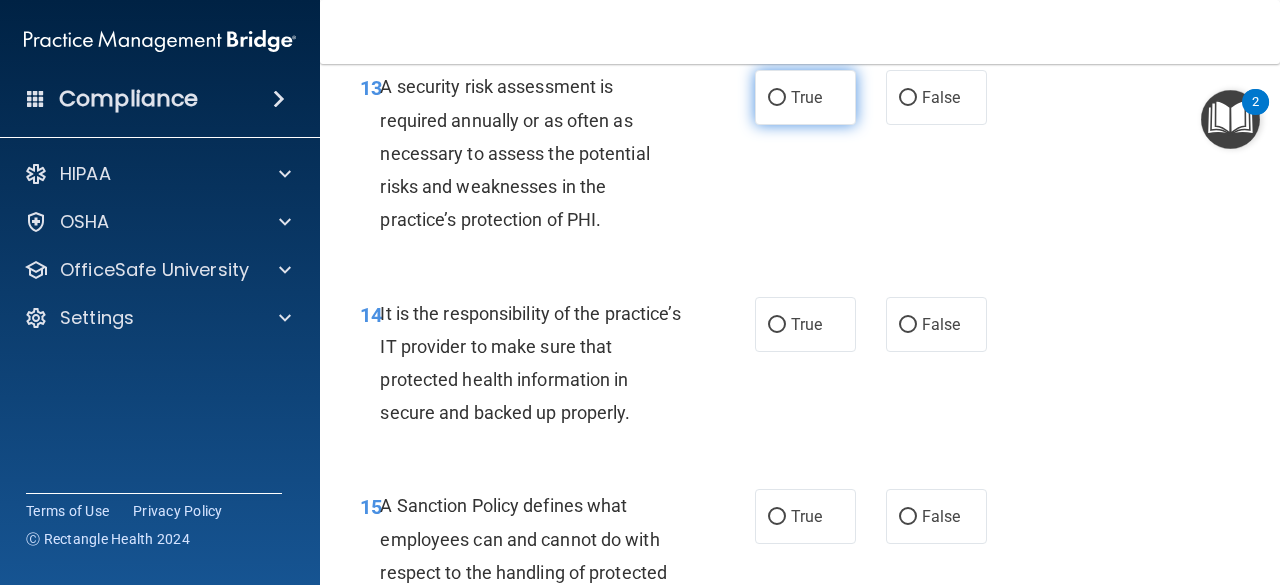 click on "True" at bounding box center [777, 98] 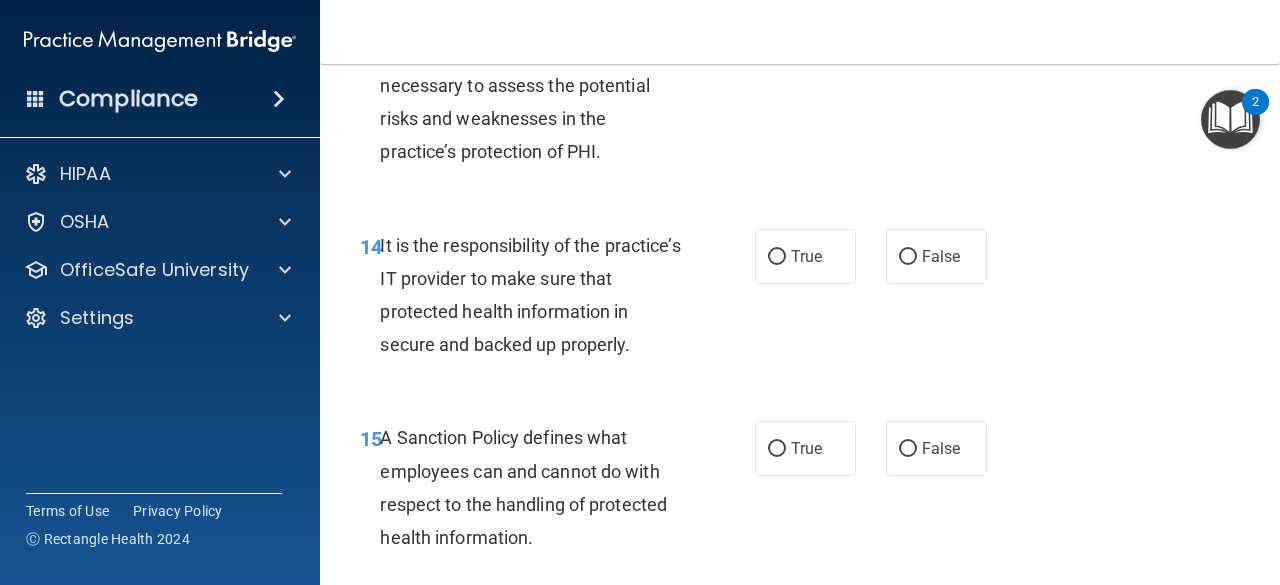 scroll, scrollTop: 3200, scrollLeft: 0, axis: vertical 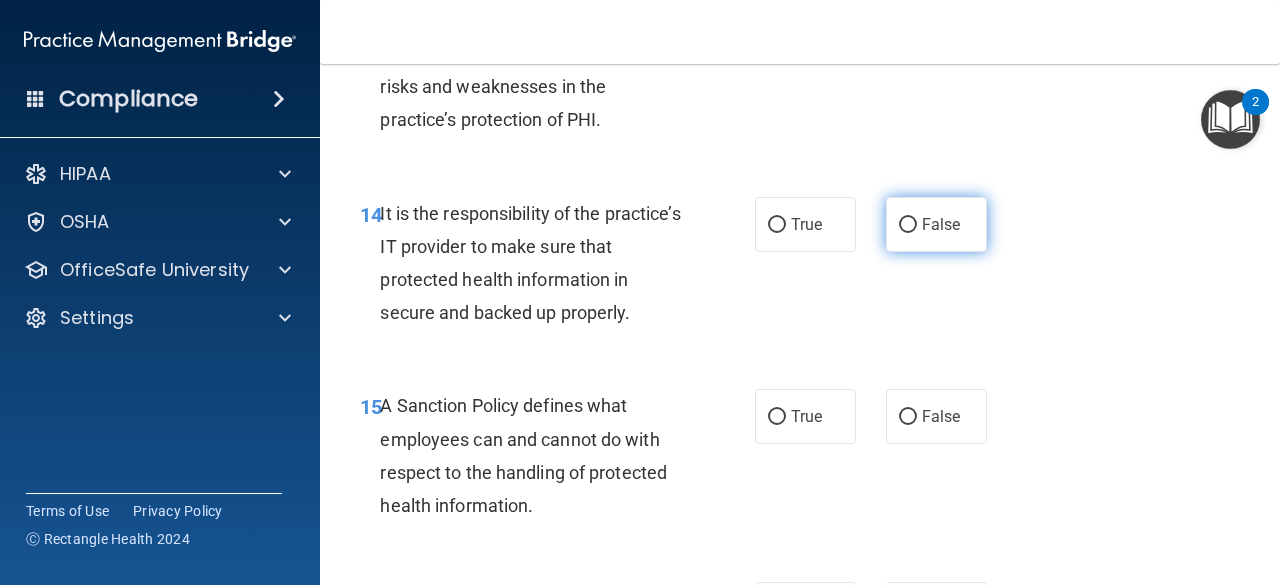 click on "False" at bounding box center (936, 224) 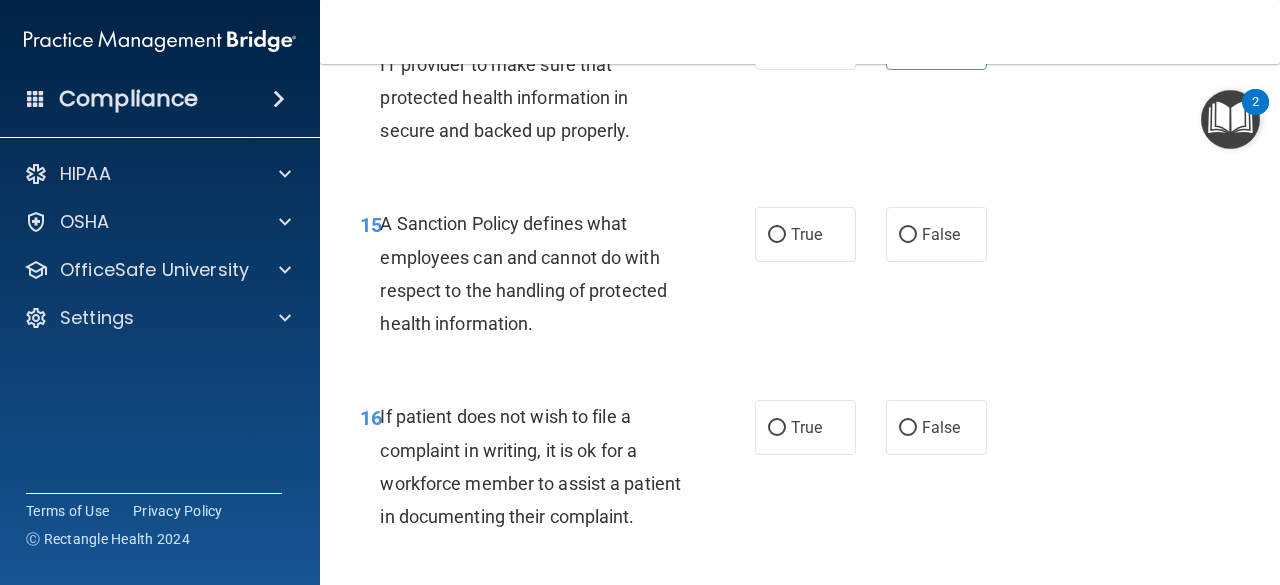 scroll, scrollTop: 3400, scrollLeft: 0, axis: vertical 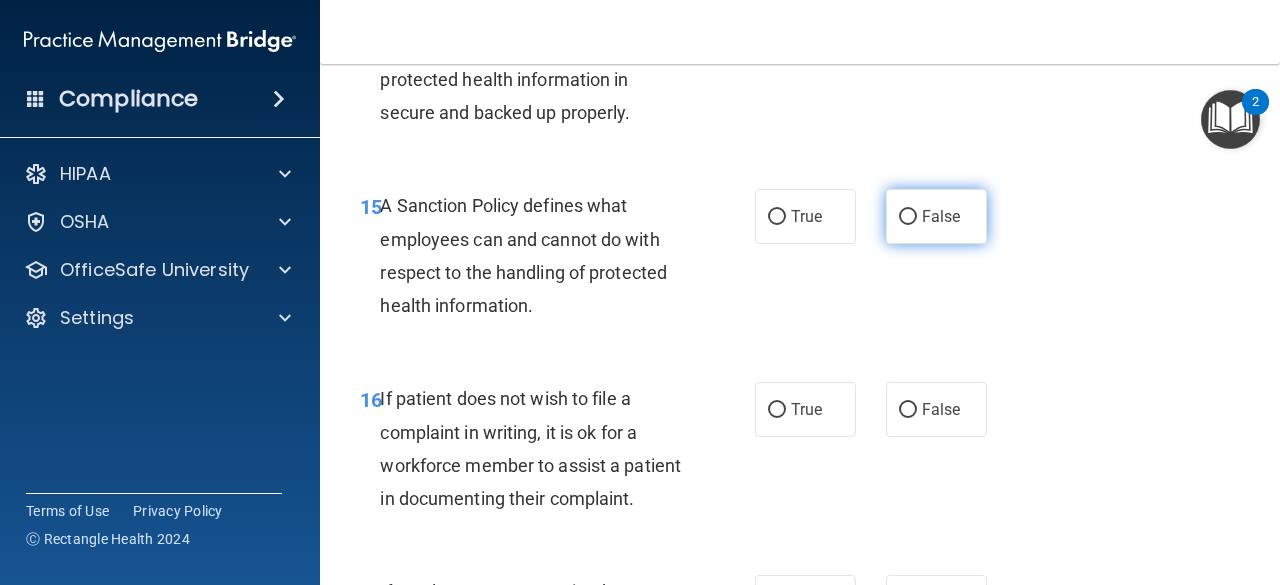 click on "False" at bounding box center [908, 217] 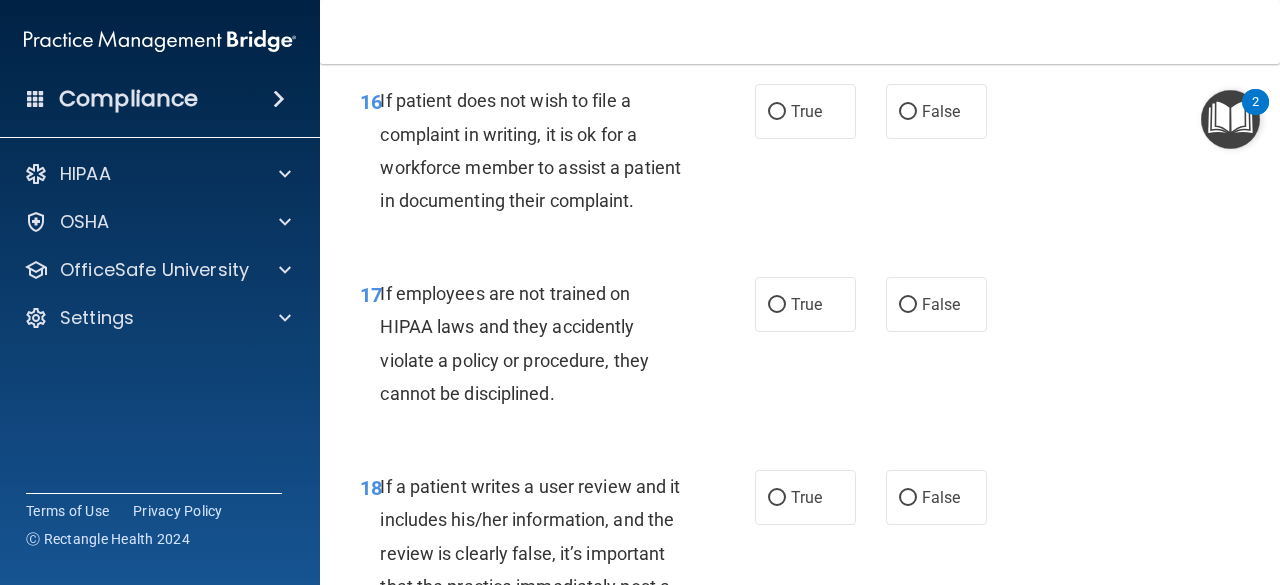 scroll, scrollTop: 3700, scrollLeft: 0, axis: vertical 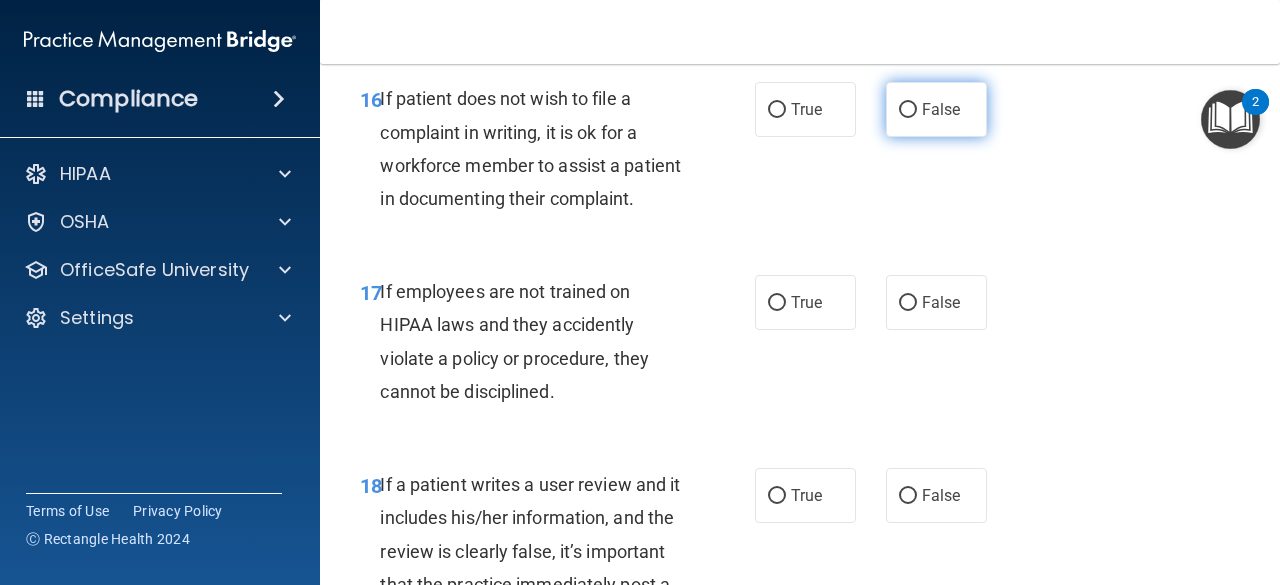 click on "False" at bounding box center [936, 109] 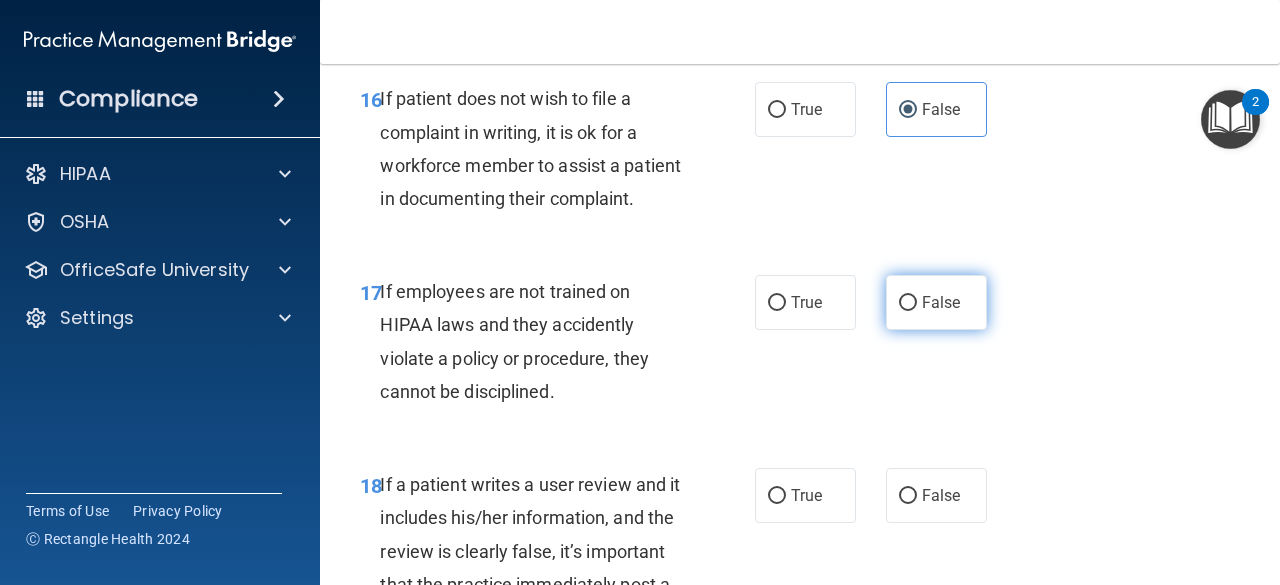 click on "False" at bounding box center (936, 302) 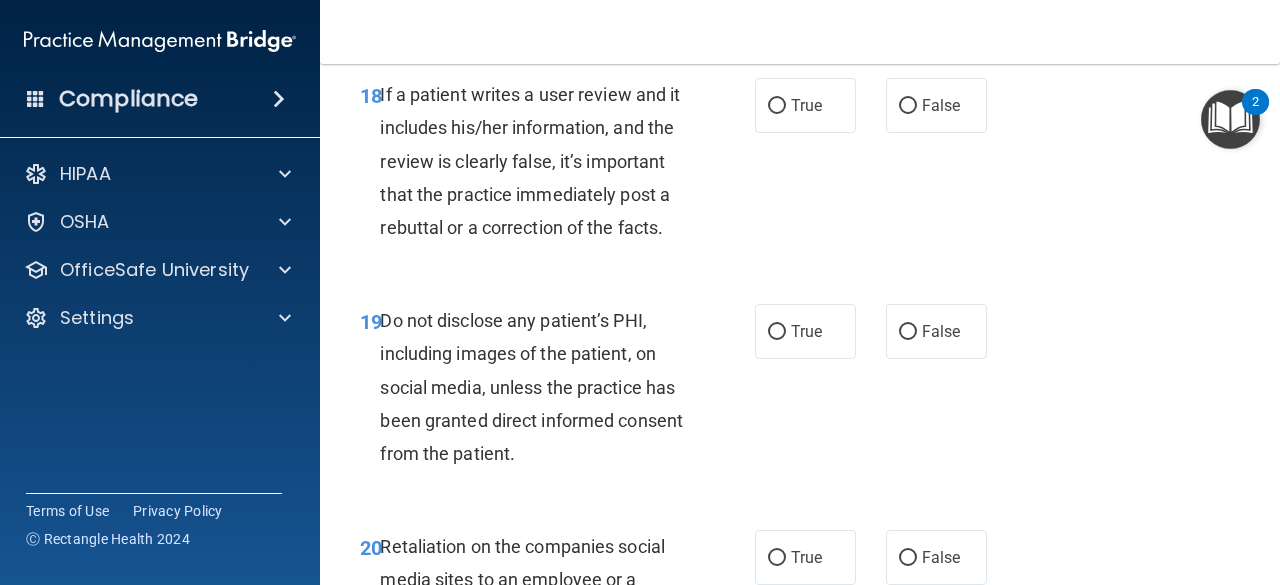 scroll, scrollTop: 4100, scrollLeft: 0, axis: vertical 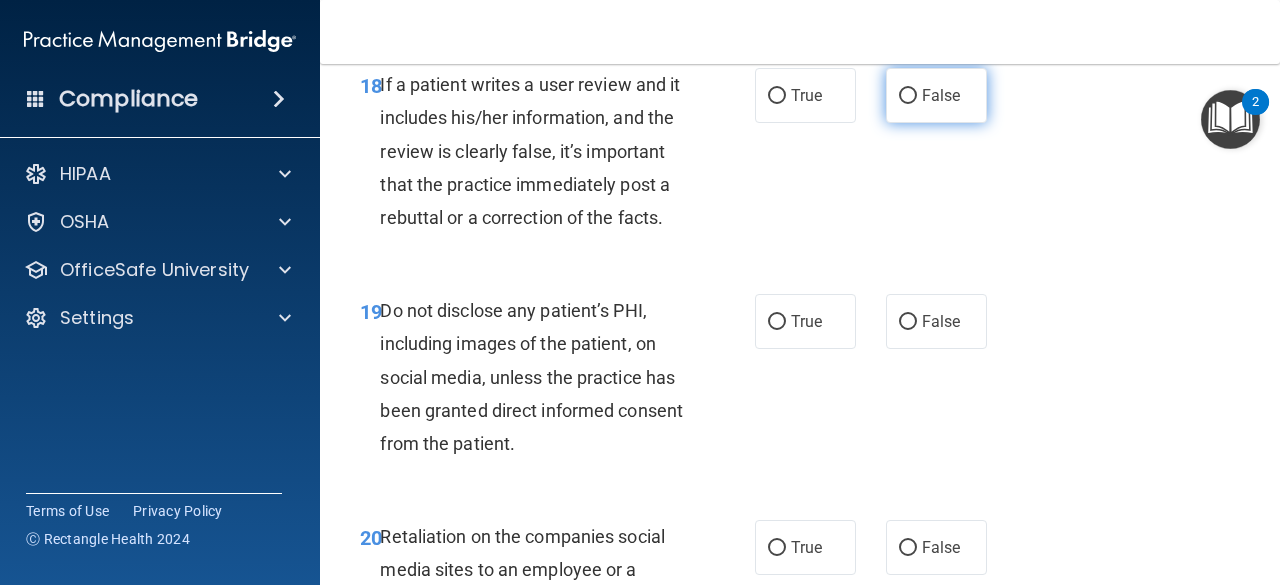 click on "False" at bounding box center (936, 95) 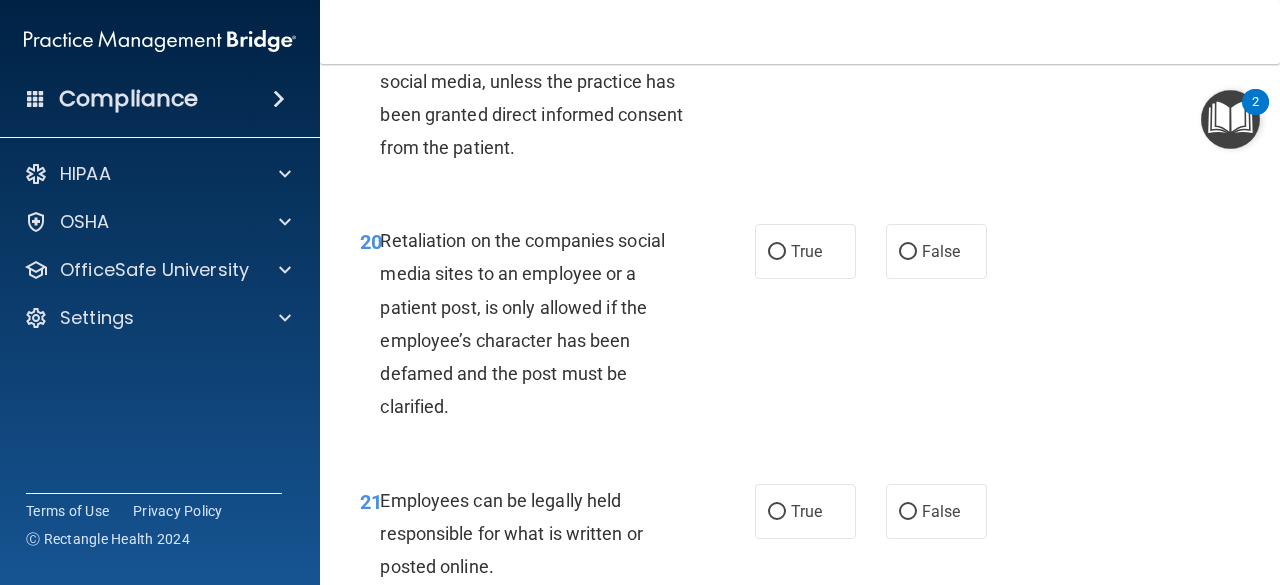 scroll, scrollTop: 4400, scrollLeft: 0, axis: vertical 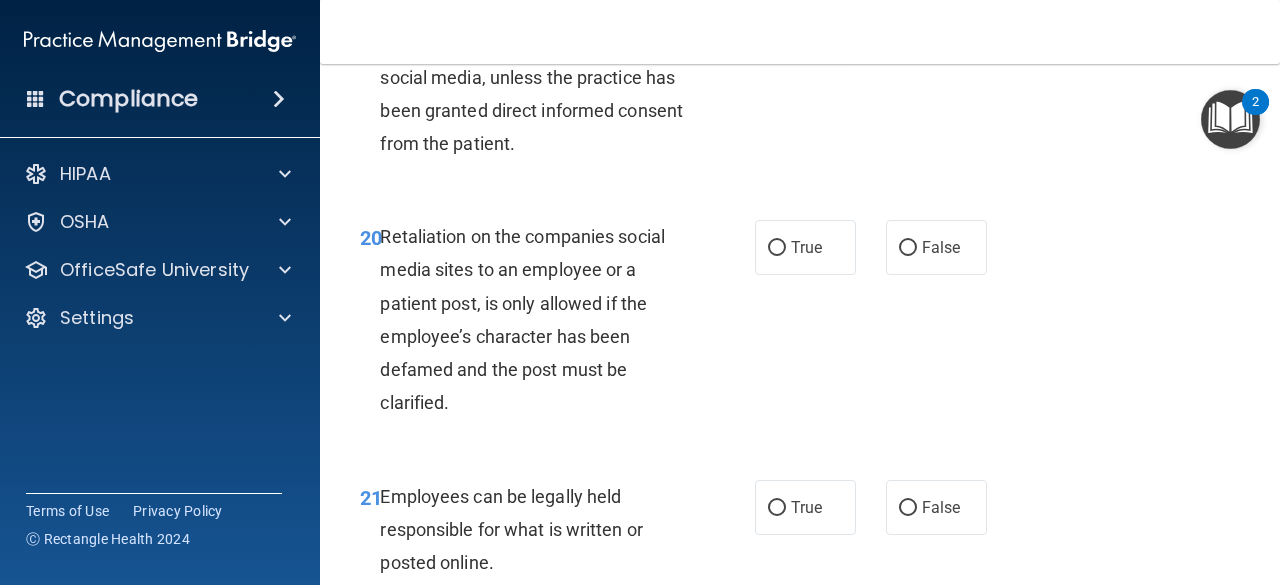 click on "True" at bounding box center (805, 21) 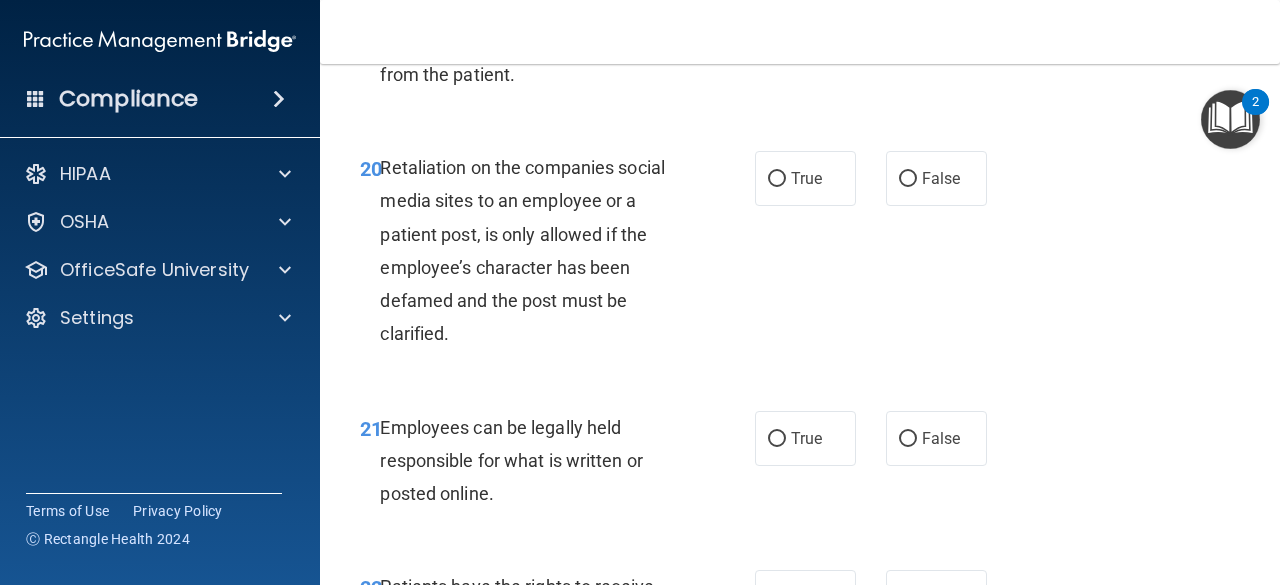 scroll, scrollTop: 4500, scrollLeft: 0, axis: vertical 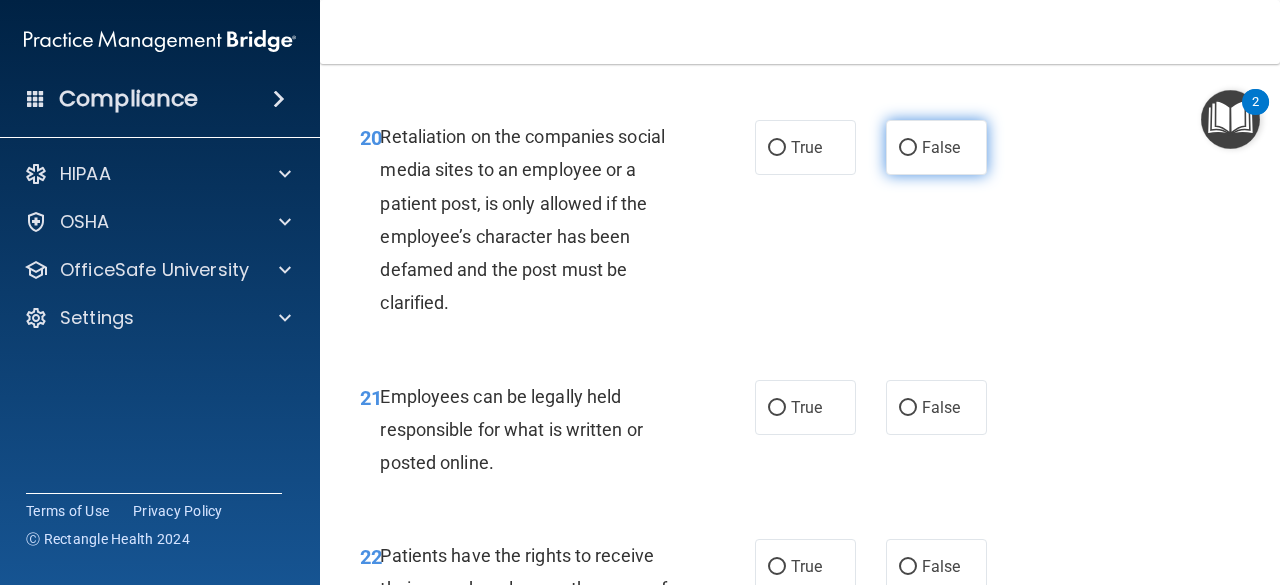 click on "False" at bounding box center (936, 147) 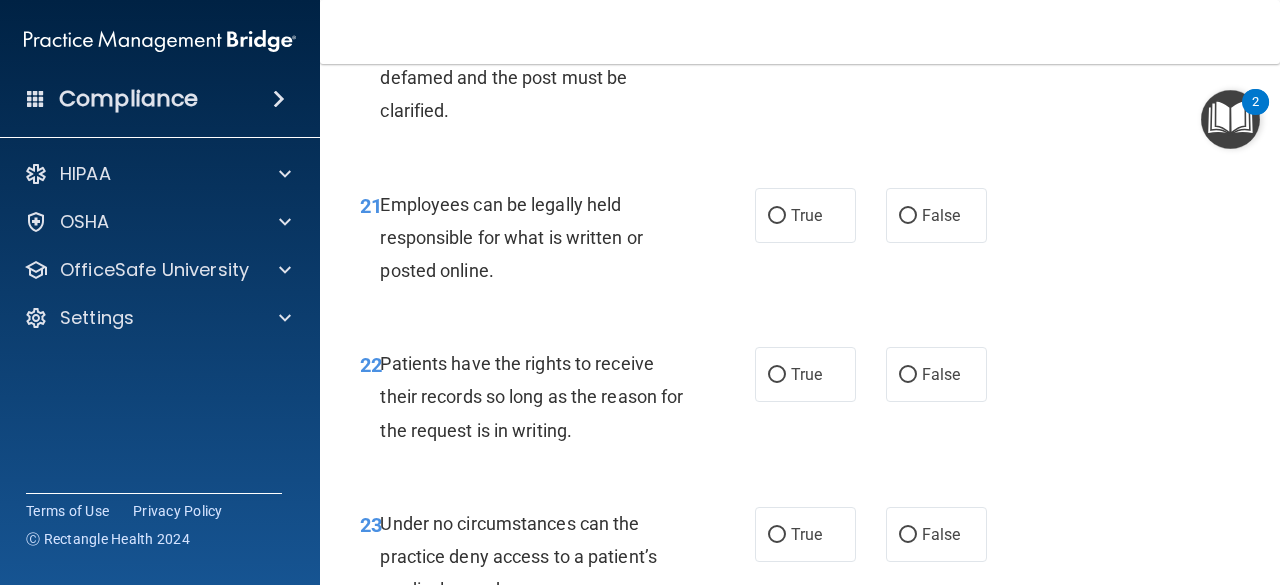 scroll, scrollTop: 4700, scrollLeft: 0, axis: vertical 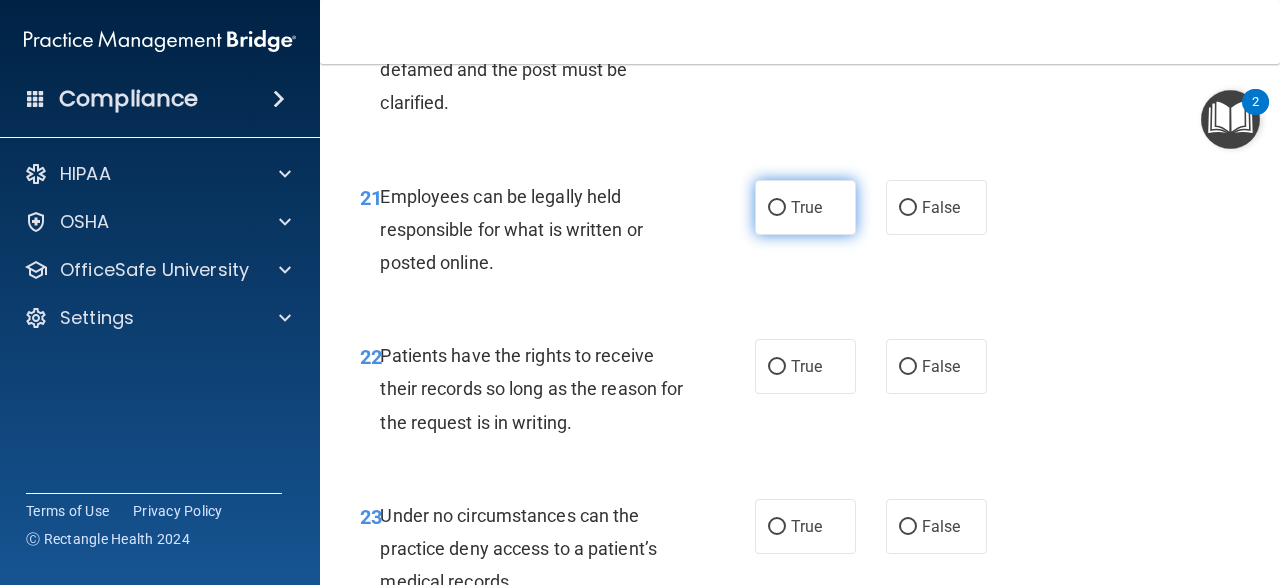 click on "True" at bounding box center [805, 207] 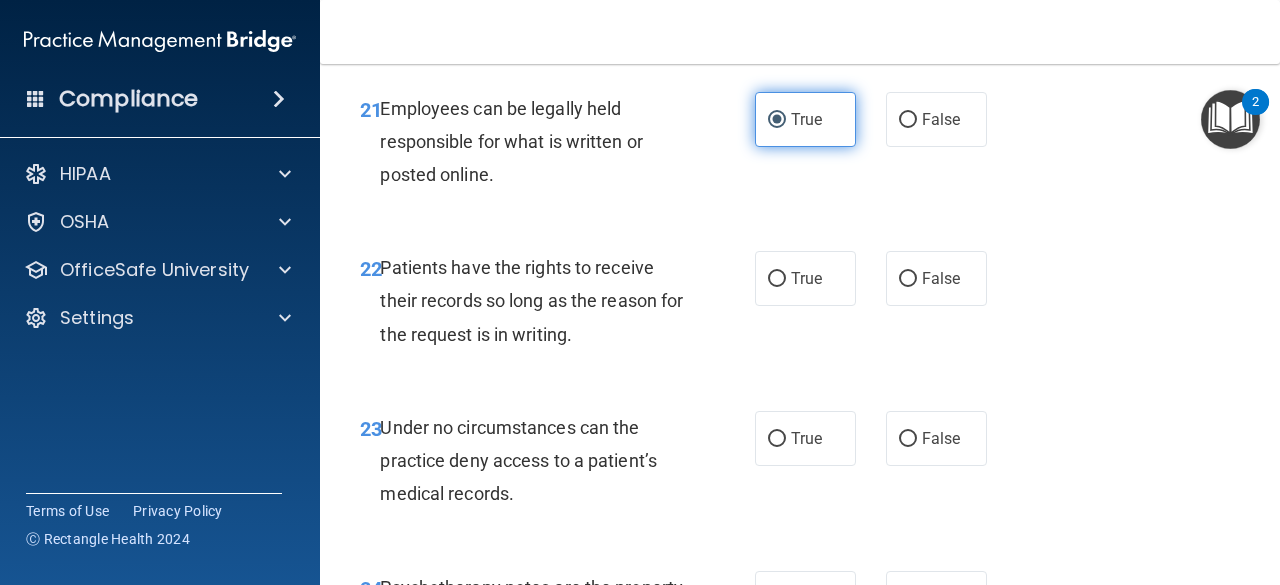 scroll, scrollTop: 4900, scrollLeft: 0, axis: vertical 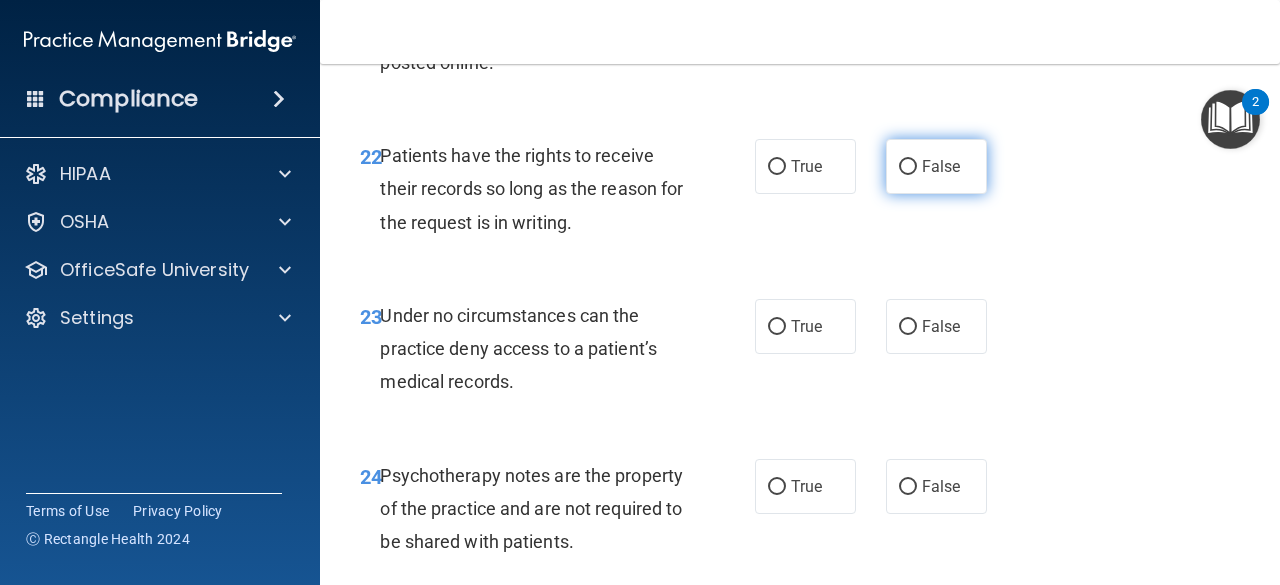 click on "False" at bounding box center (936, 166) 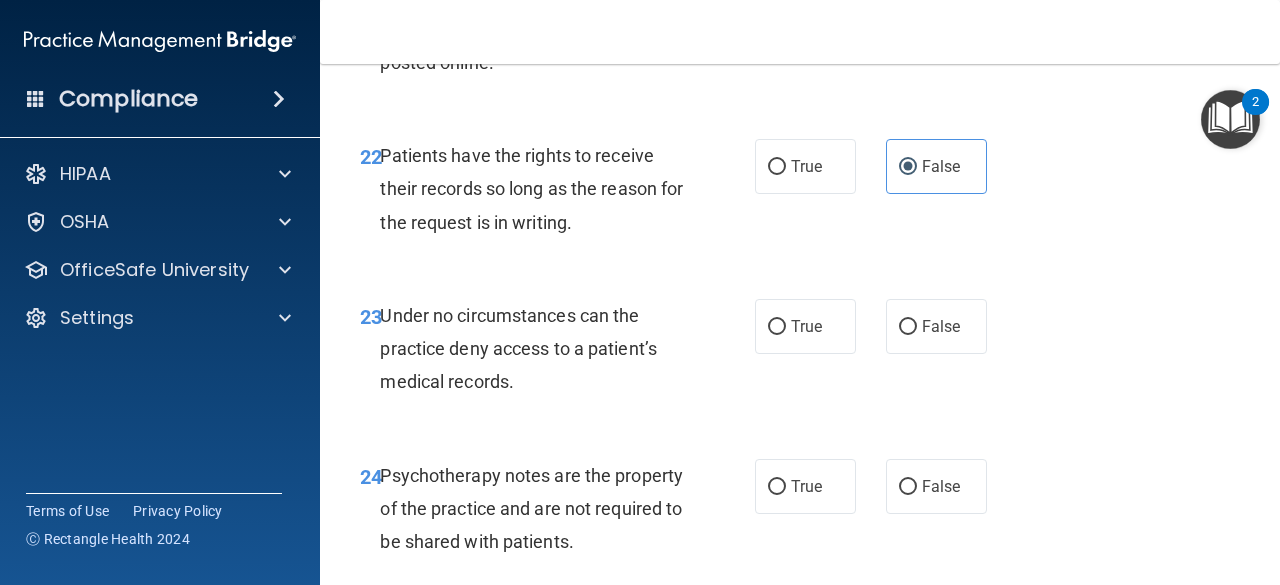 scroll, scrollTop: 5000, scrollLeft: 0, axis: vertical 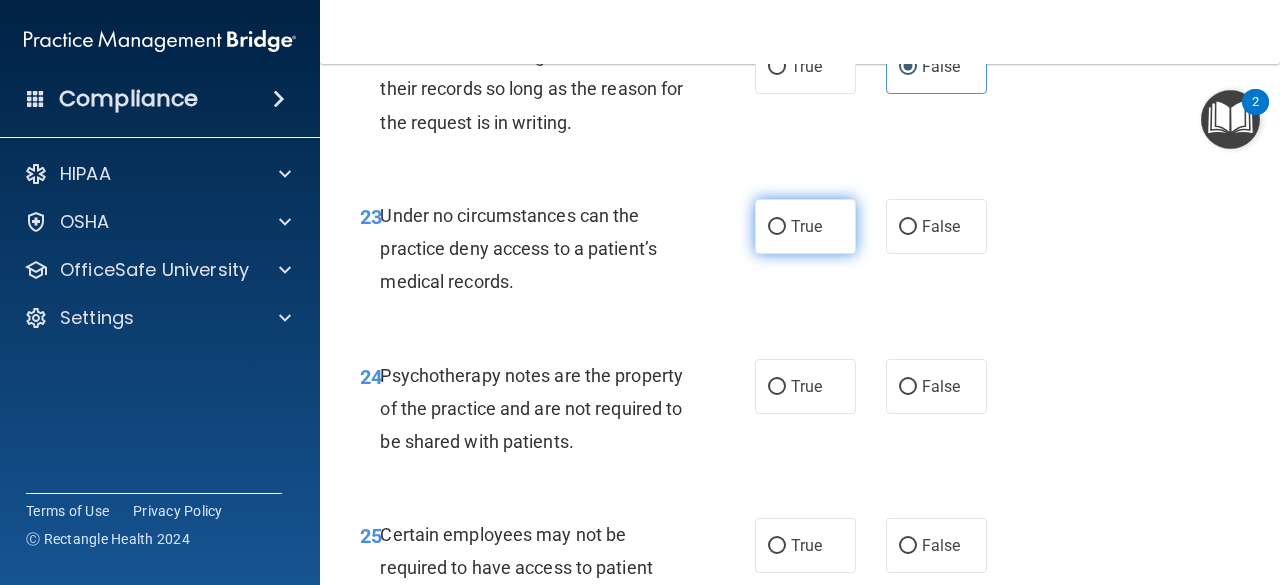 click on "True" at bounding box center [805, 226] 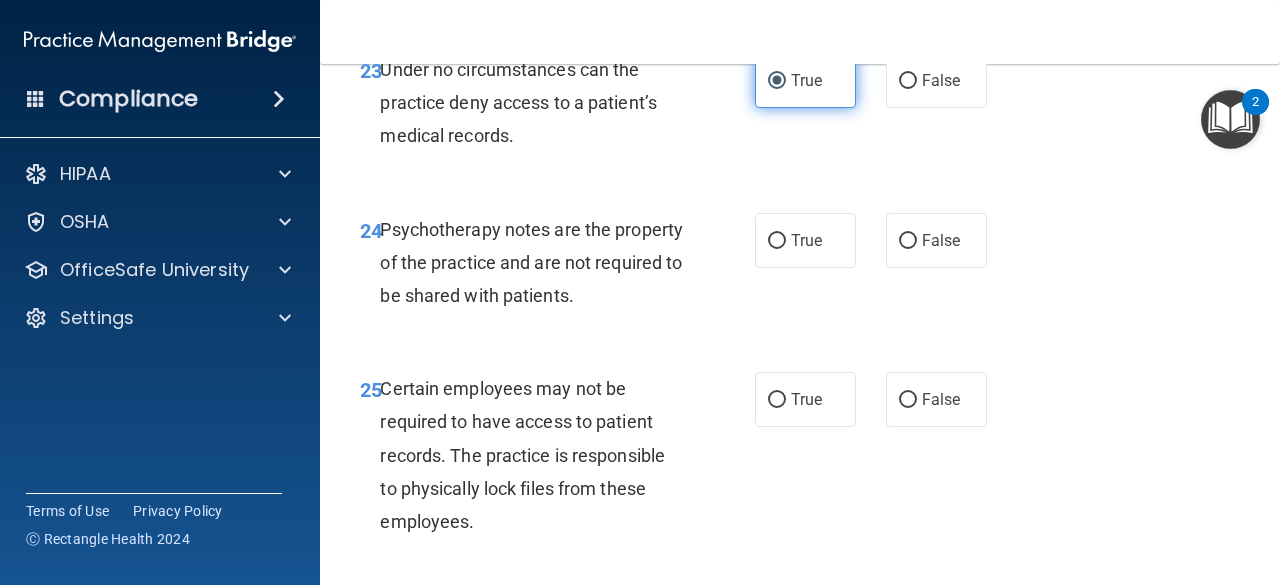 scroll, scrollTop: 5200, scrollLeft: 0, axis: vertical 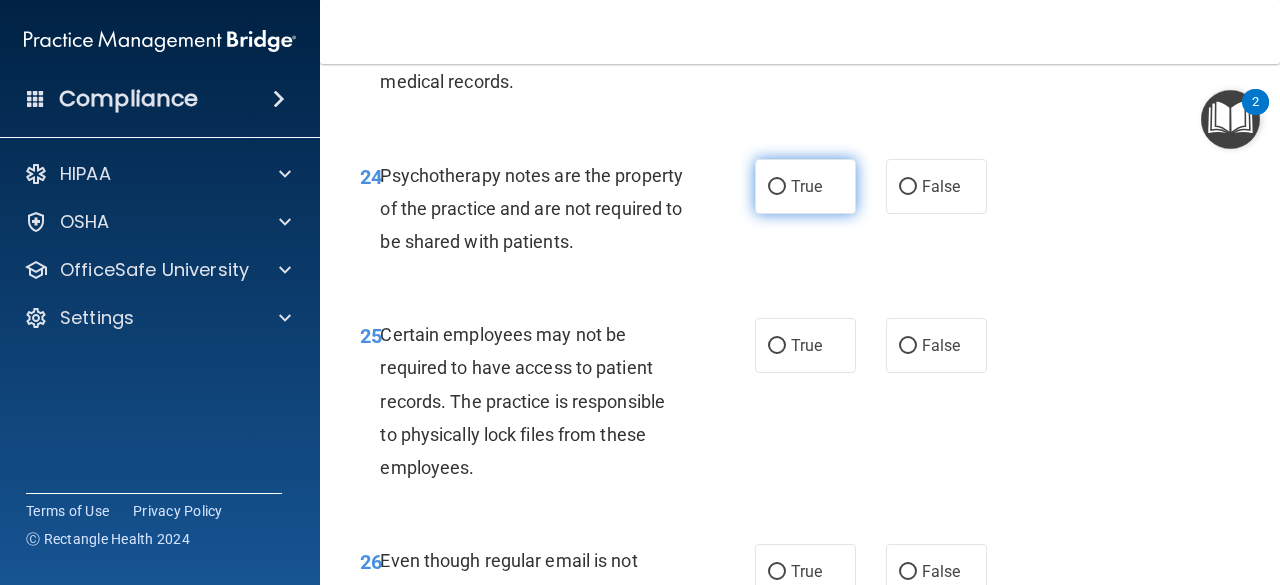 click on "True" at bounding box center (805, 186) 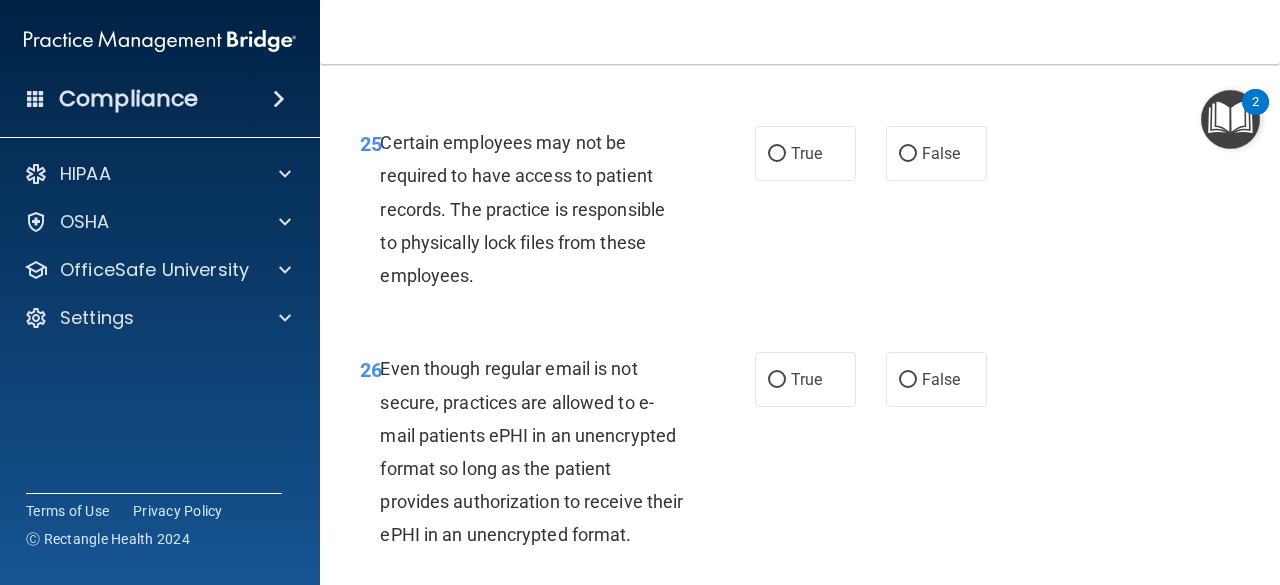 scroll, scrollTop: 5400, scrollLeft: 0, axis: vertical 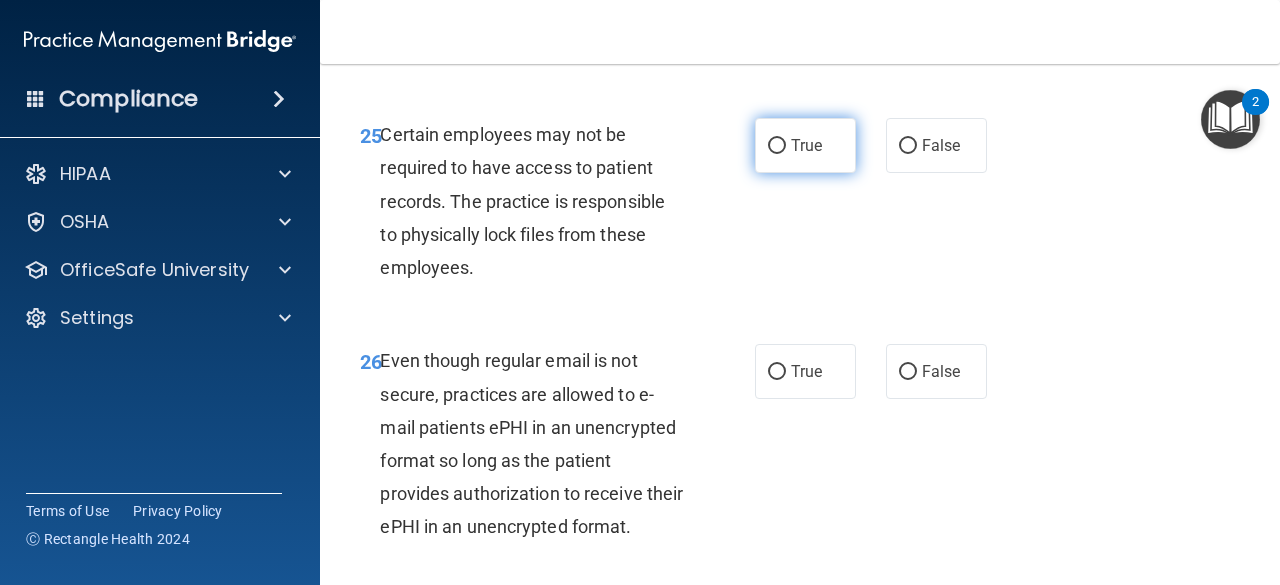 click on "True" at bounding box center [806, 145] 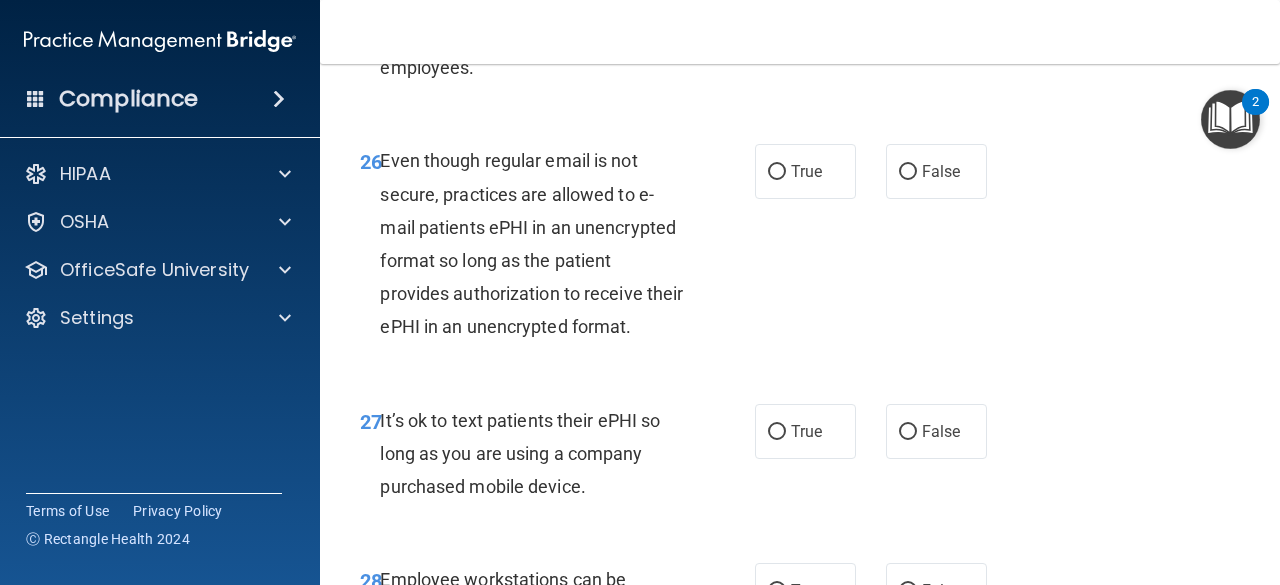 scroll, scrollTop: 5700, scrollLeft: 0, axis: vertical 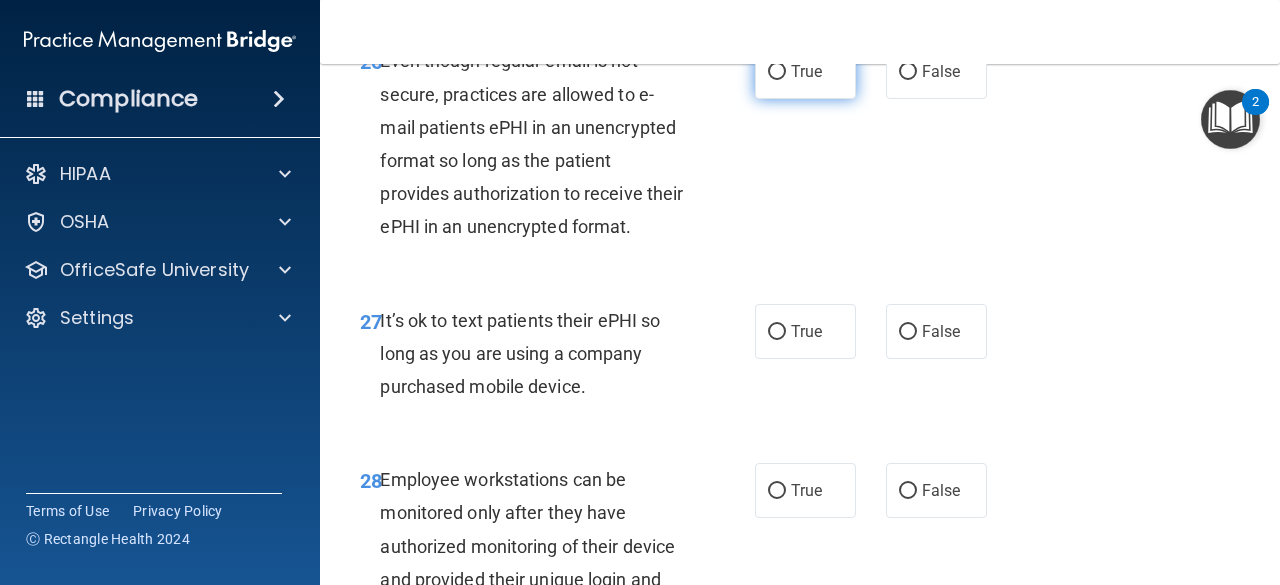 click on "True" at bounding box center (806, 71) 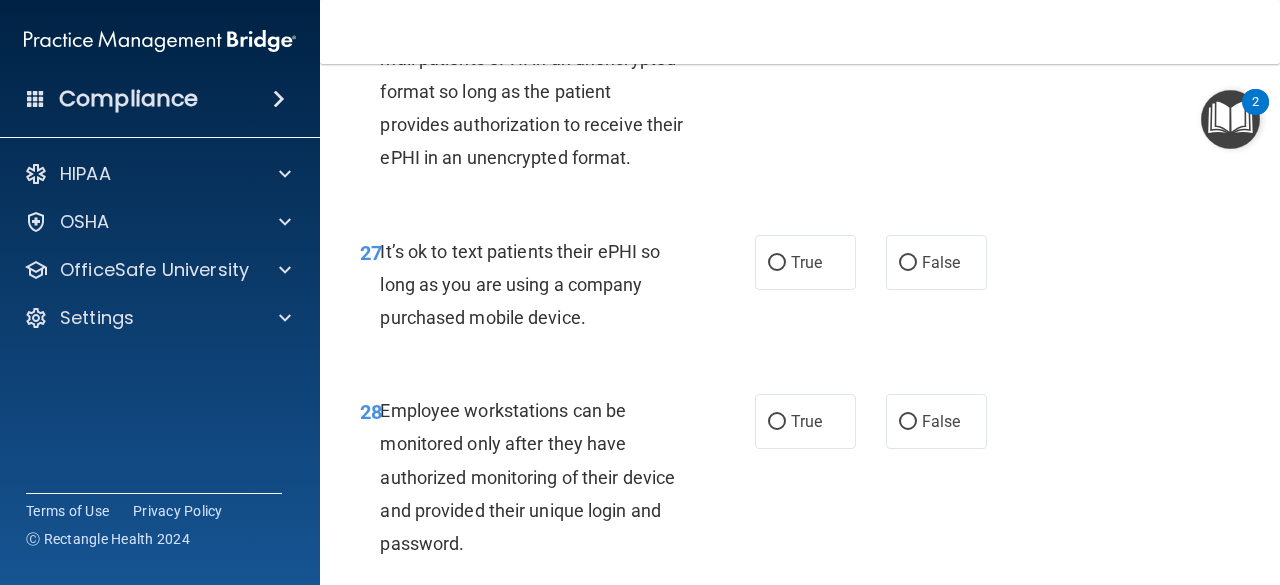 scroll, scrollTop: 5800, scrollLeft: 0, axis: vertical 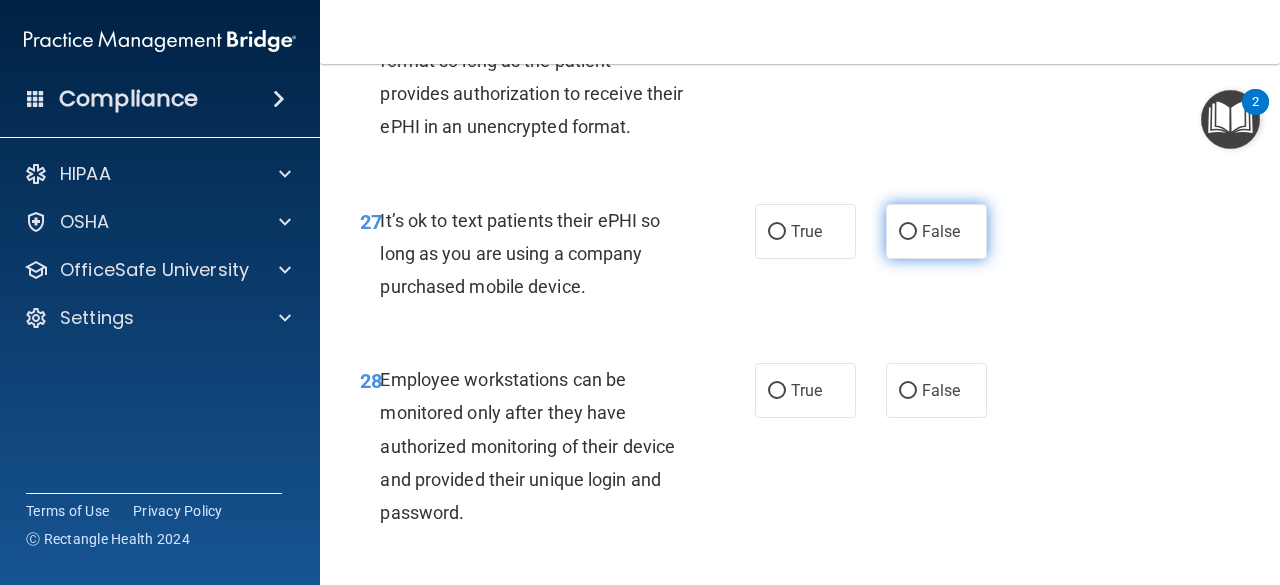 click on "False" at bounding box center [936, 231] 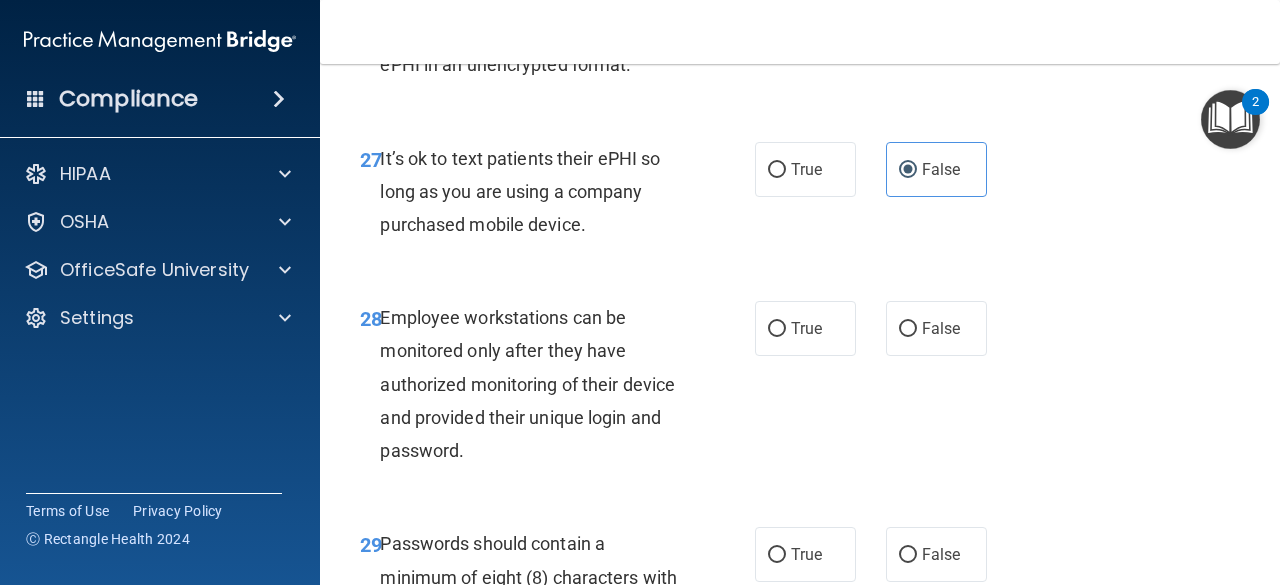 scroll, scrollTop: 6000, scrollLeft: 0, axis: vertical 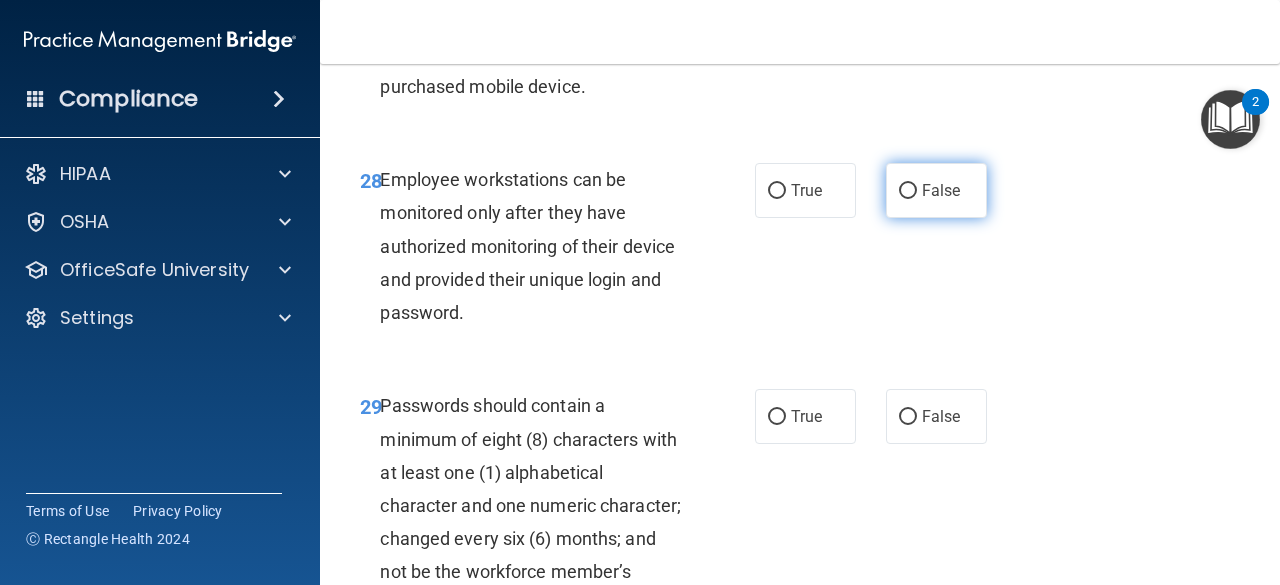 click on "False" at bounding box center [941, 190] 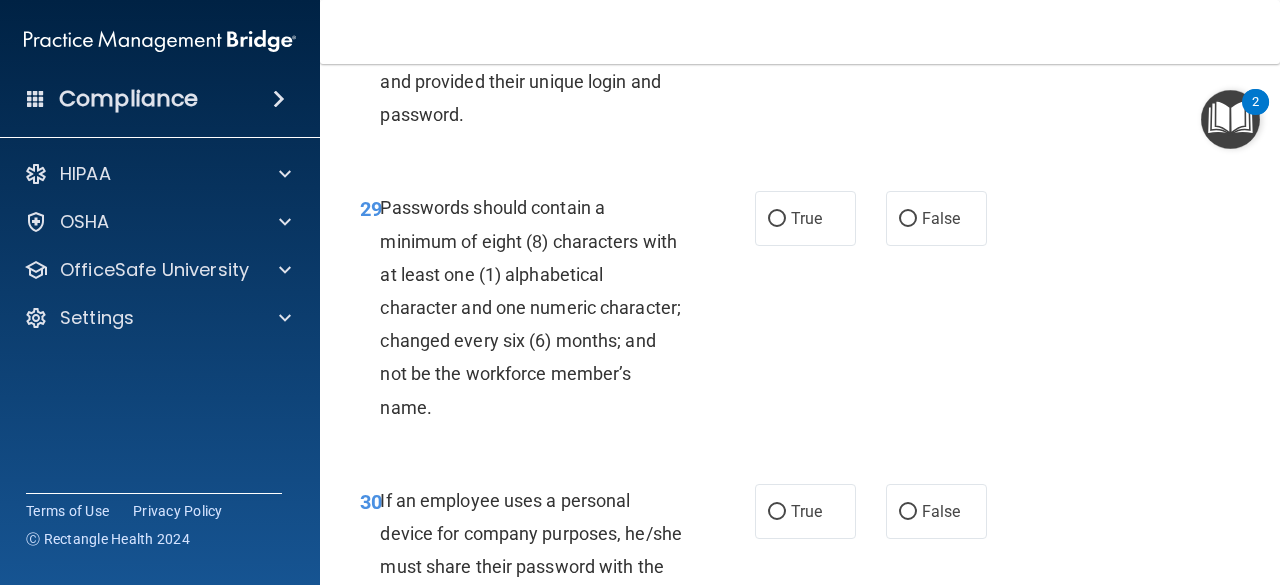 scroll, scrollTop: 6200, scrollLeft: 0, axis: vertical 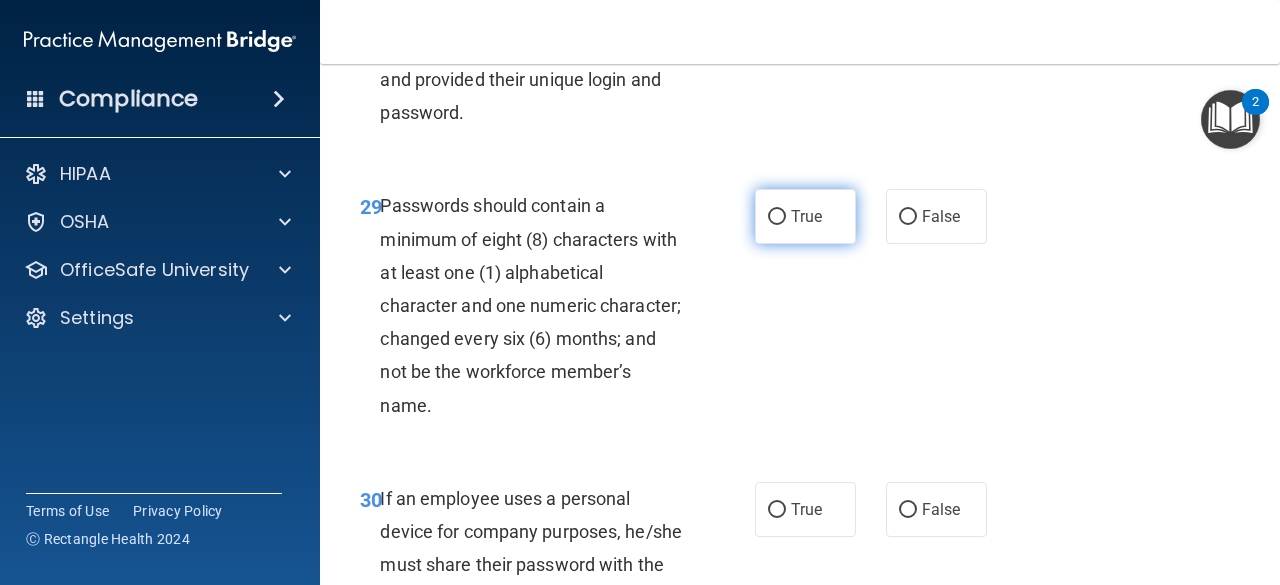 click on "True" at bounding box center [805, 216] 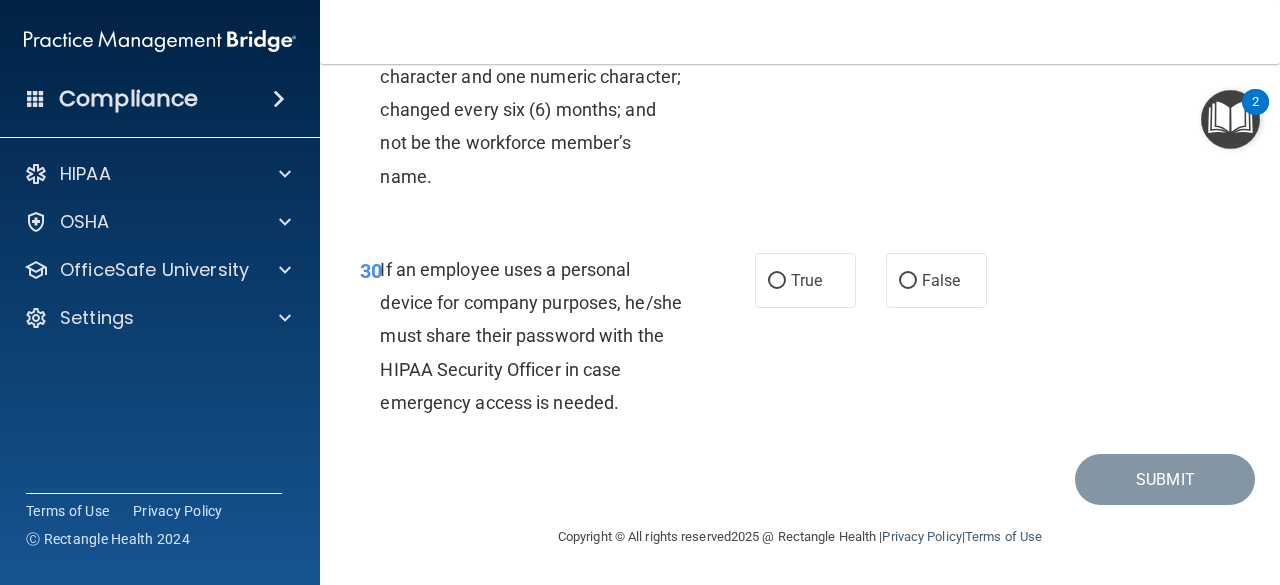 scroll, scrollTop: 6500, scrollLeft: 0, axis: vertical 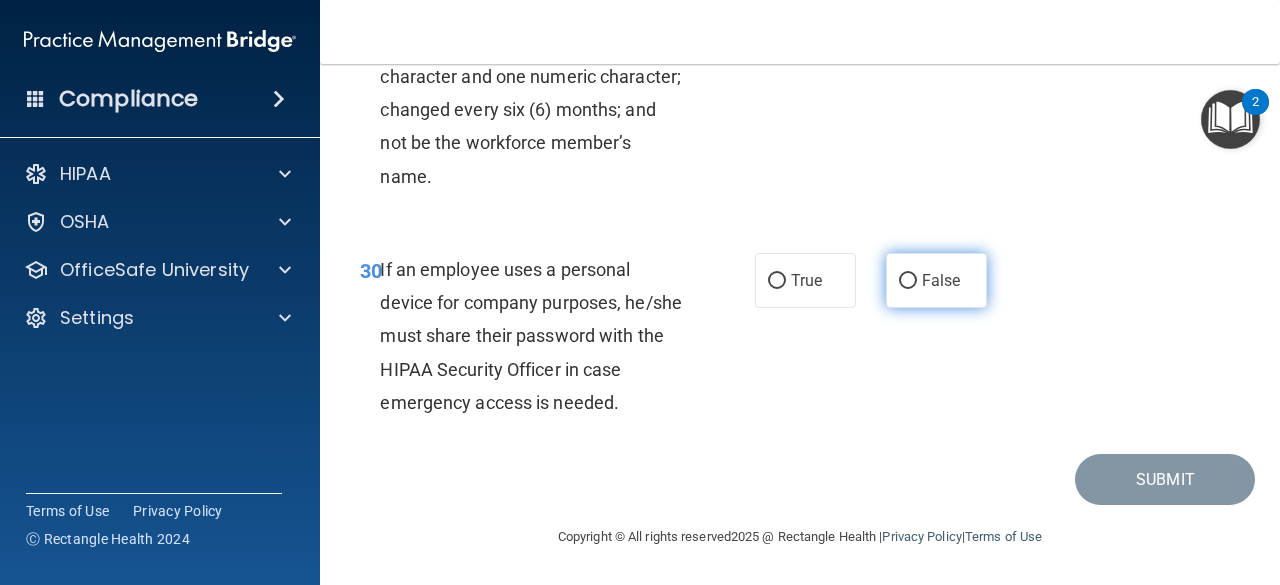 click on "False" at bounding box center (936, 280) 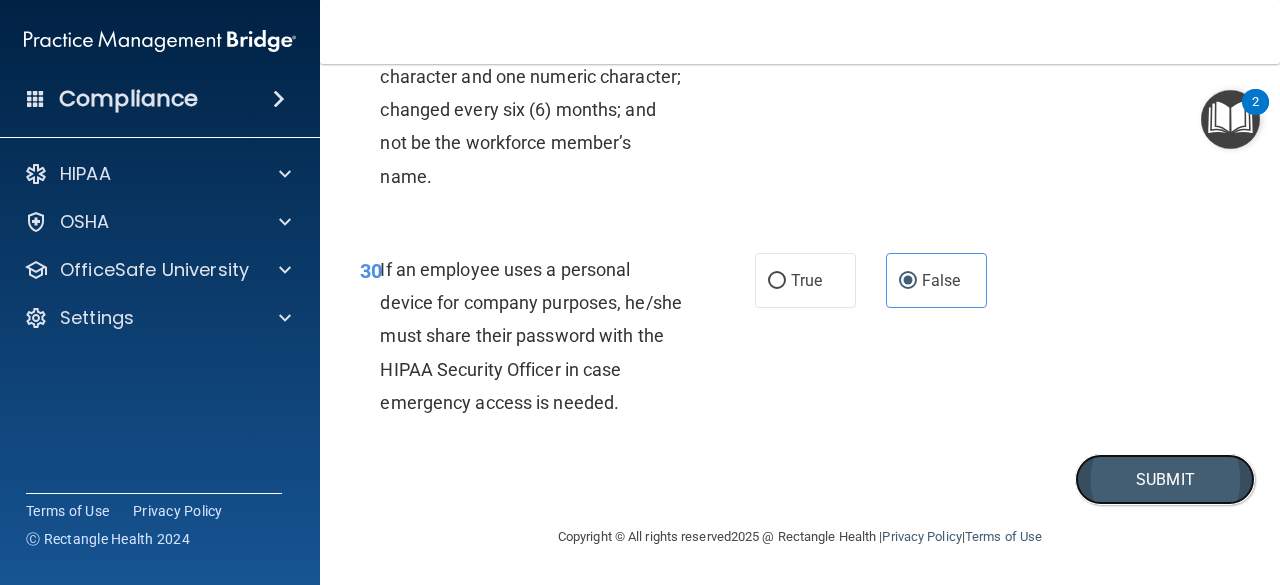click on "Submit" at bounding box center [1165, 479] 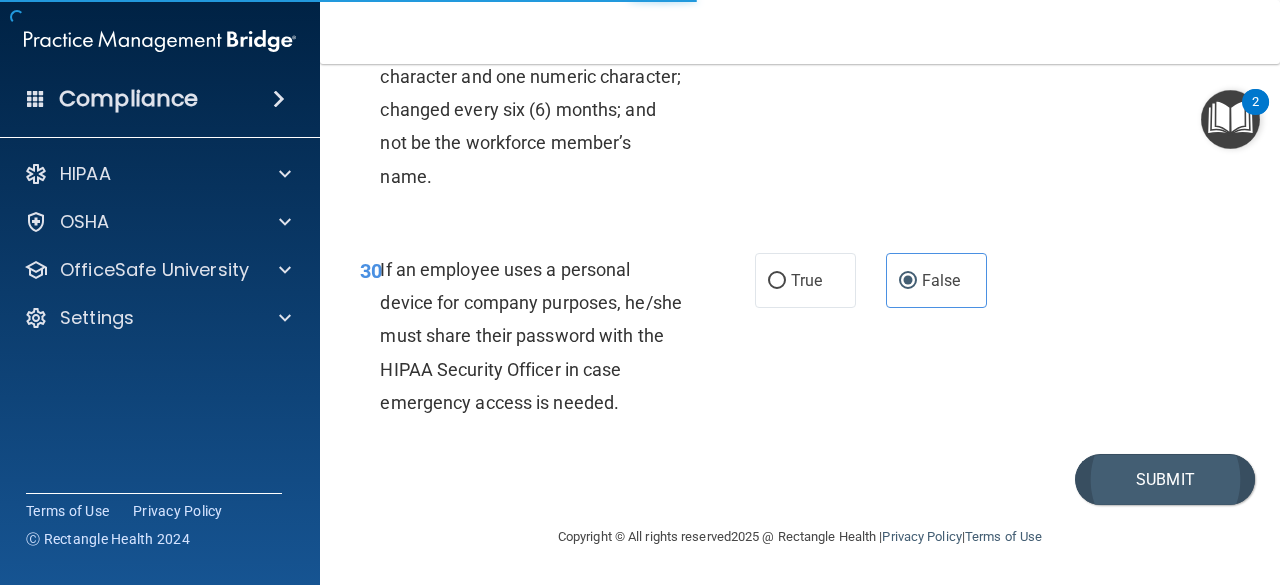 scroll, scrollTop: 0, scrollLeft: 0, axis: both 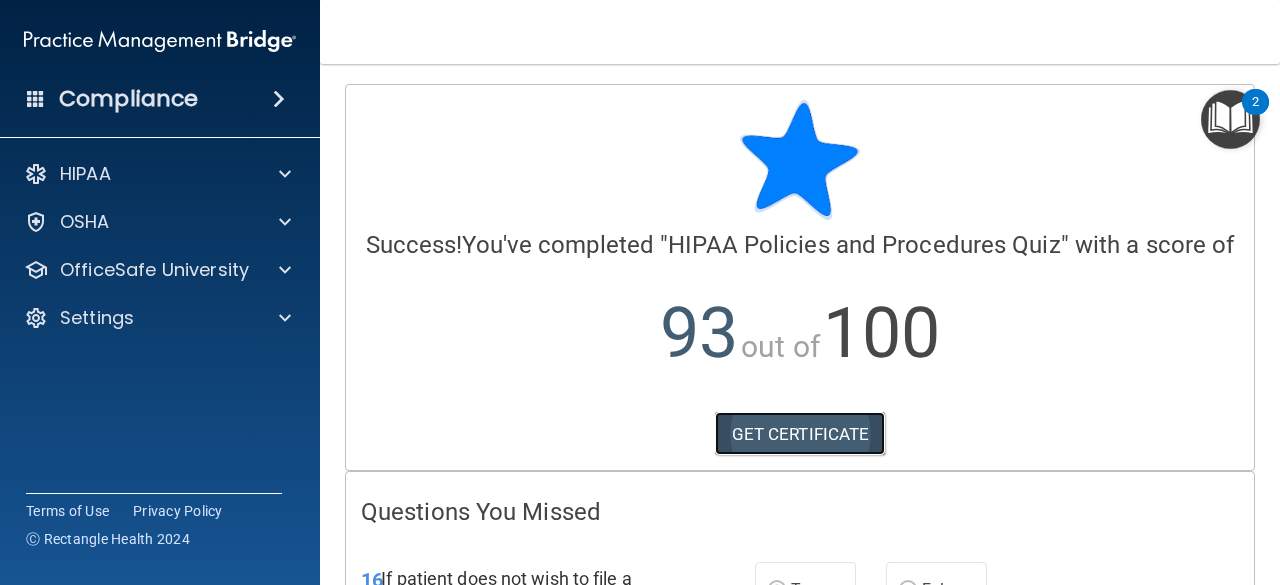 click on "GET CERTIFICATE" at bounding box center [800, 434] 